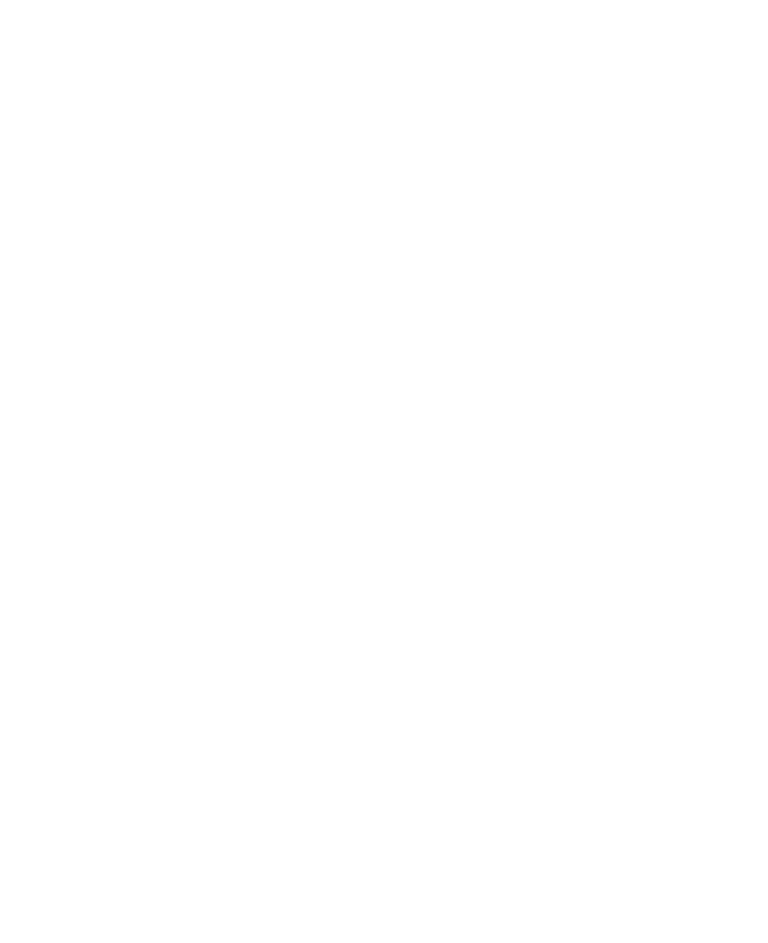 scroll, scrollTop: 0, scrollLeft: 0, axis: both 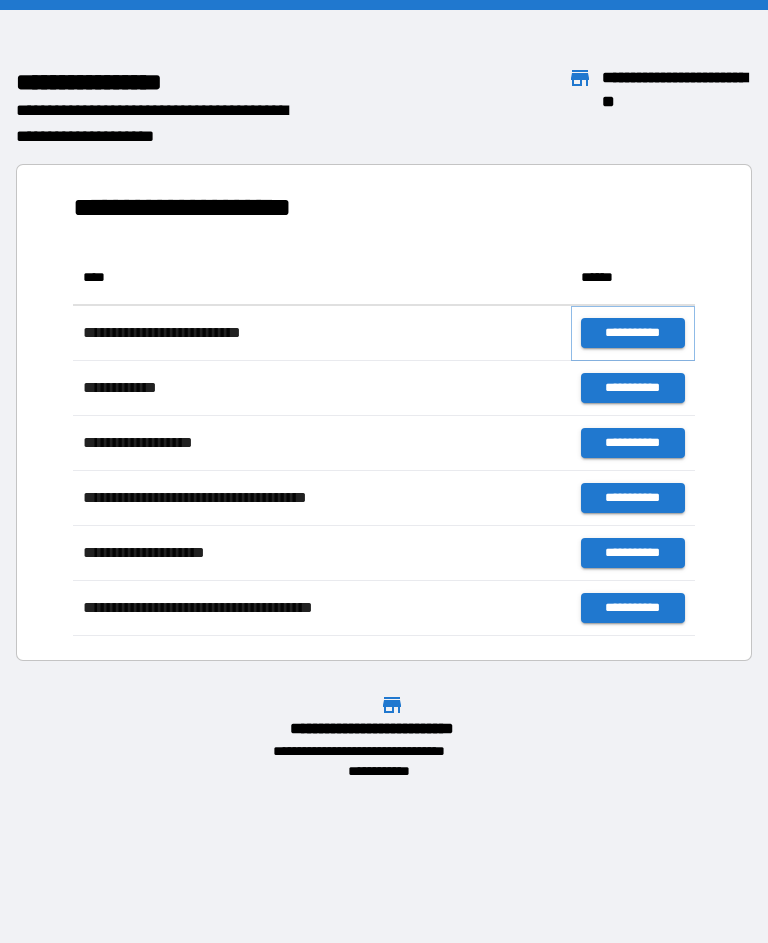 click on "**********" at bounding box center (633, 333) 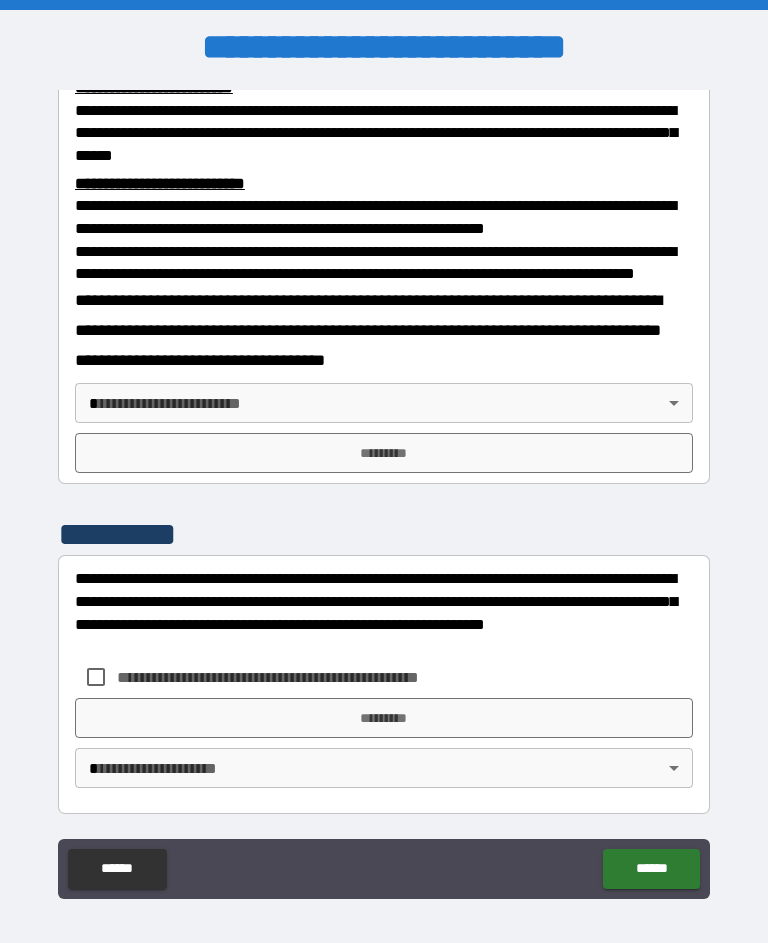 scroll, scrollTop: 739, scrollLeft: 0, axis: vertical 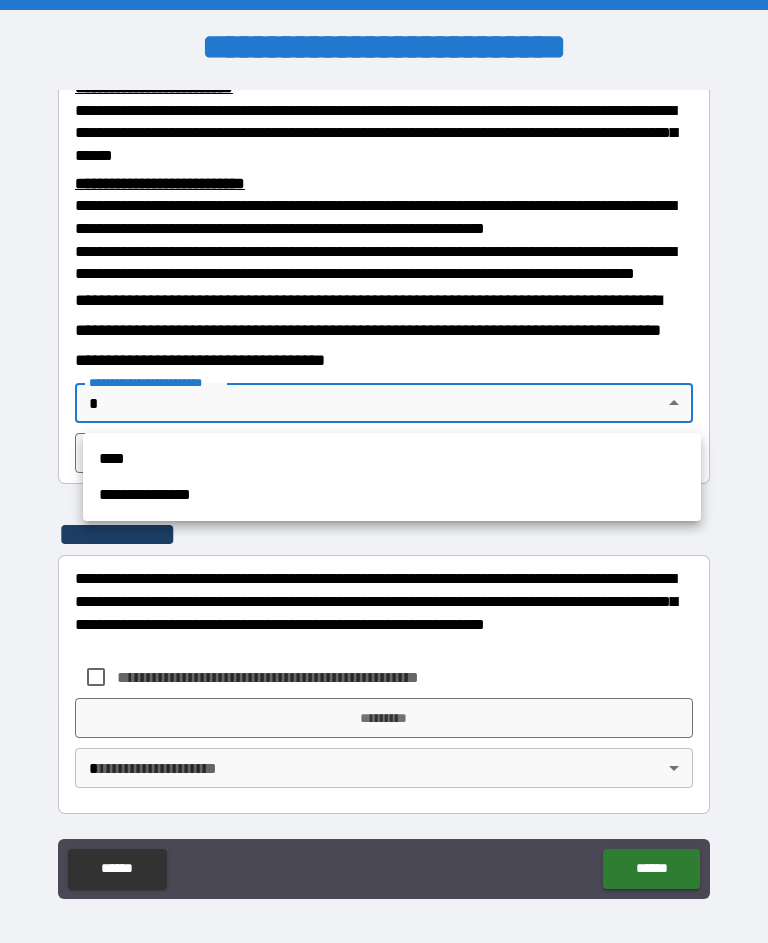 click on "****" at bounding box center [392, 459] 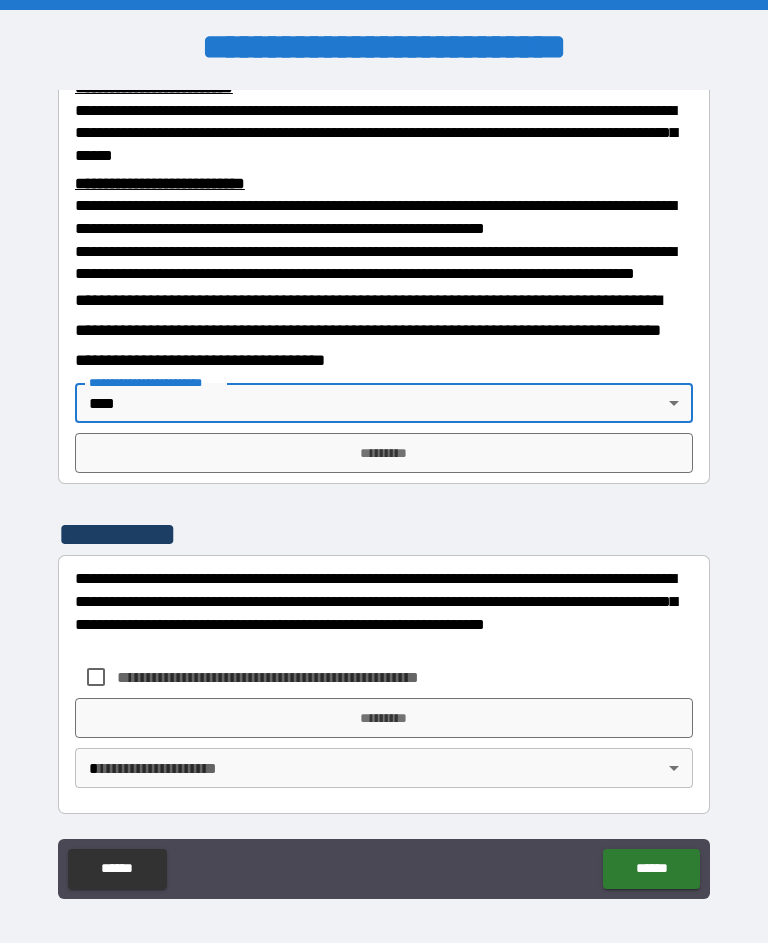 click on "*********" at bounding box center (384, 453) 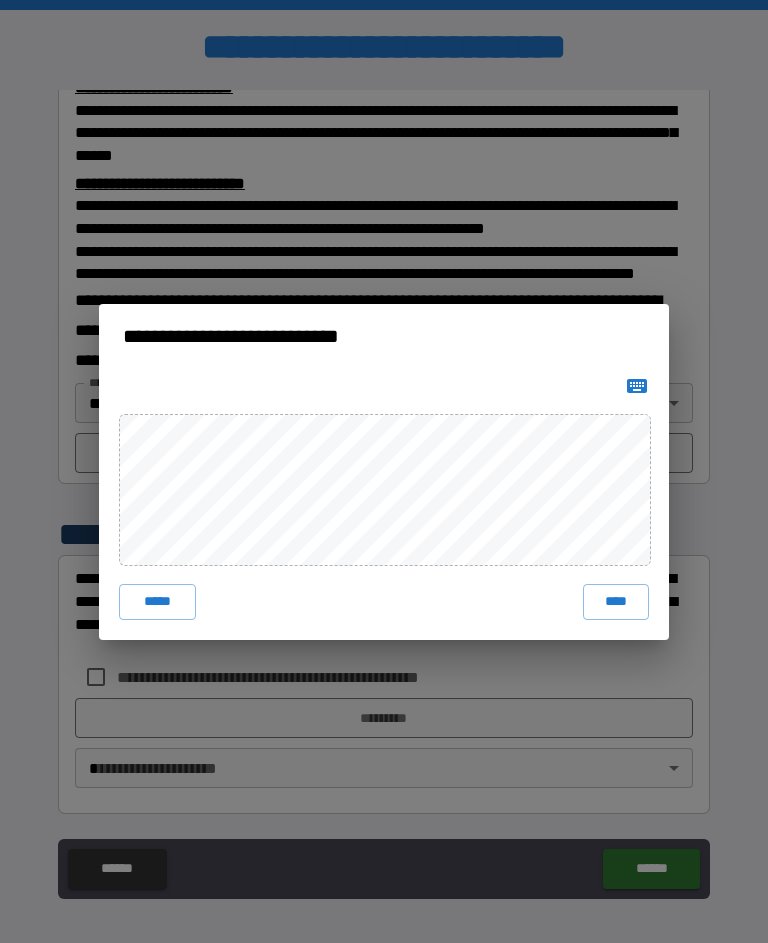 click on "****" at bounding box center (616, 602) 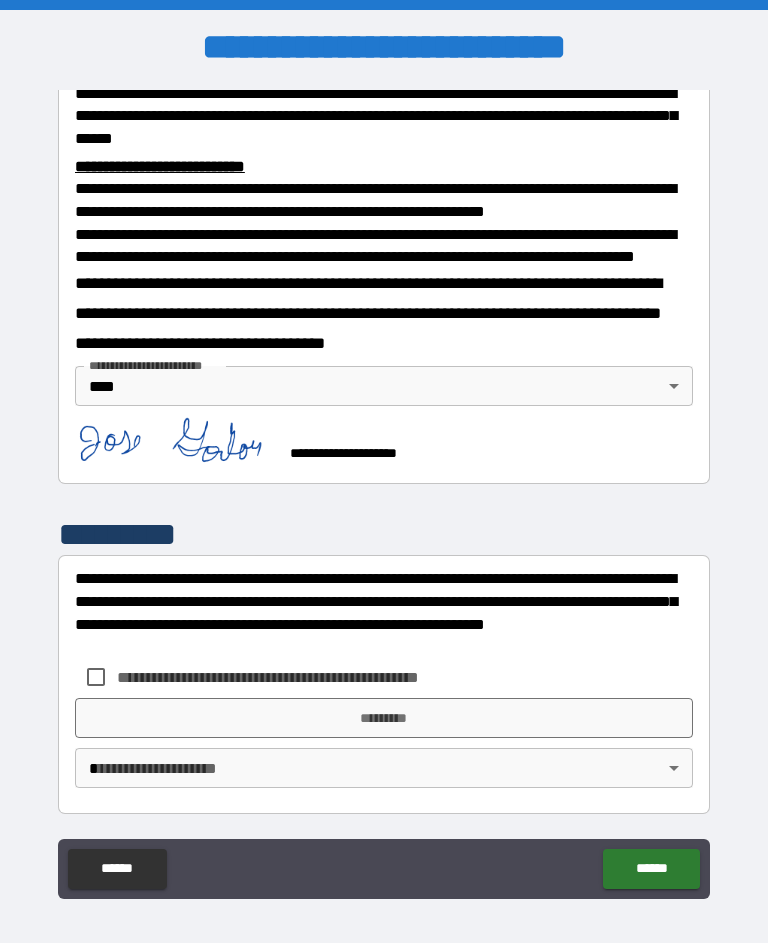 scroll, scrollTop: 756, scrollLeft: 0, axis: vertical 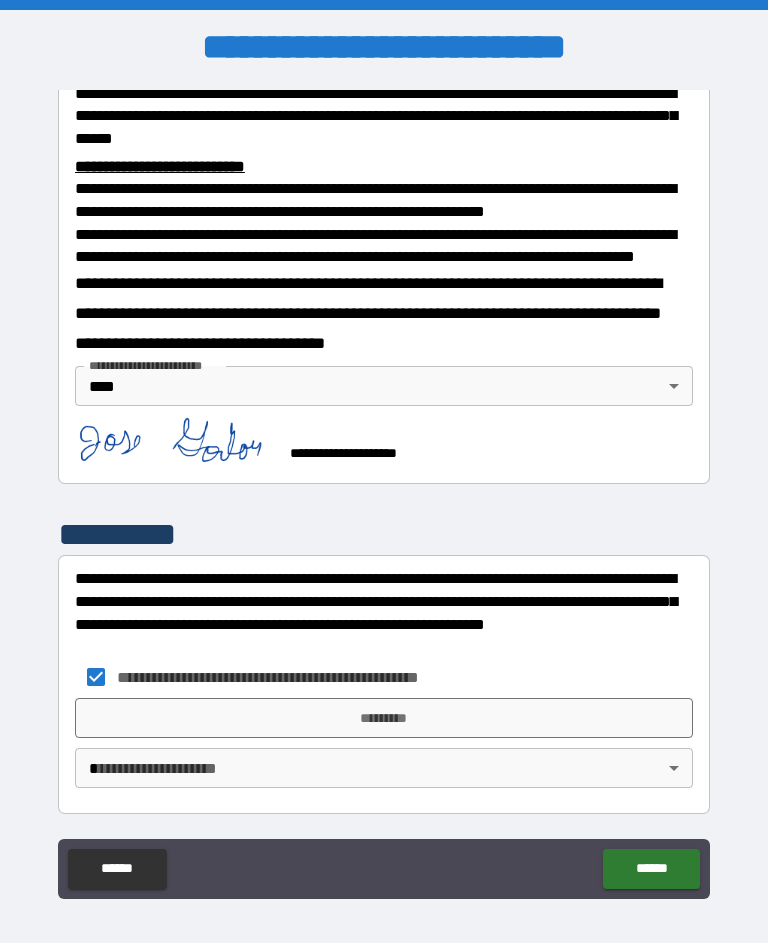 click on "*********" at bounding box center [384, 718] 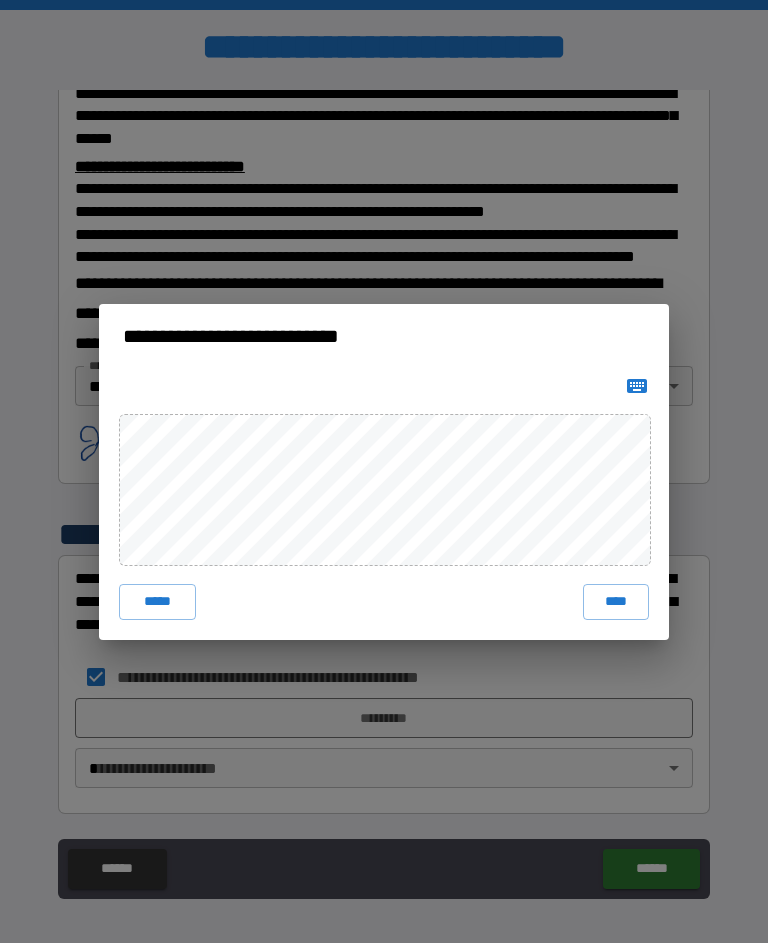 click on "****" at bounding box center [616, 602] 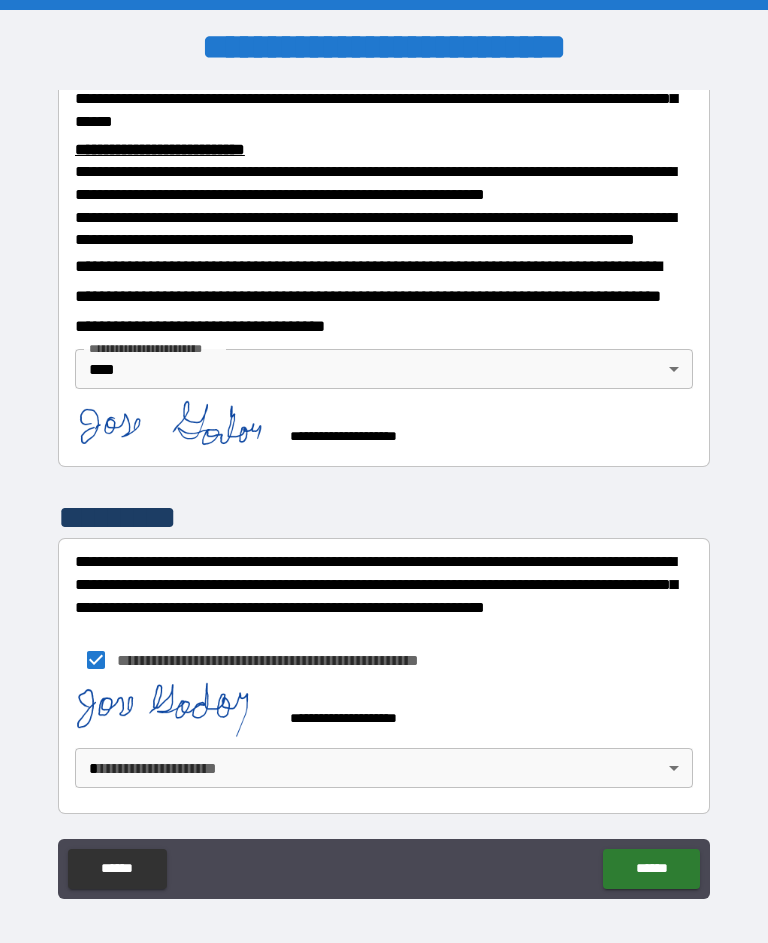 scroll, scrollTop: 773, scrollLeft: 0, axis: vertical 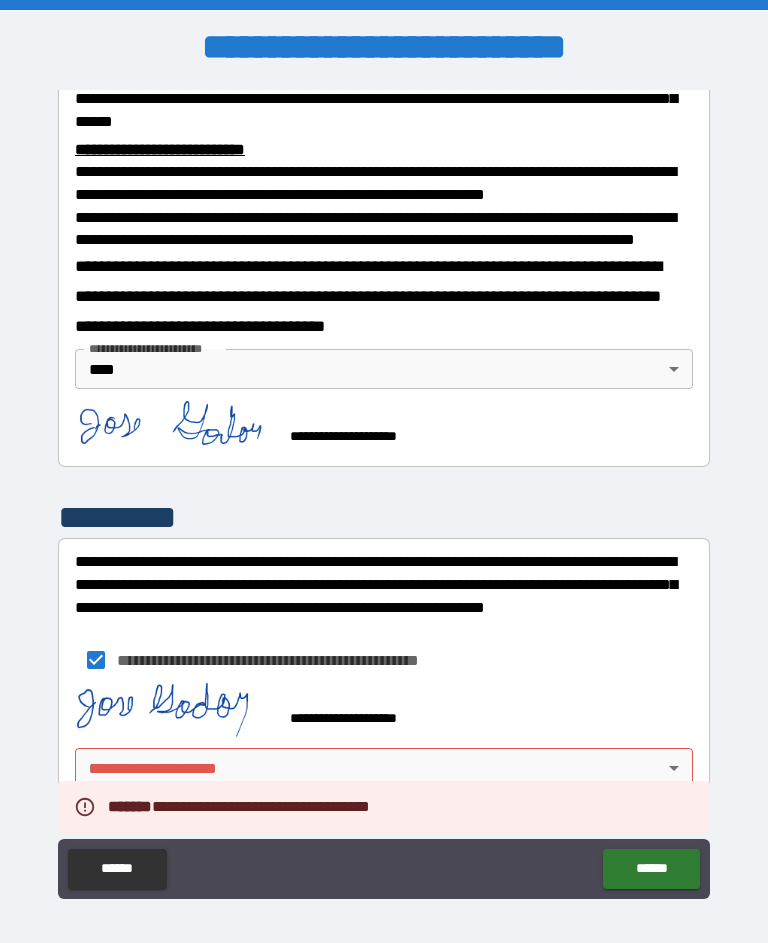 click on "**********" at bounding box center (384, 489) 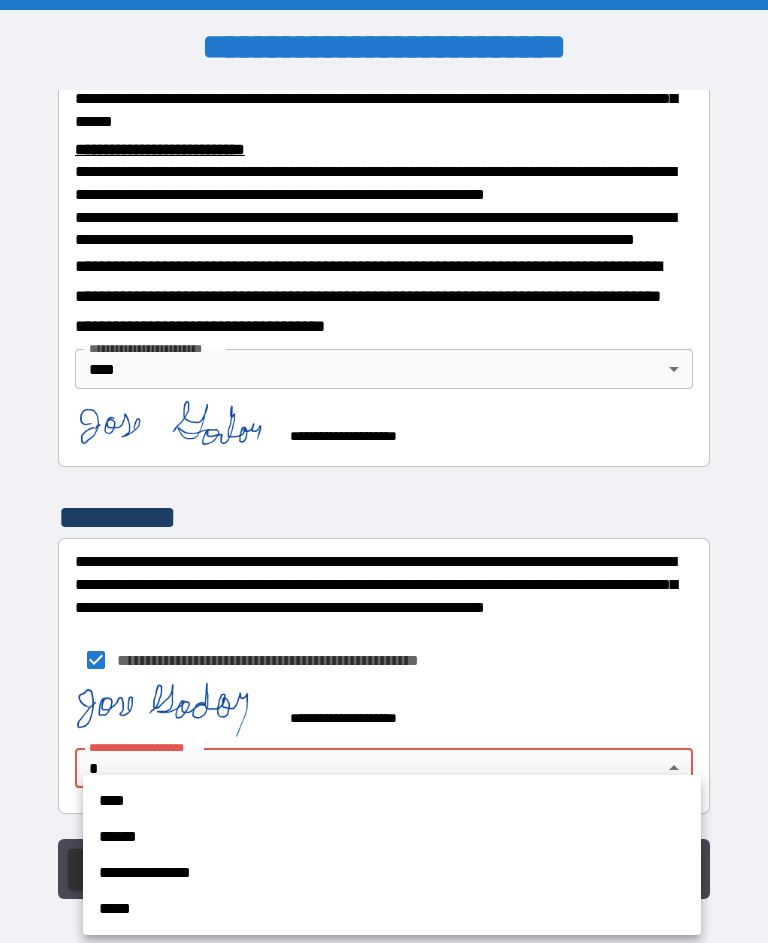 click on "****" at bounding box center [392, 801] 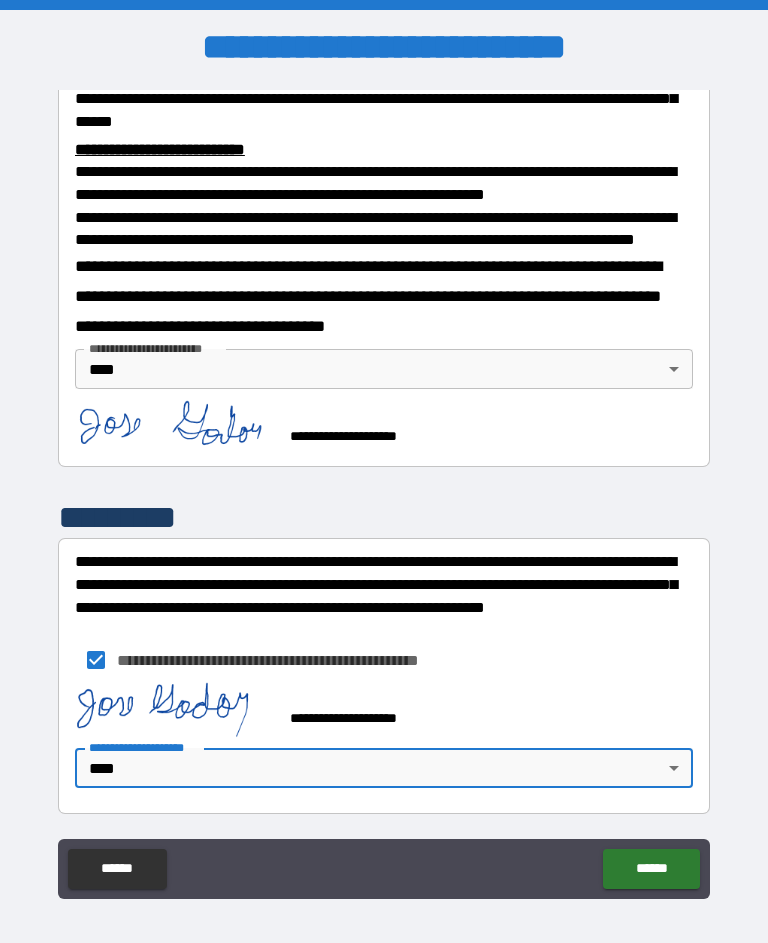 click on "******" at bounding box center [651, 869] 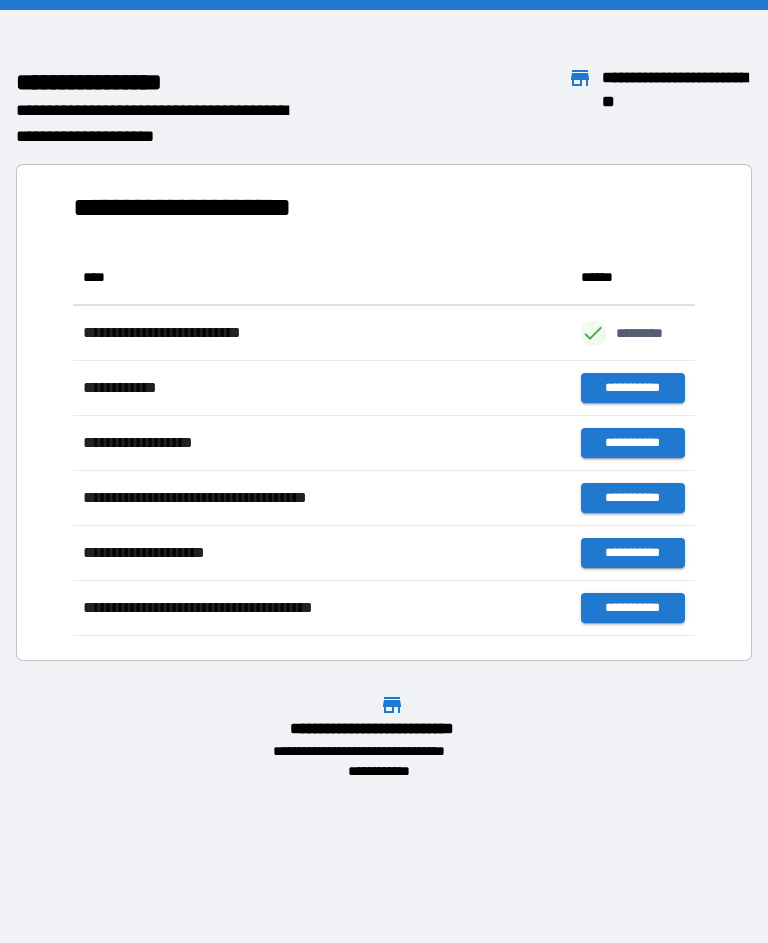 scroll, scrollTop: 1, scrollLeft: 1, axis: both 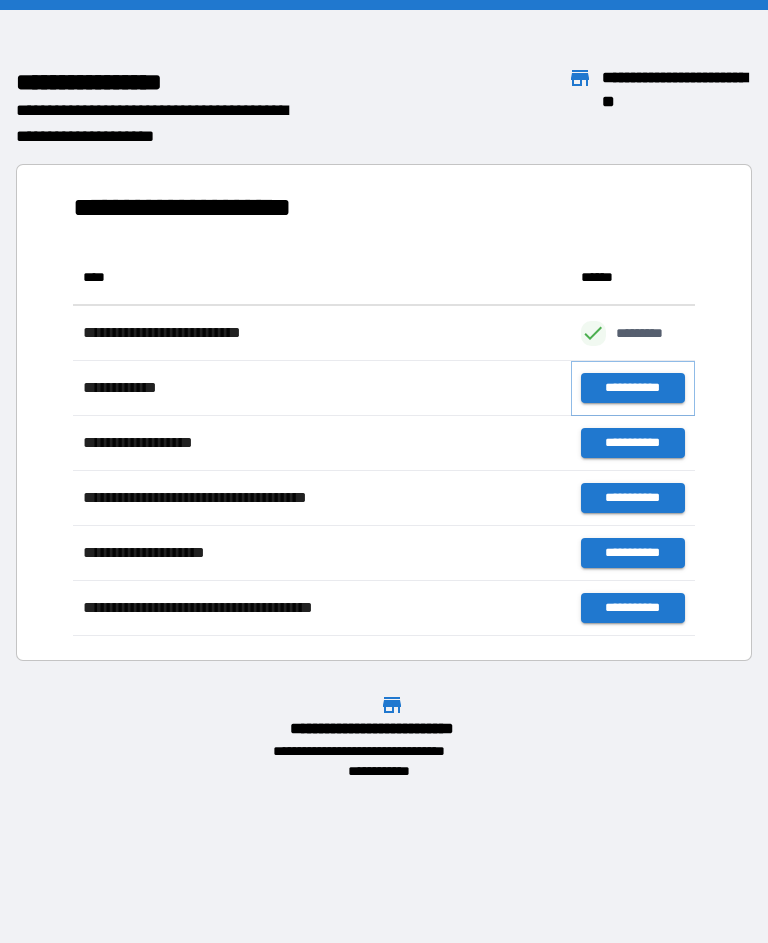 click on "**********" at bounding box center (633, 388) 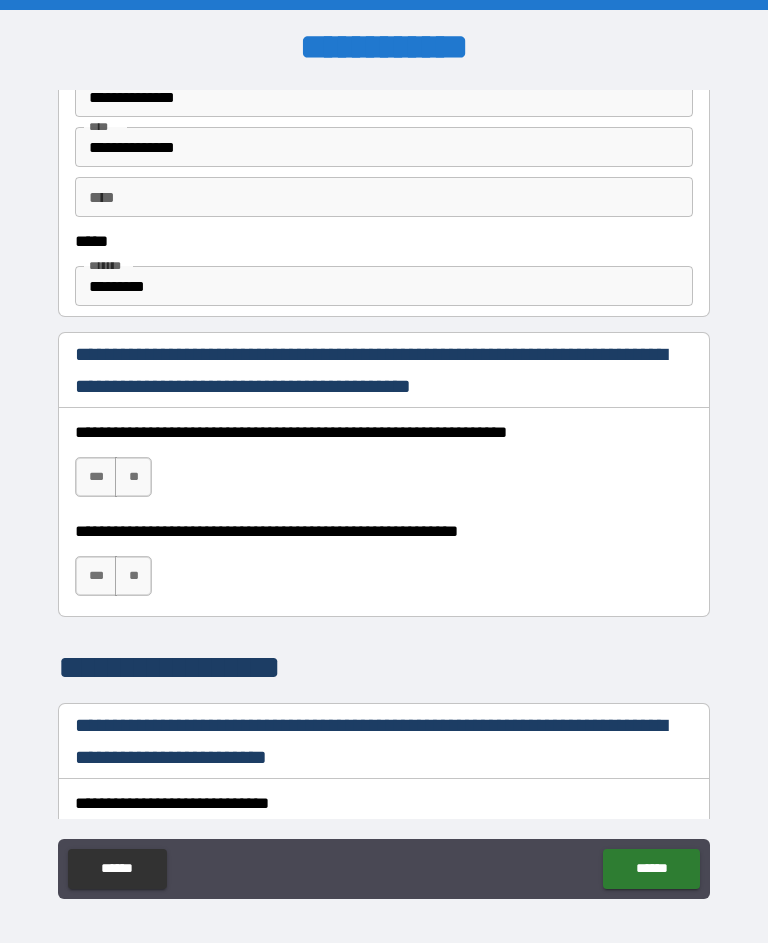 scroll, scrollTop: 1117, scrollLeft: 0, axis: vertical 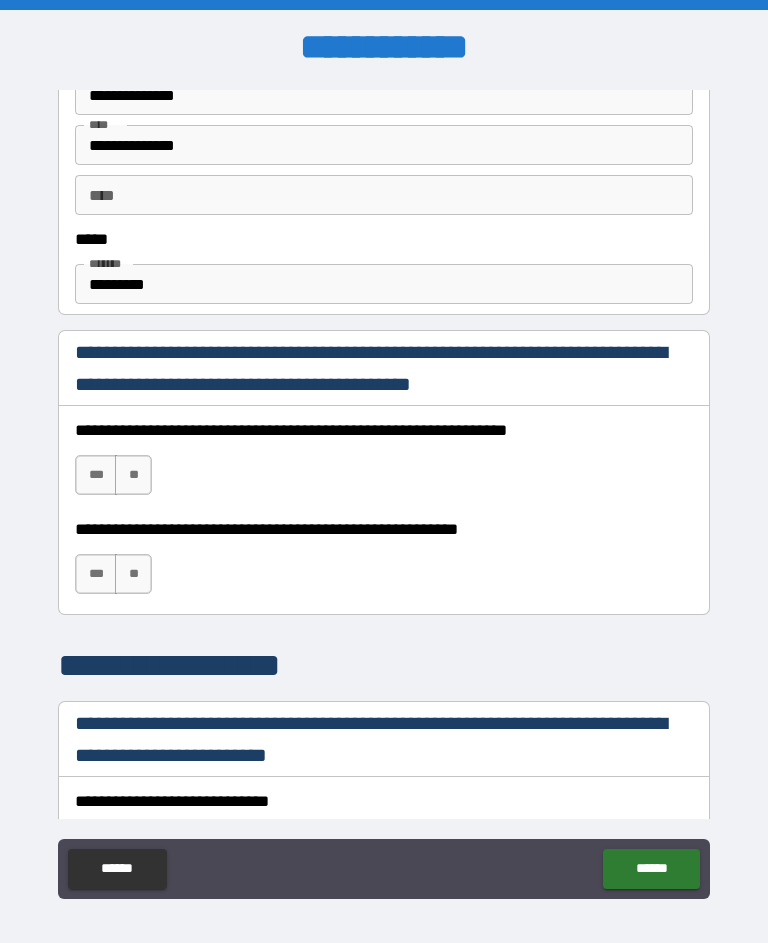 click on "***" at bounding box center [96, 475] 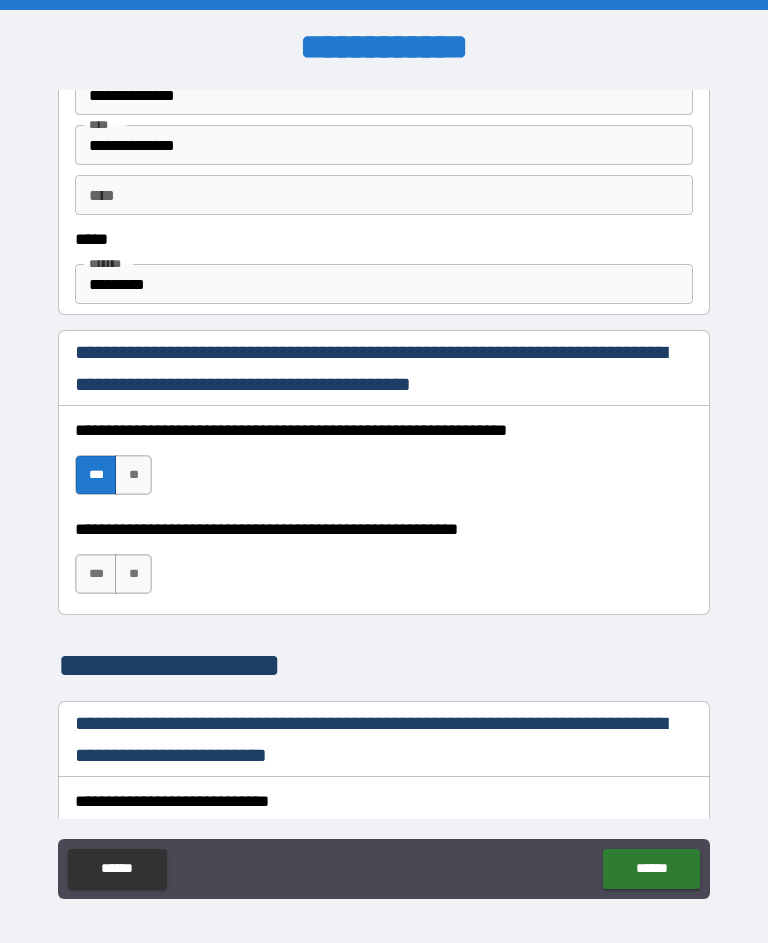 click on "***" at bounding box center [96, 574] 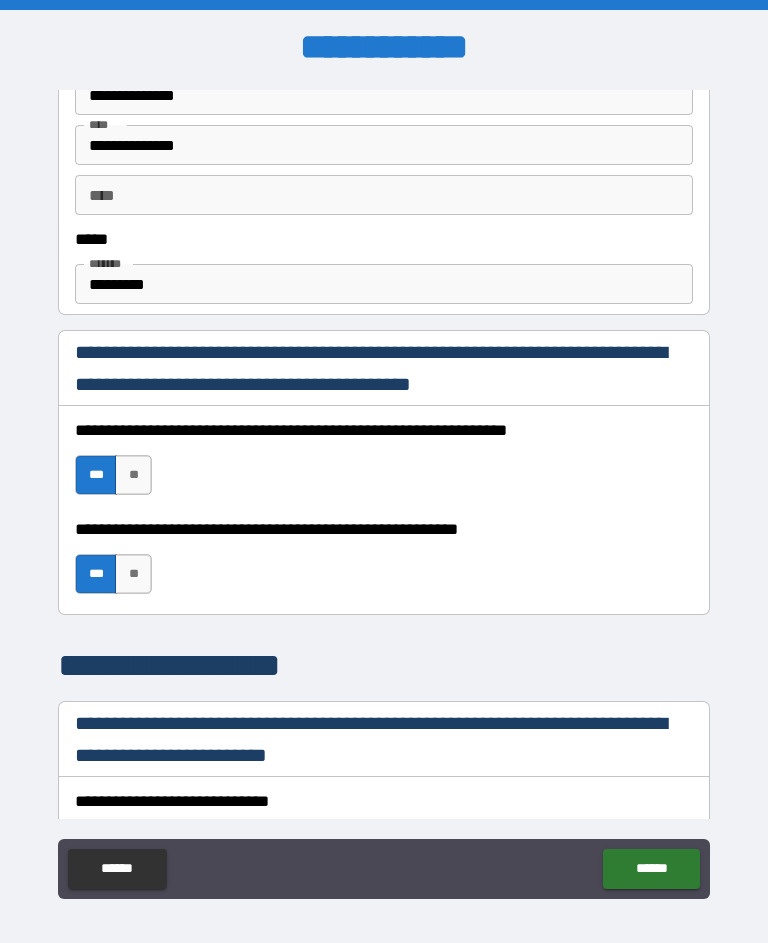 click on "**" at bounding box center (133, 574) 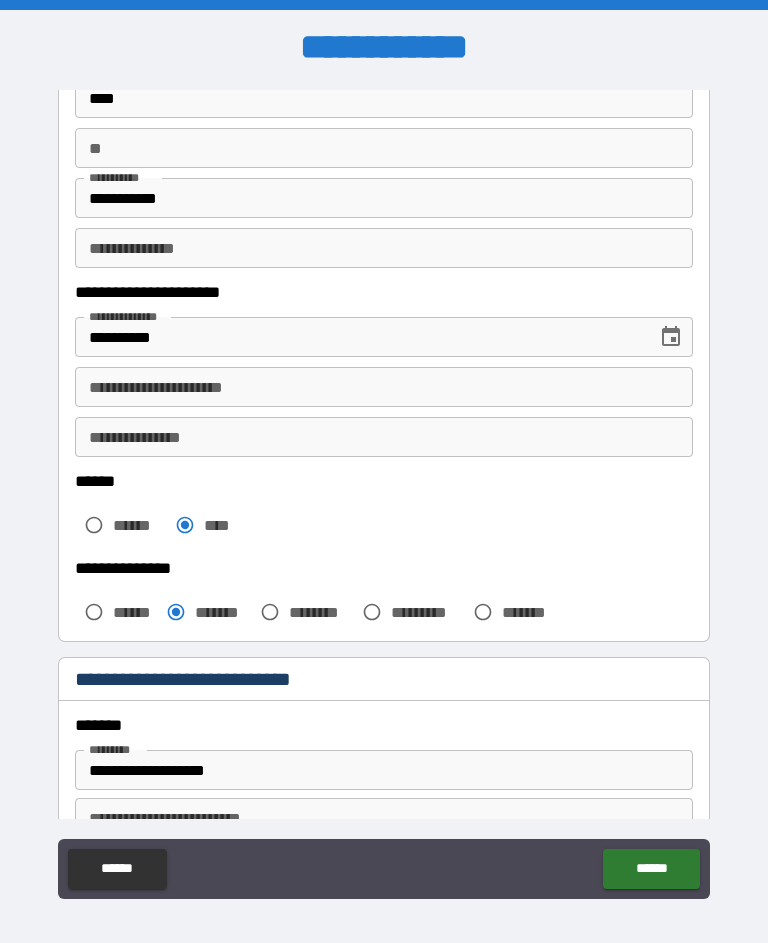 scroll, scrollTop: 154, scrollLeft: 0, axis: vertical 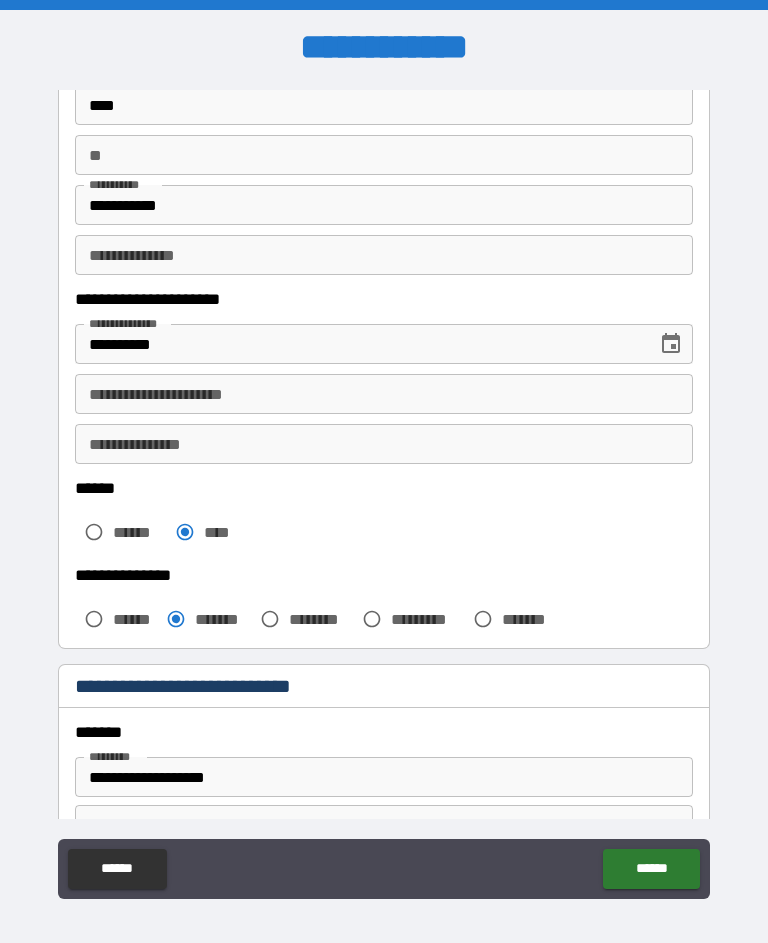 click on "**********" at bounding box center (384, 394) 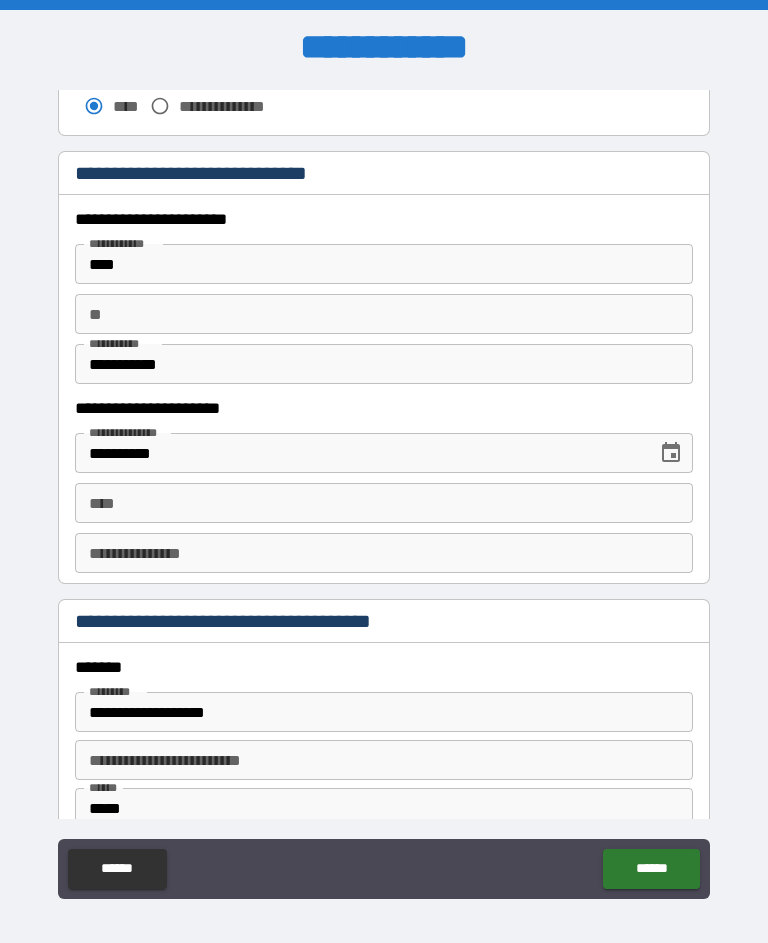 scroll, scrollTop: 2039, scrollLeft: 0, axis: vertical 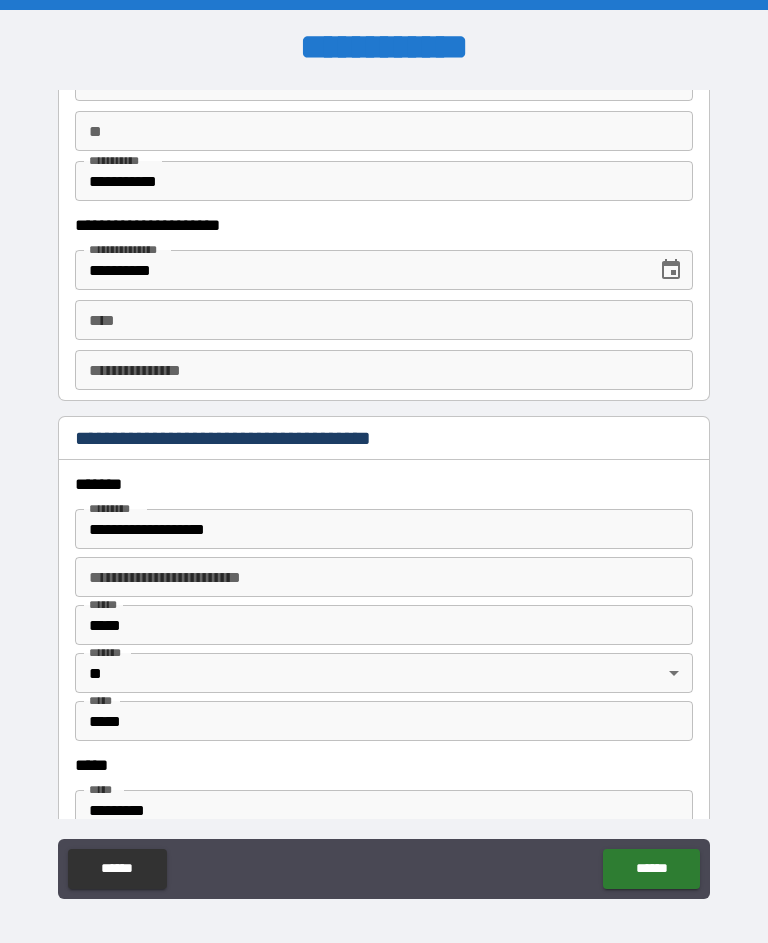 type on "**********" 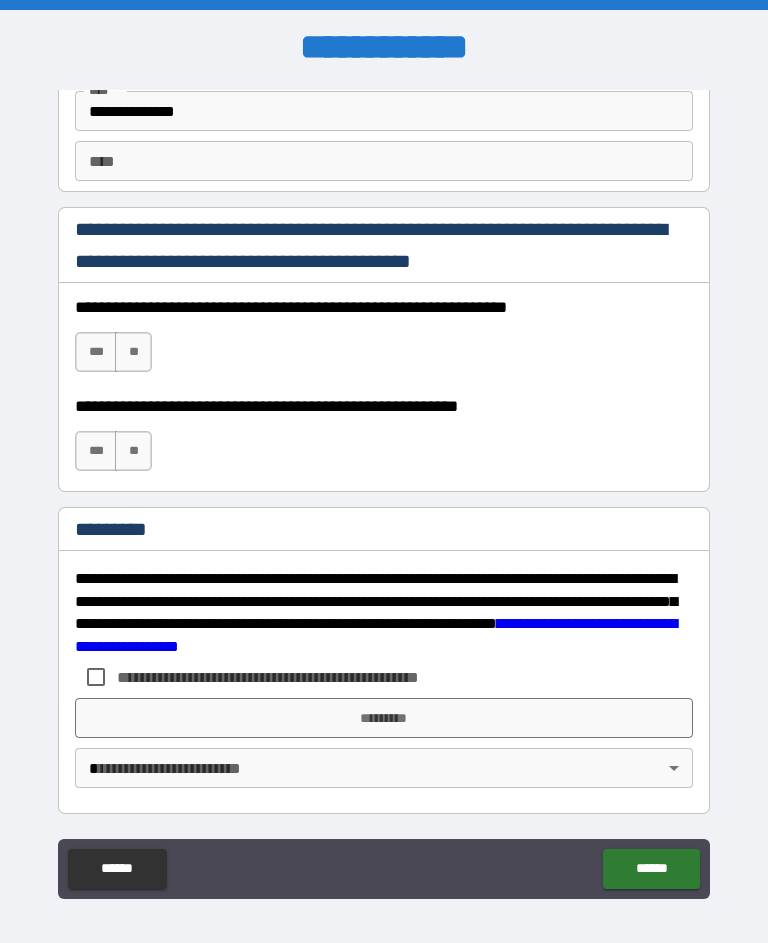 scroll, scrollTop: 2877, scrollLeft: 0, axis: vertical 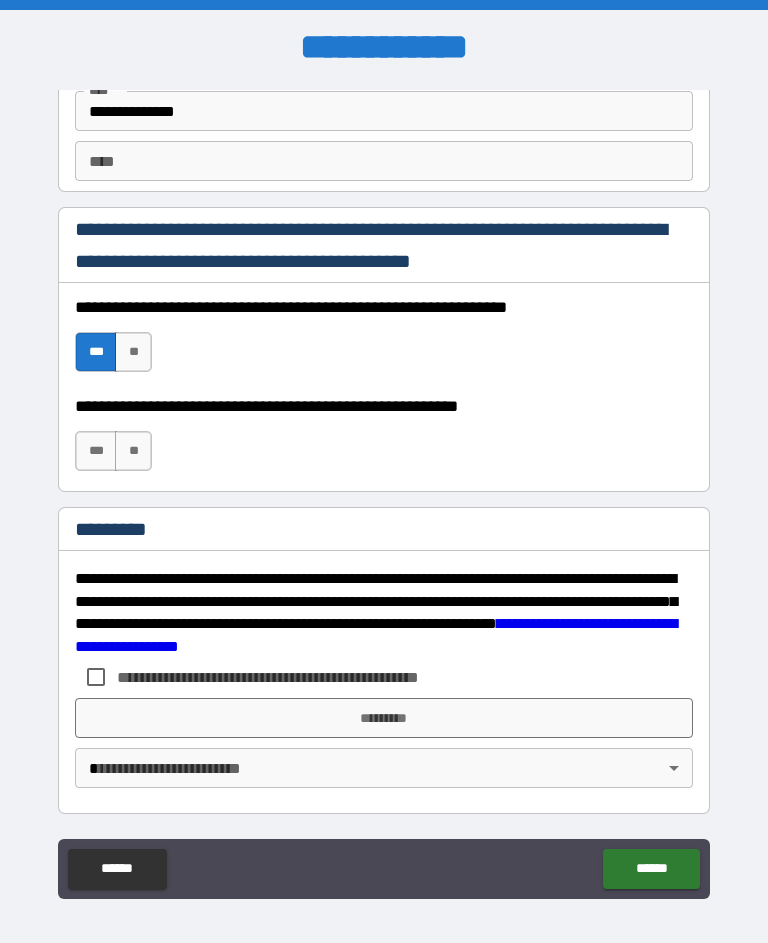 click on "**" at bounding box center [133, 451] 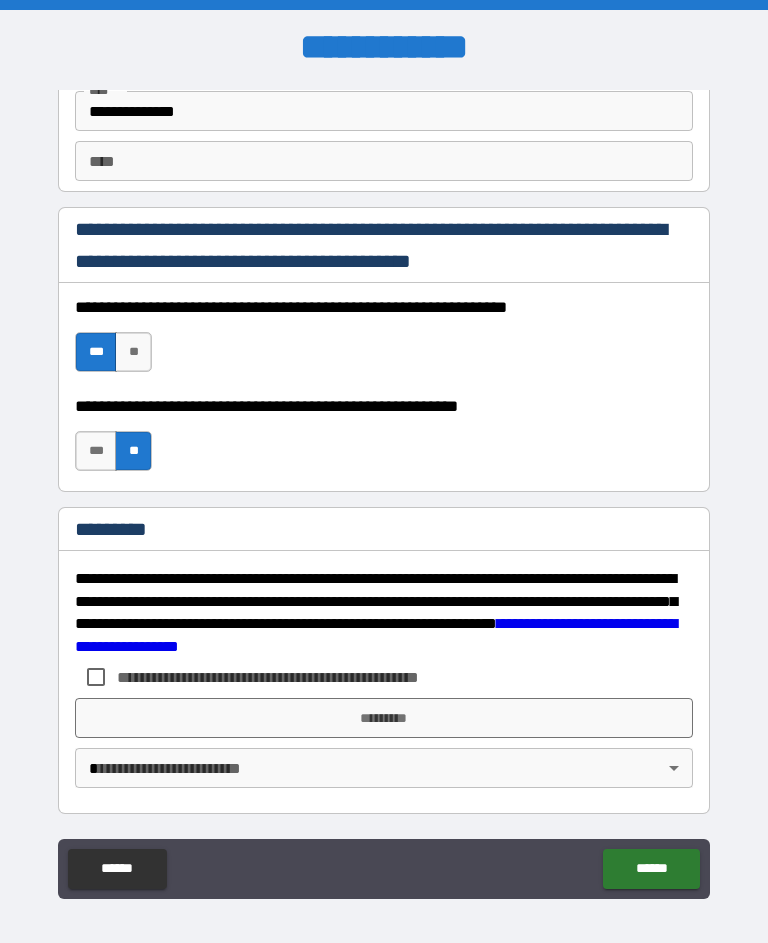 scroll, scrollTop: 2877, scrollLeft: 0, axis: vertical 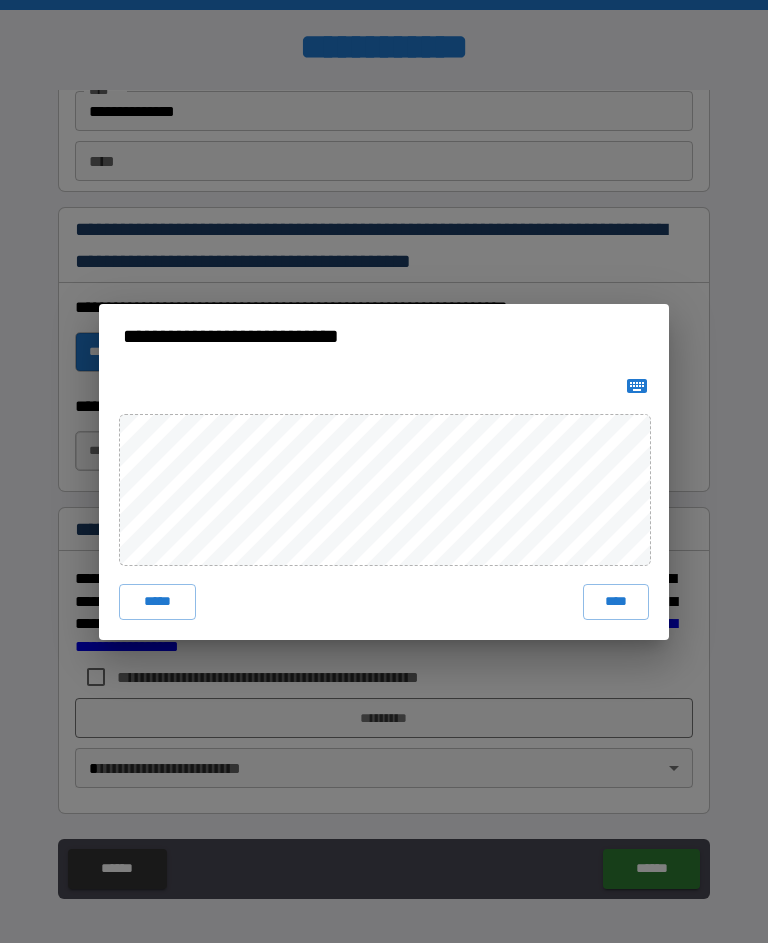 click on "*****" at bounding box center (157, 602) 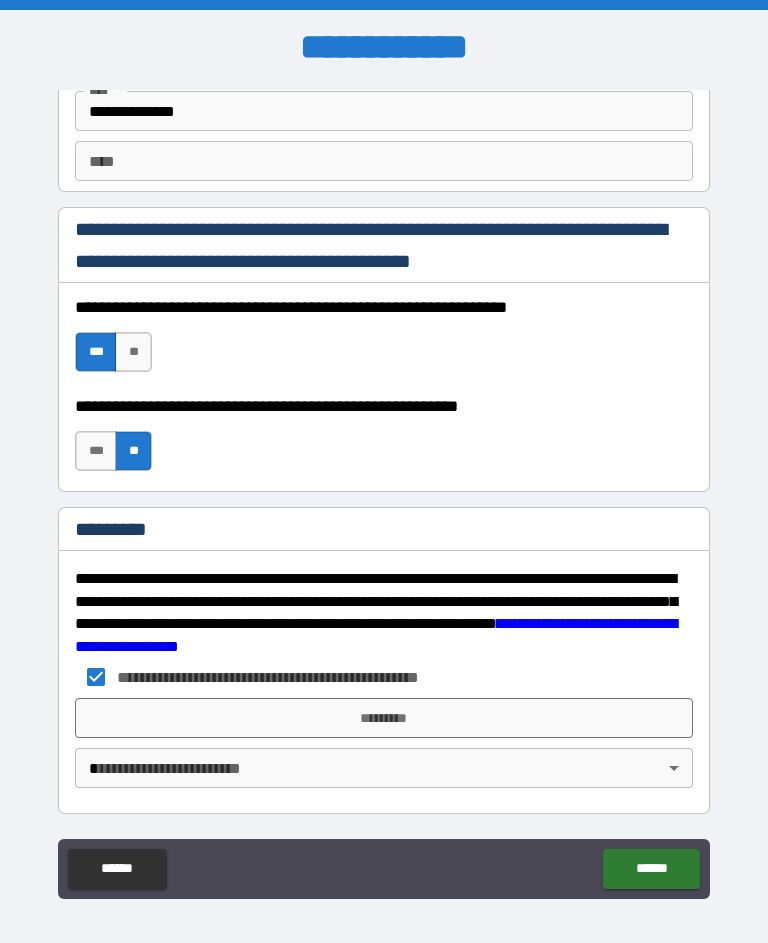 click on "*********" at bounding box center [384, 718] 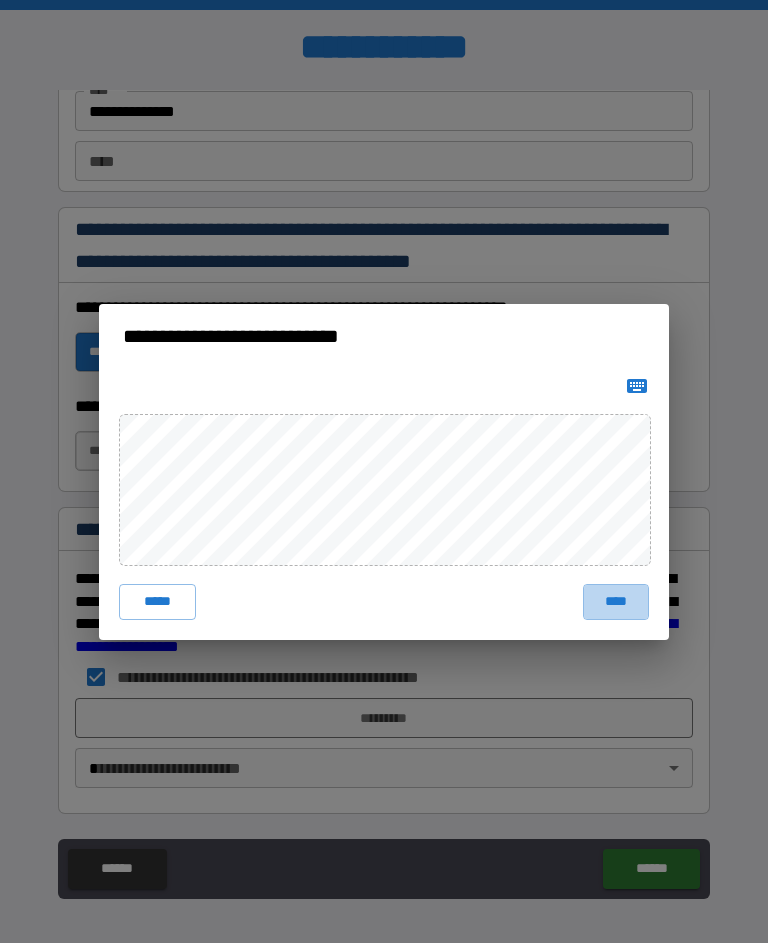 click on "****" at bounding box center [616, 602] 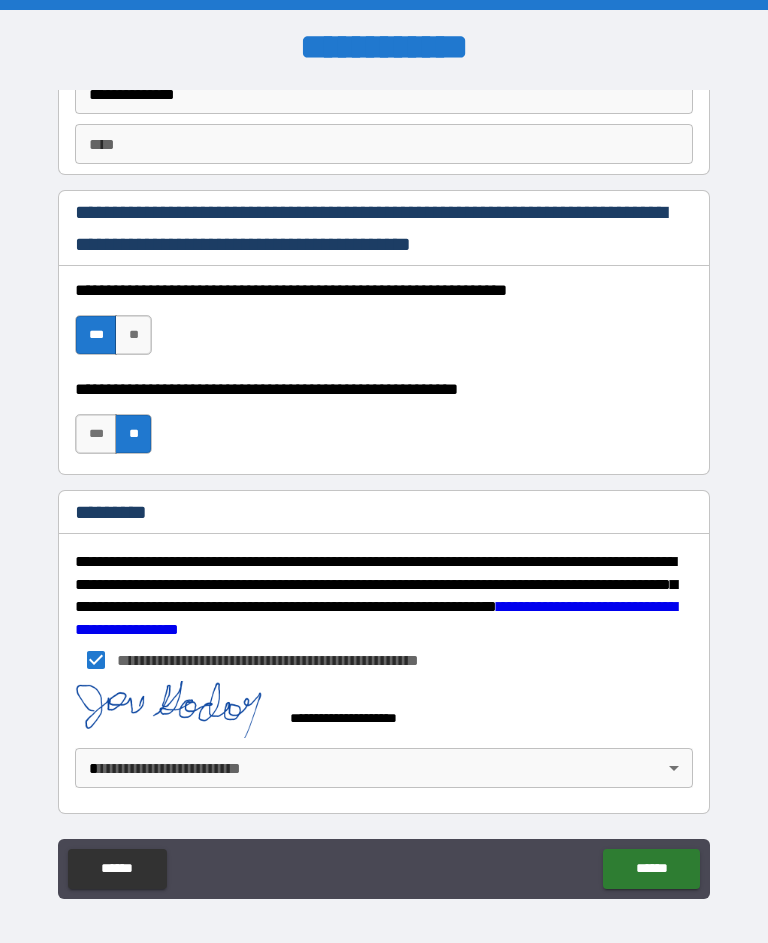 scroll, scrollTop: 2894, scrollLeft: 0, axis: vertical 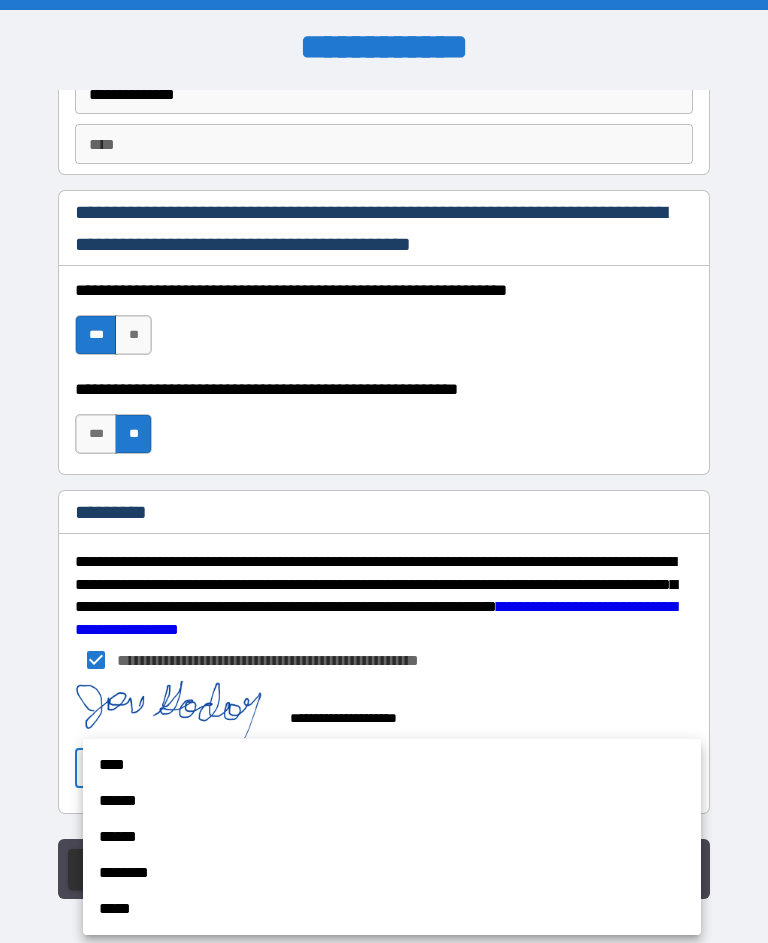 click on "****" at bounding box center [392, 765] 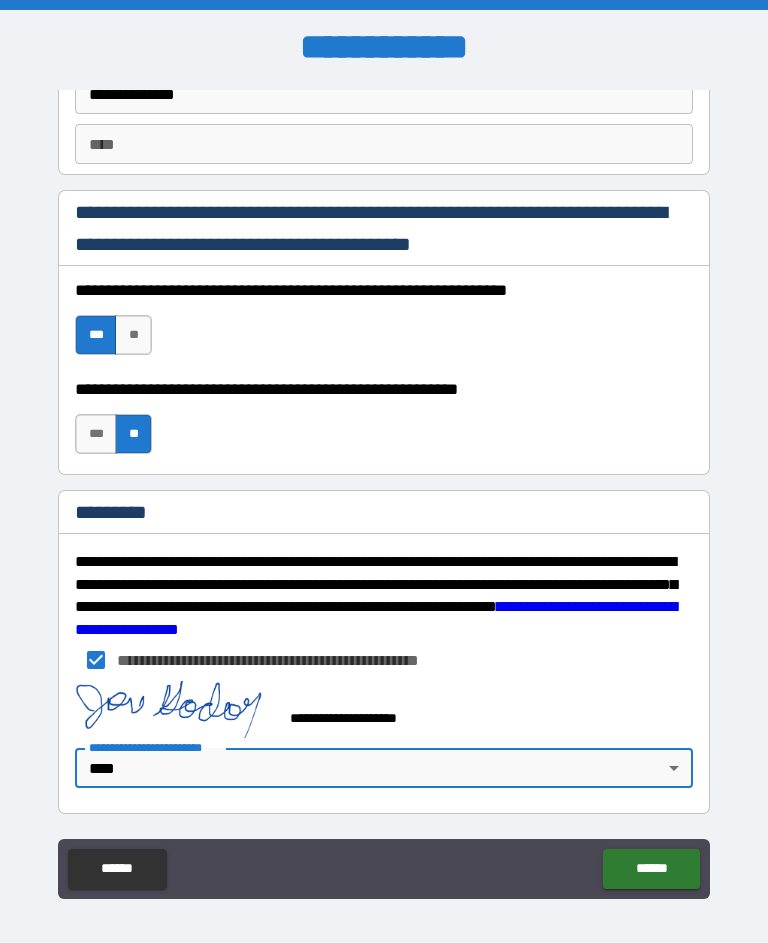 click on "******" at bounding box center [651, 869] 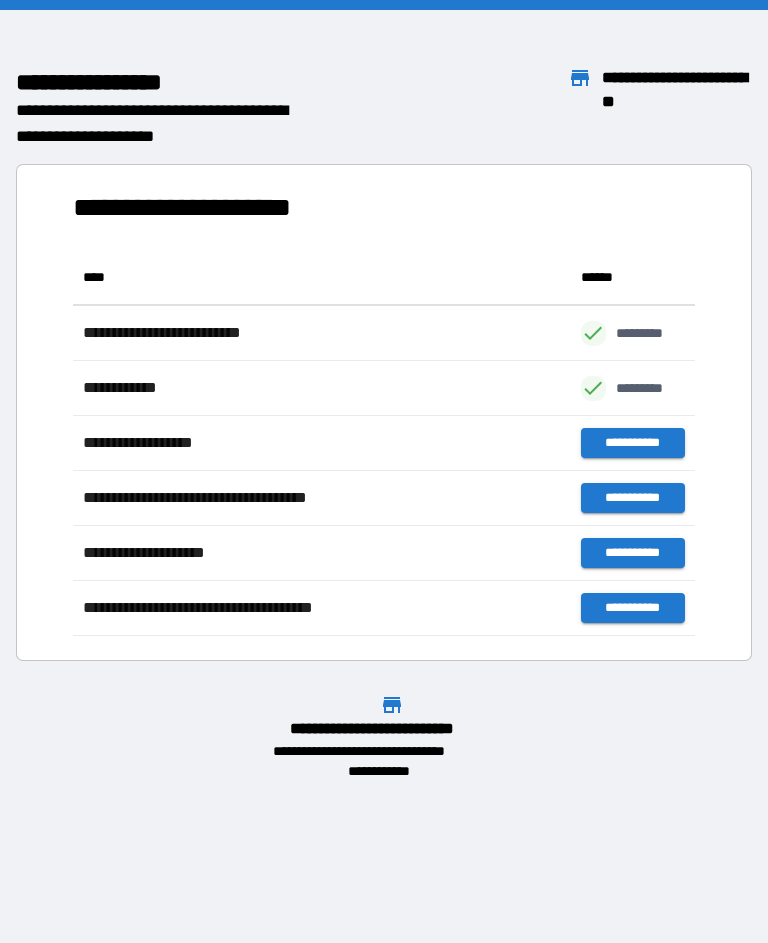 scroll, scrollTop: 1, scrollLeft: 1, axis: both 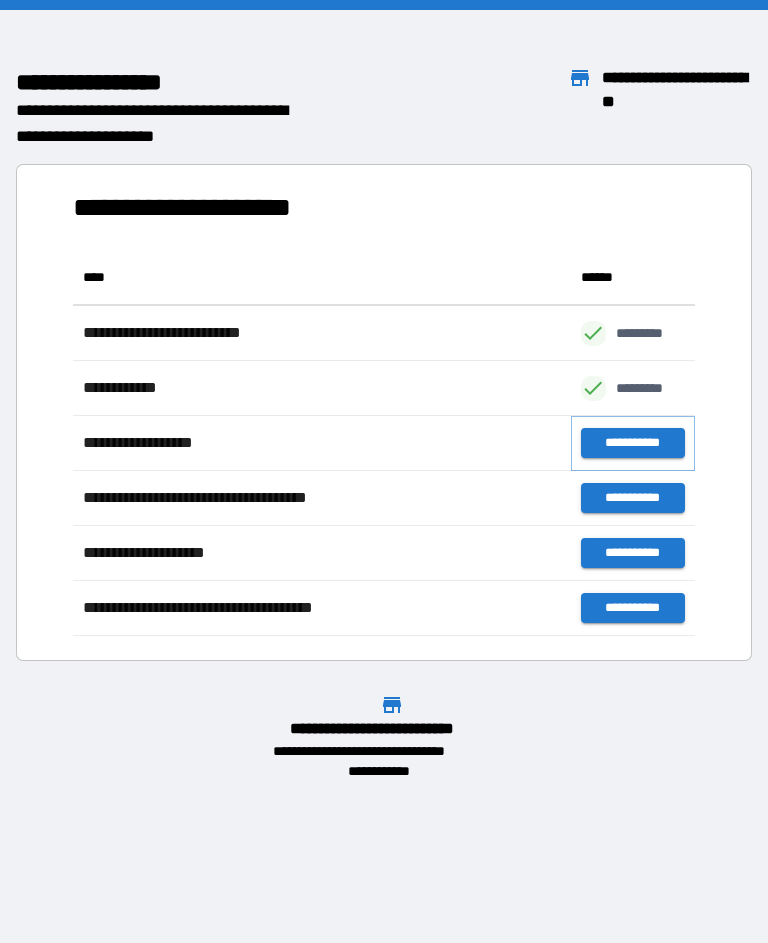 click on "**********" at bounding box center (633, 443) 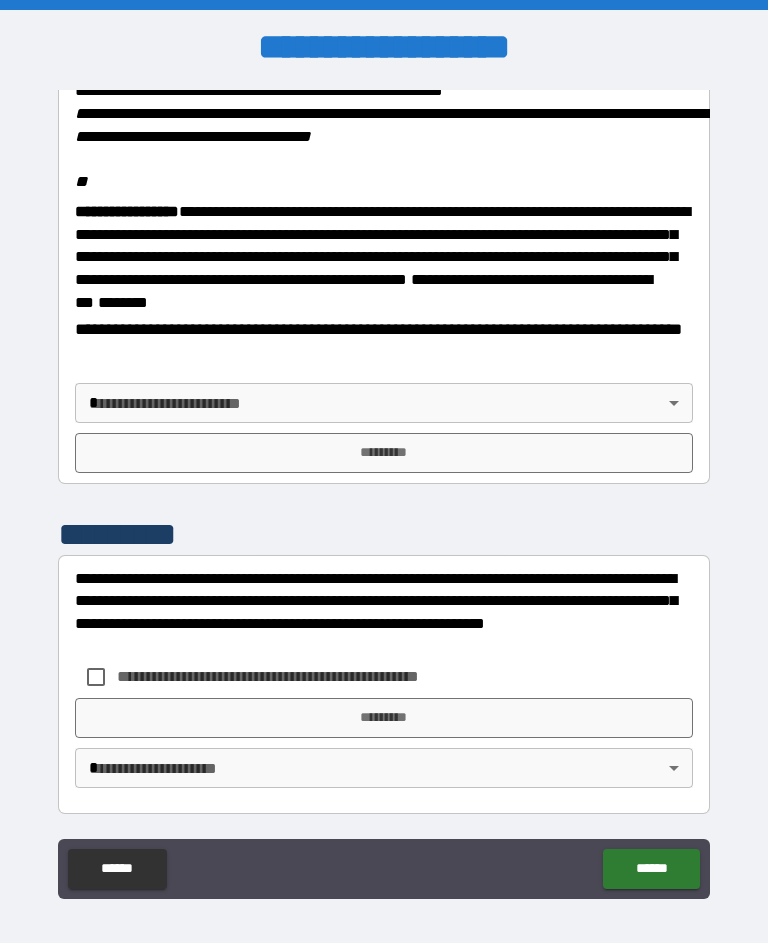 scroll, scrollTop: 2453, scrollLeft: 0, axis: vertical 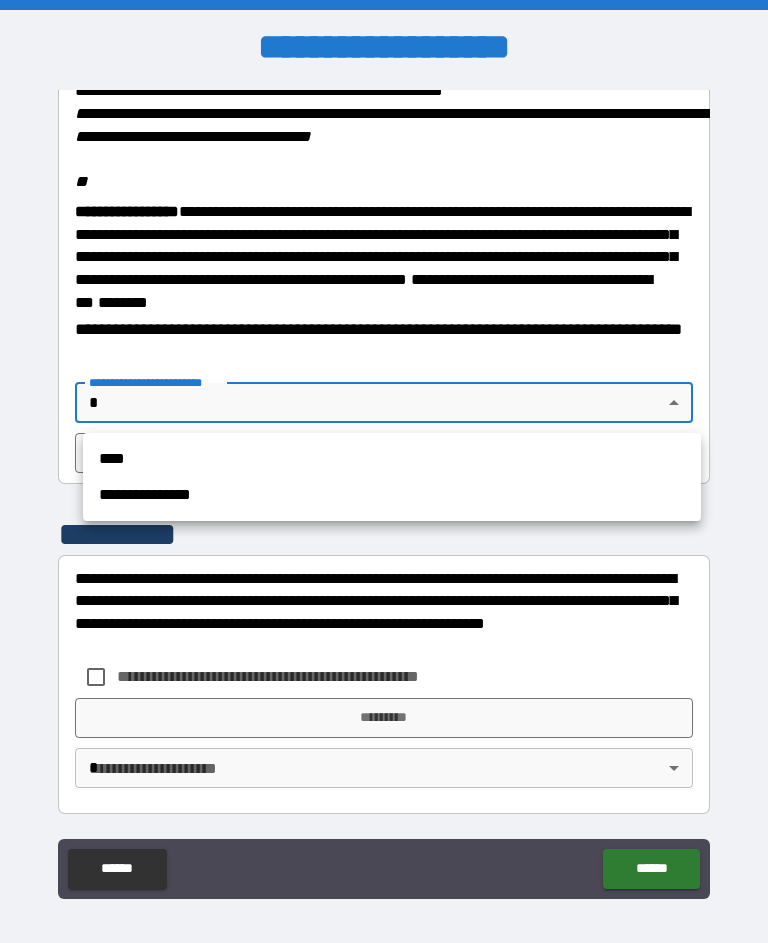 click on "****" at bounding box center [392, 459] 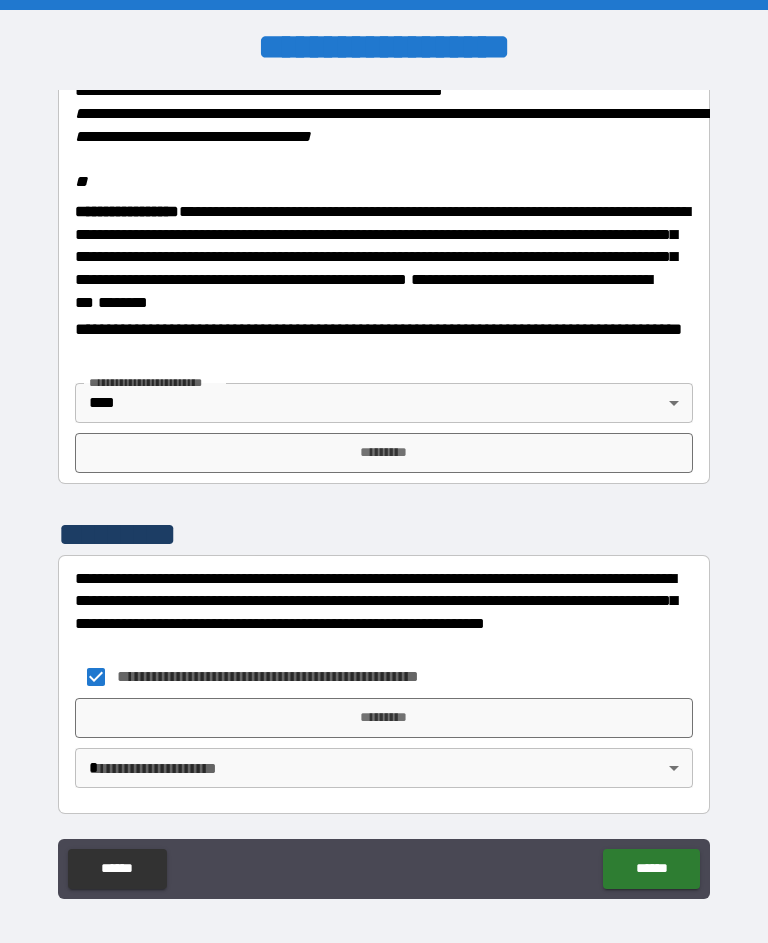 click on "**********" at bounding box center [384, 489] 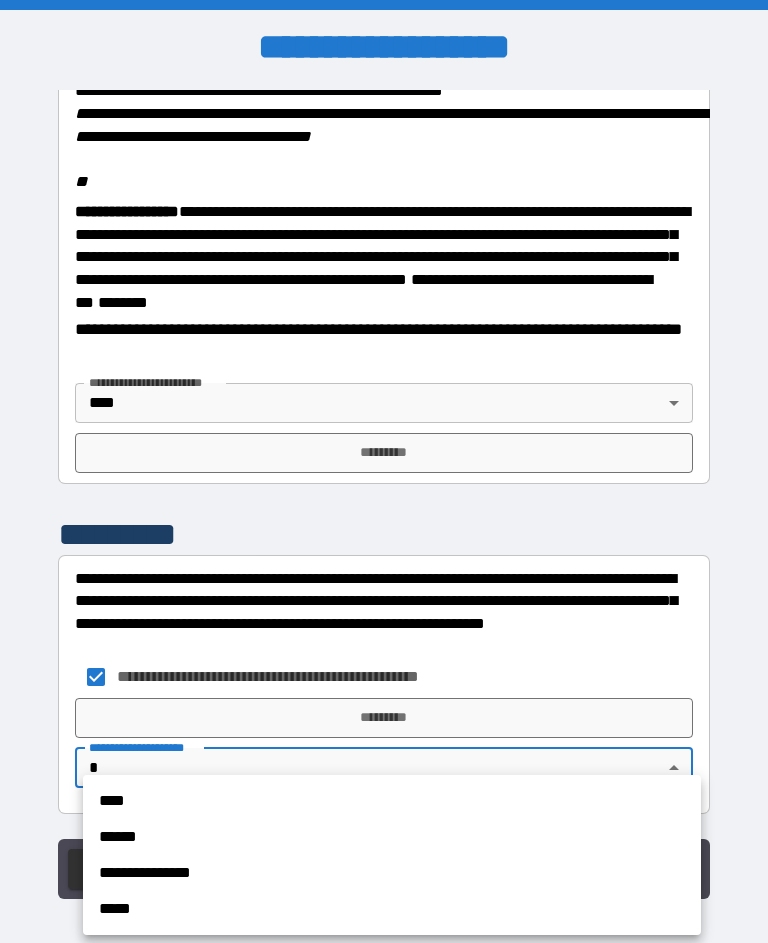 click on "****" at bounding box center [392, 801] 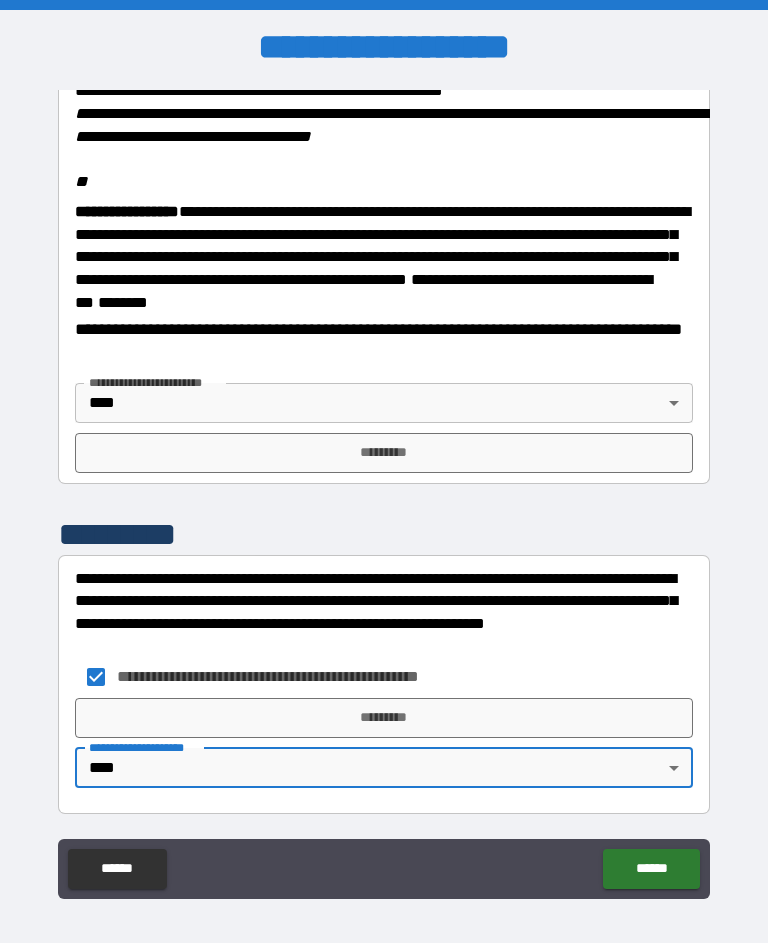 type on "****" 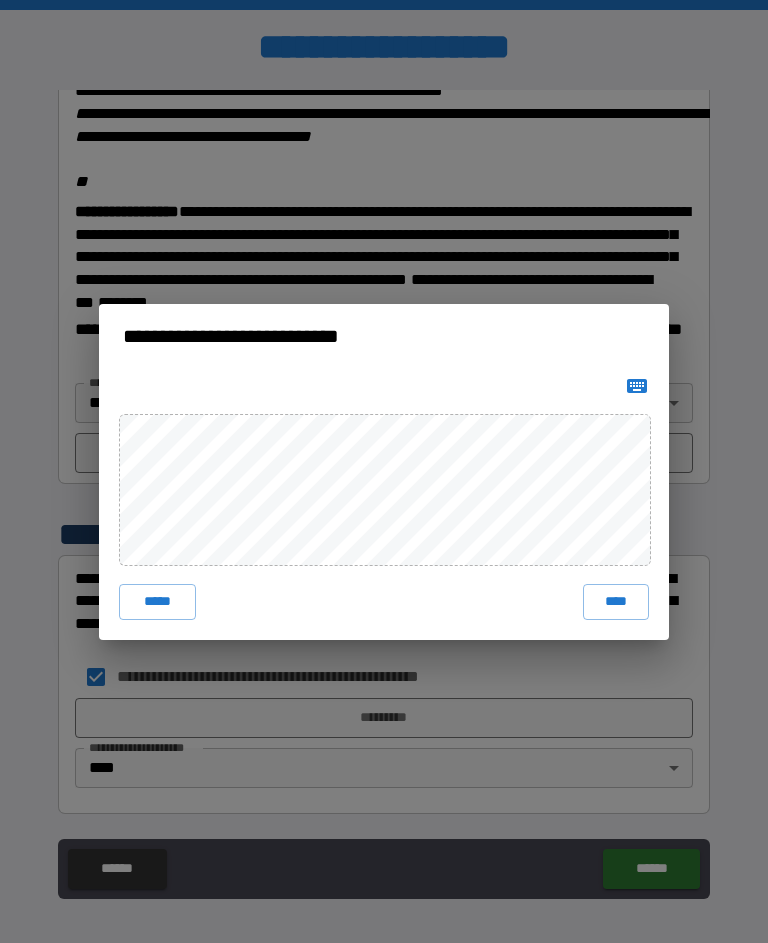 click on "****" at bounding box center (616, 602) 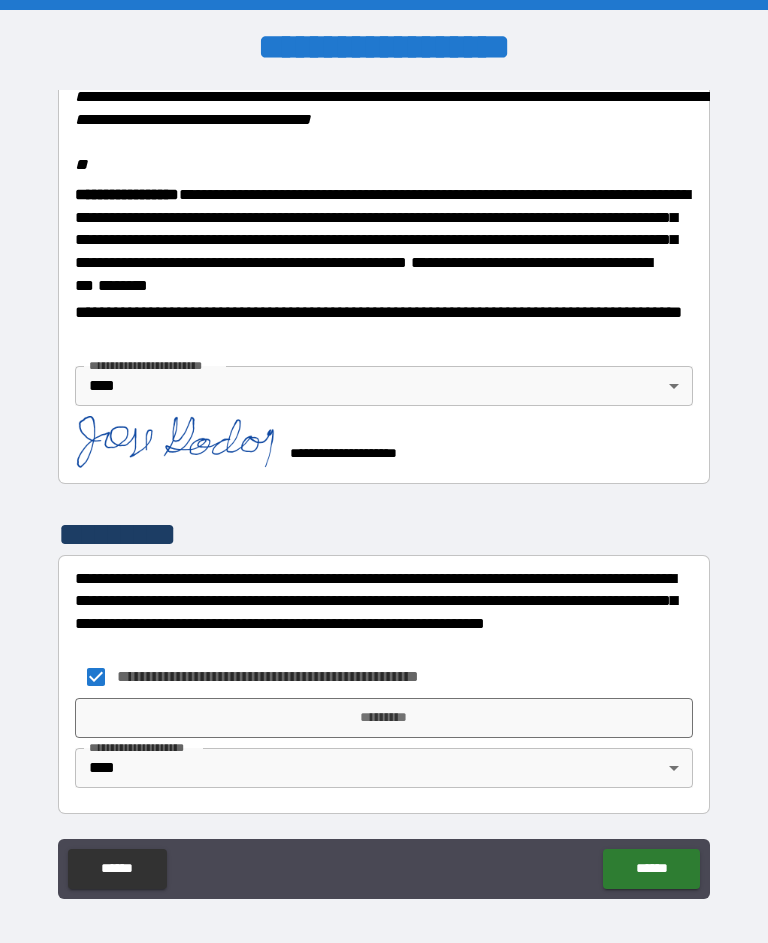 scroll, scrollTop: 2470, scrollLeft: 0, axis: vertical 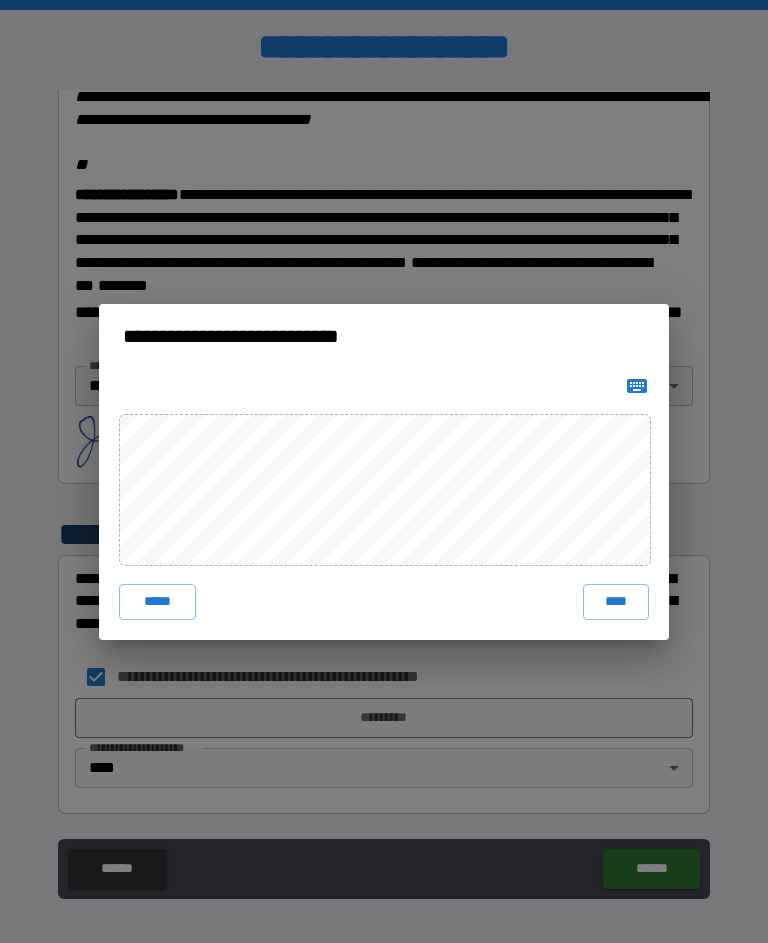 click on "****" at bounding box center (616, 602) 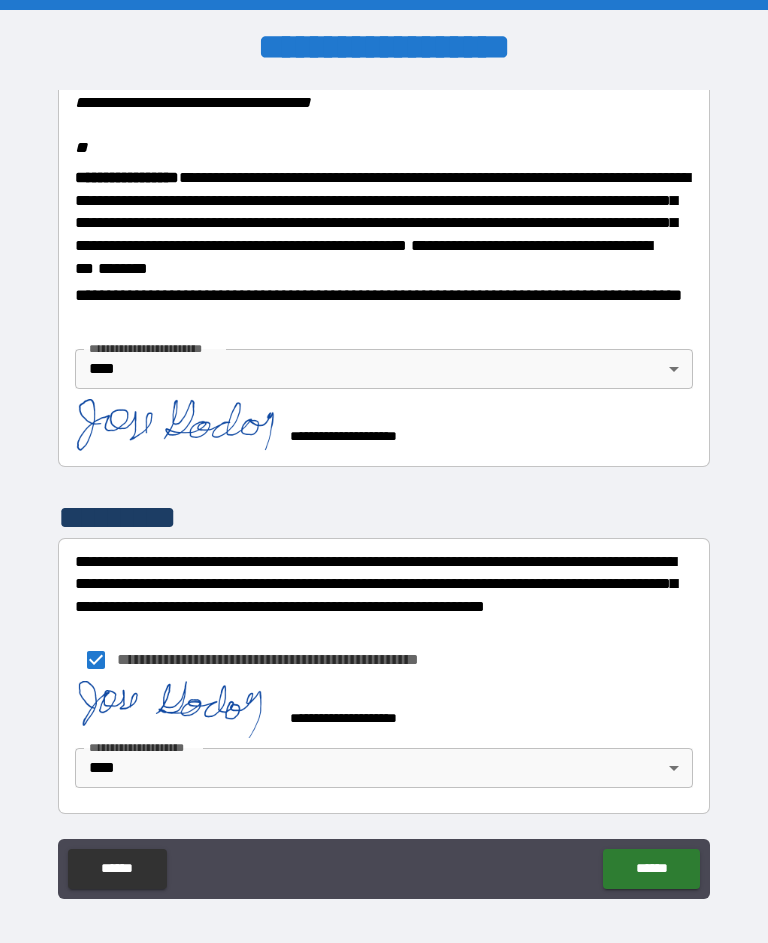 scroll, scrollTop: 2489, scrollLeft: 0, axis: vertical 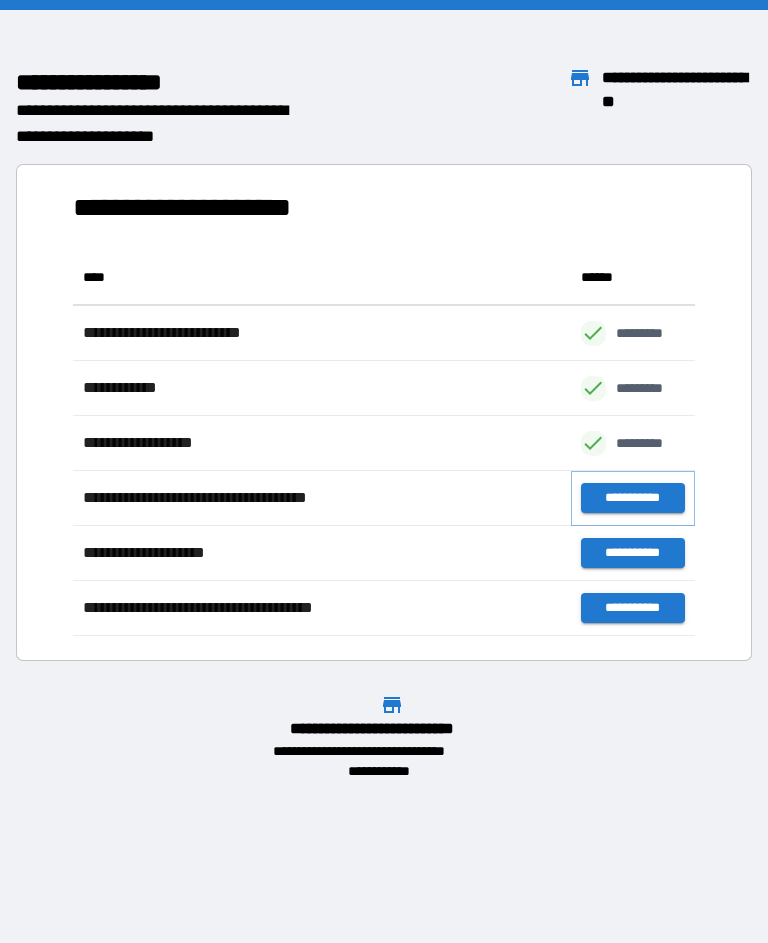 click on "**********" at bounding box center [633, 498] 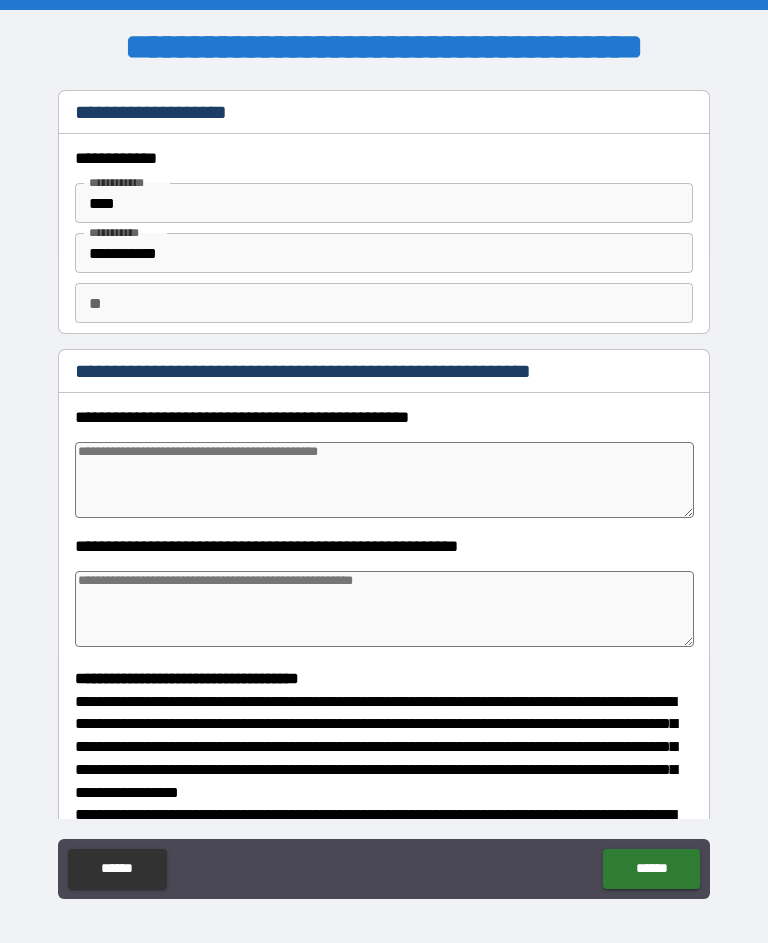 type on "*" 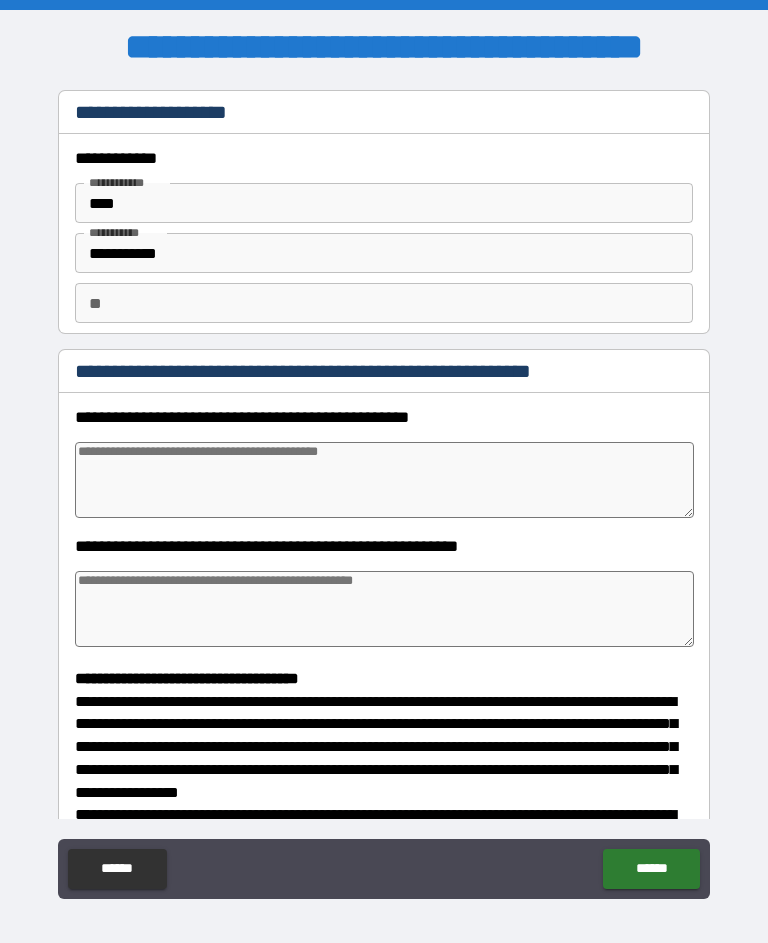 type on "*" 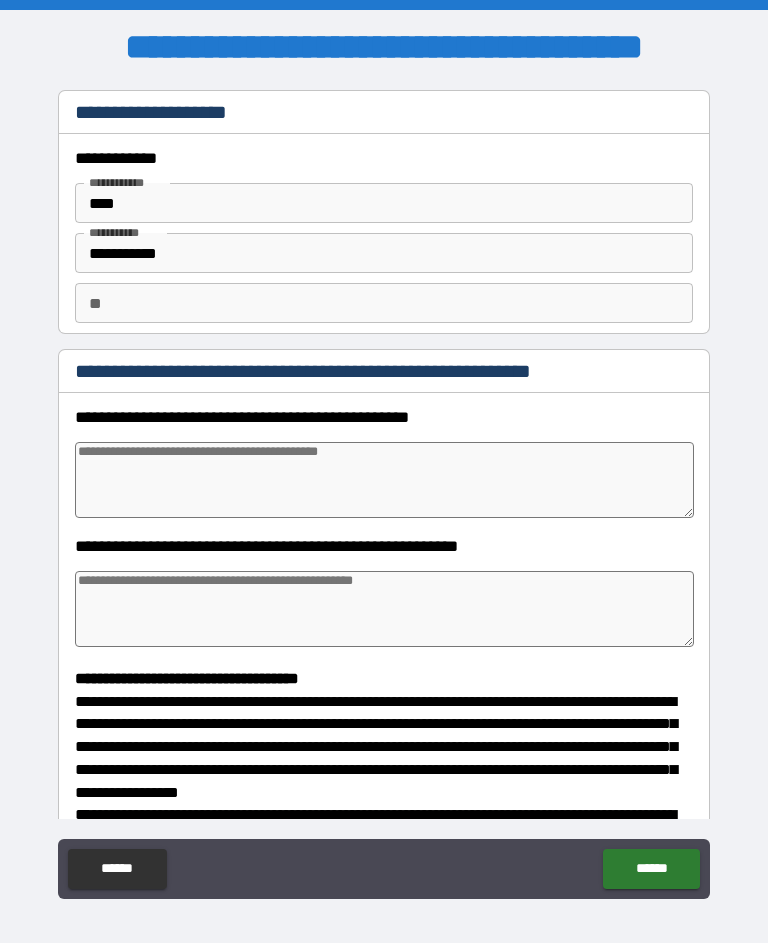 type on "*" 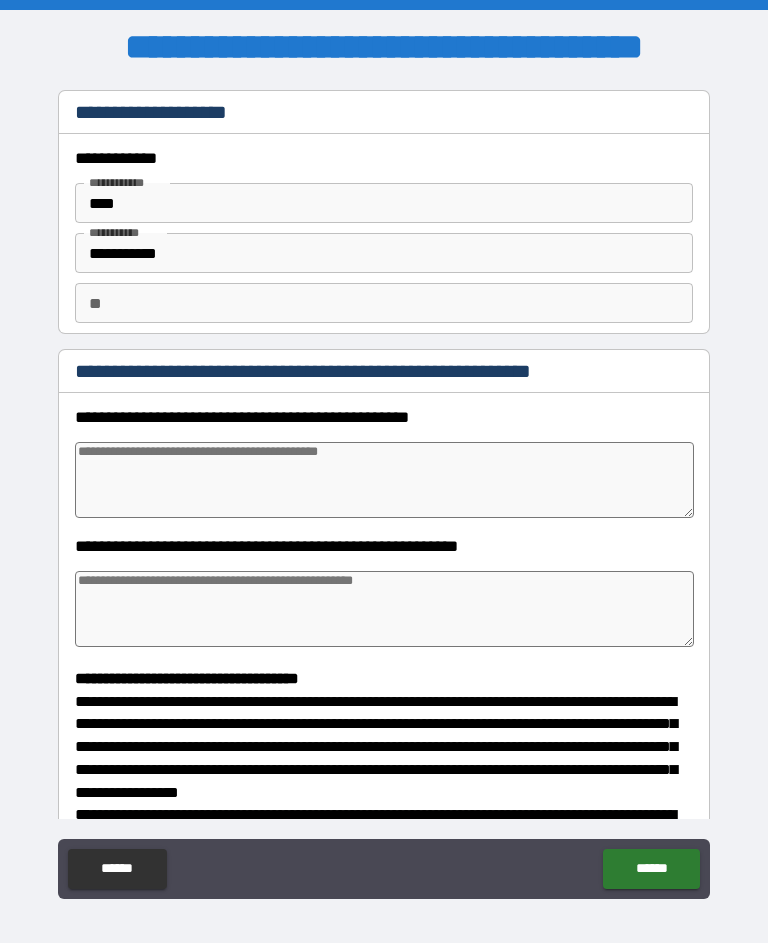 type on "*" 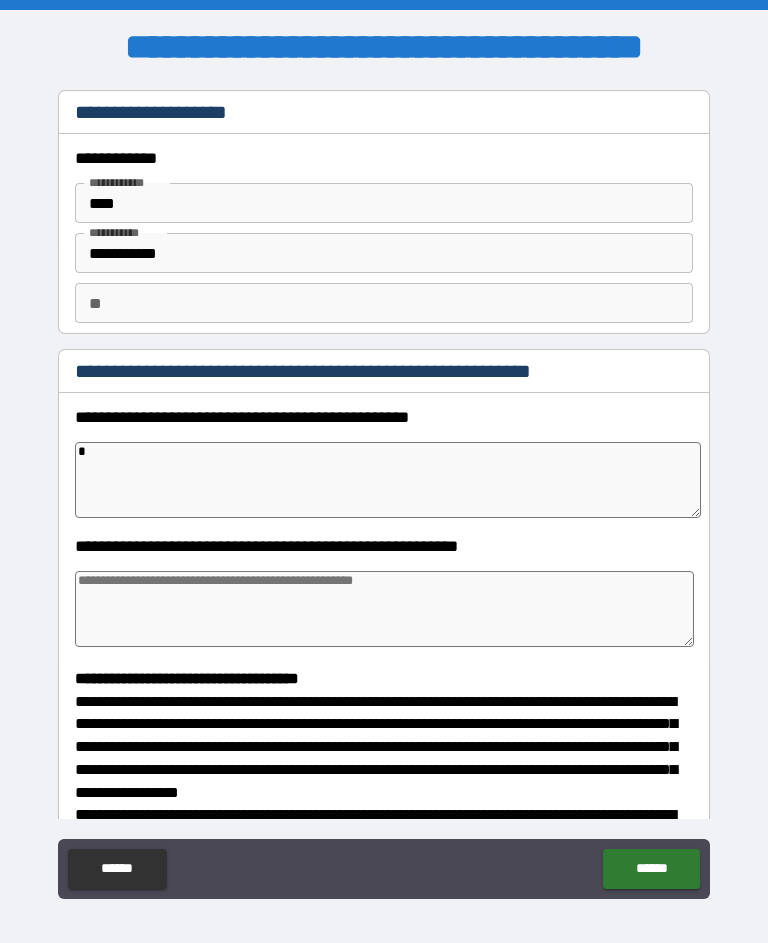 type on "*" 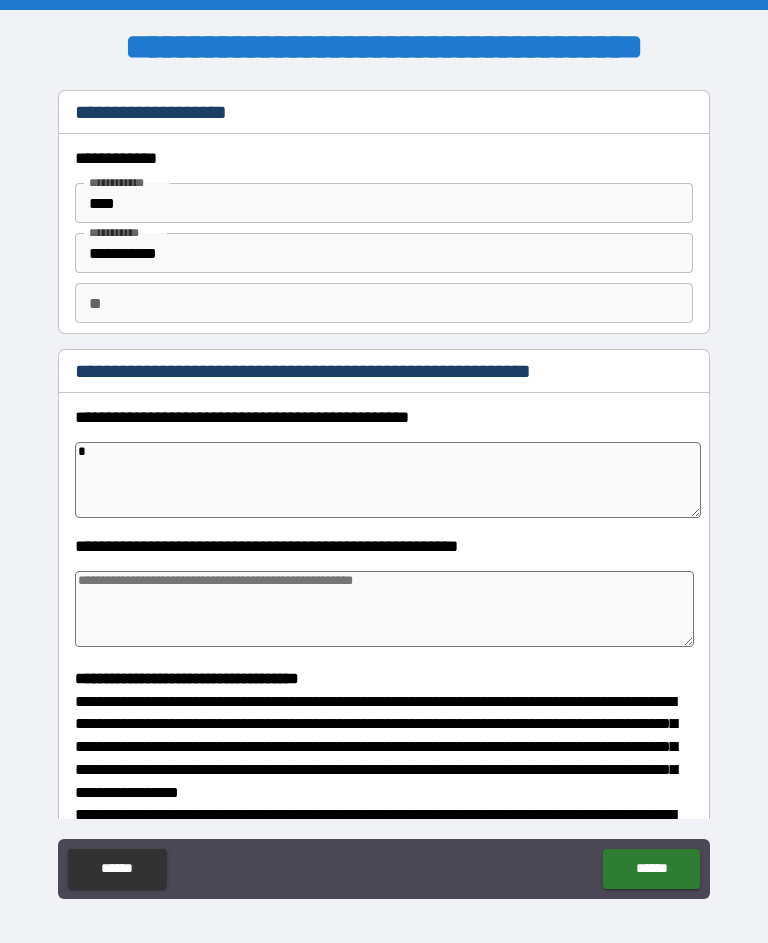 type on "*" 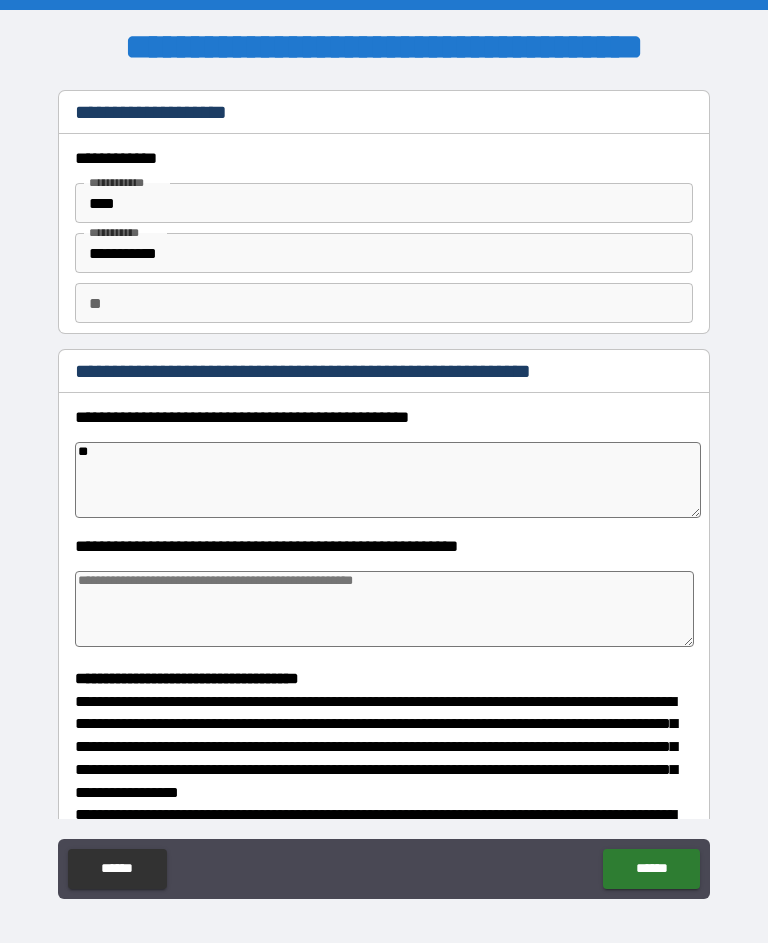 type on "*" 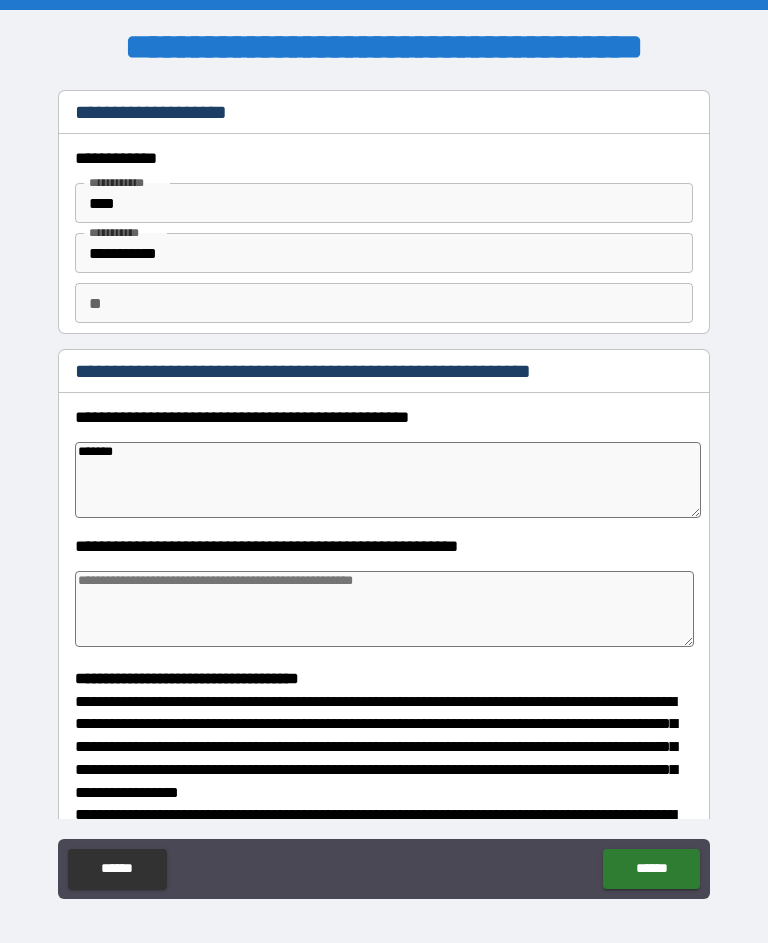 type on "*******" 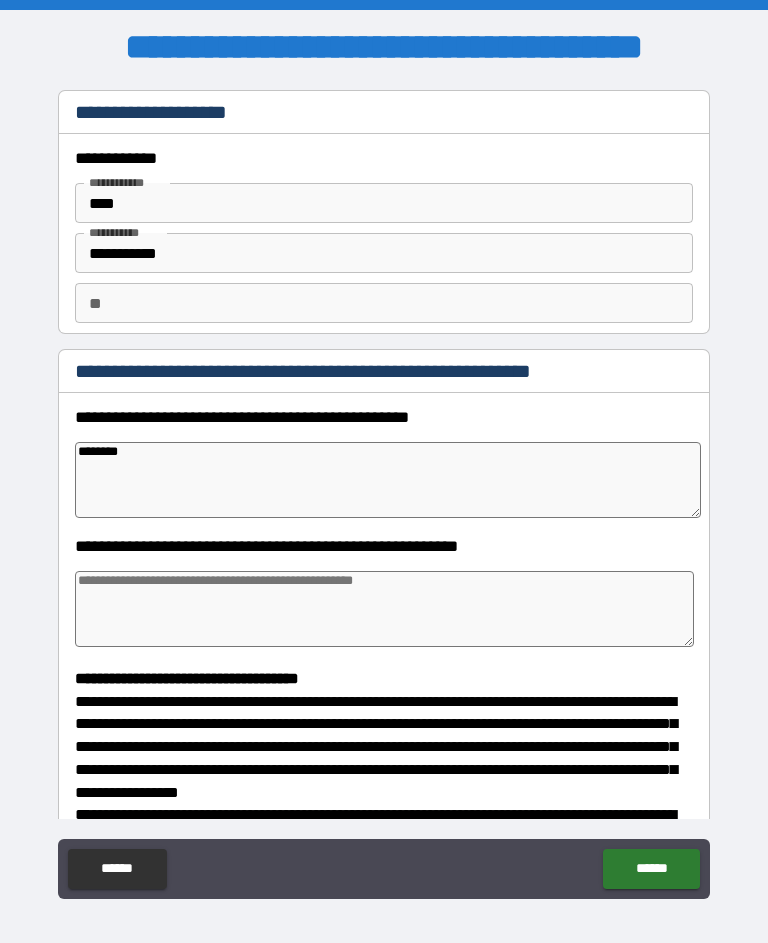 type on "*" 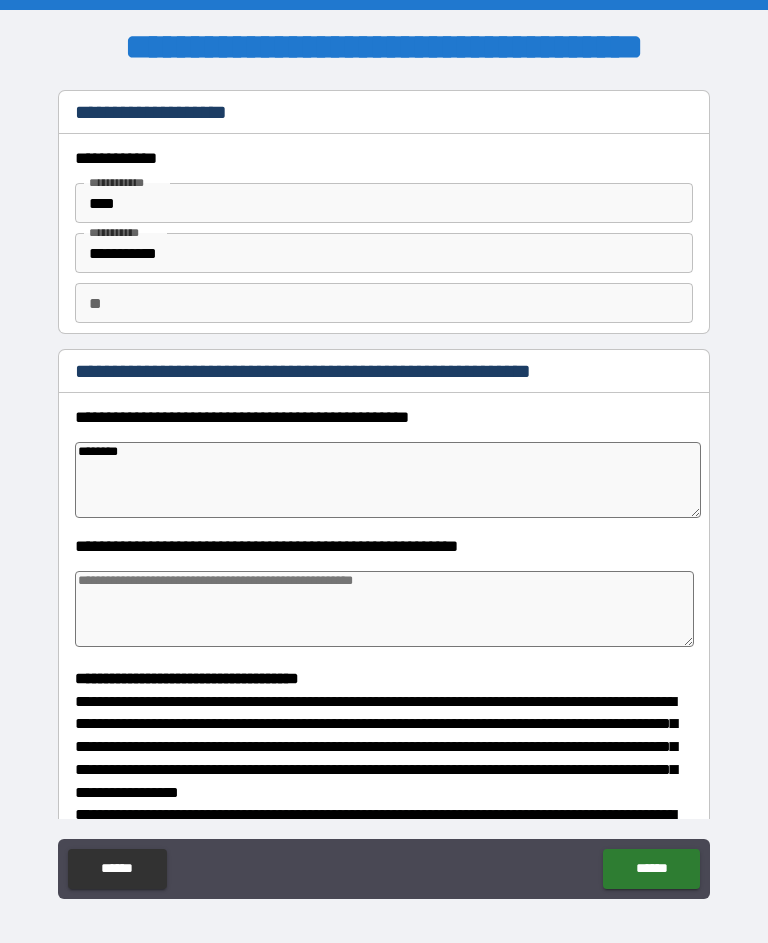 type on "*********" 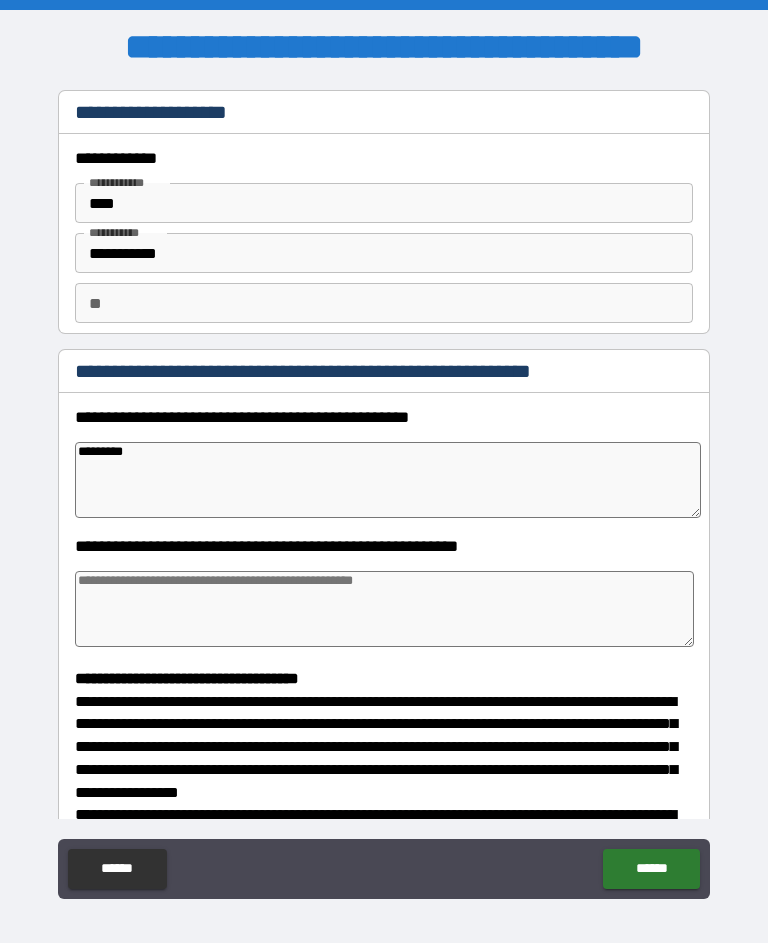 type on "*" 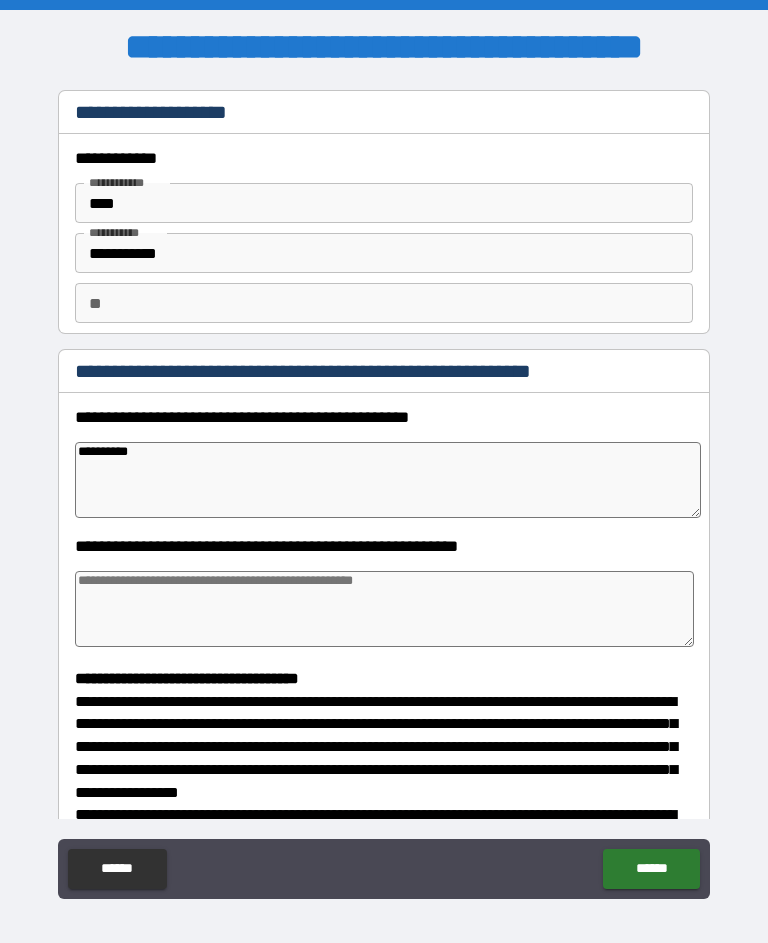 type on "*" 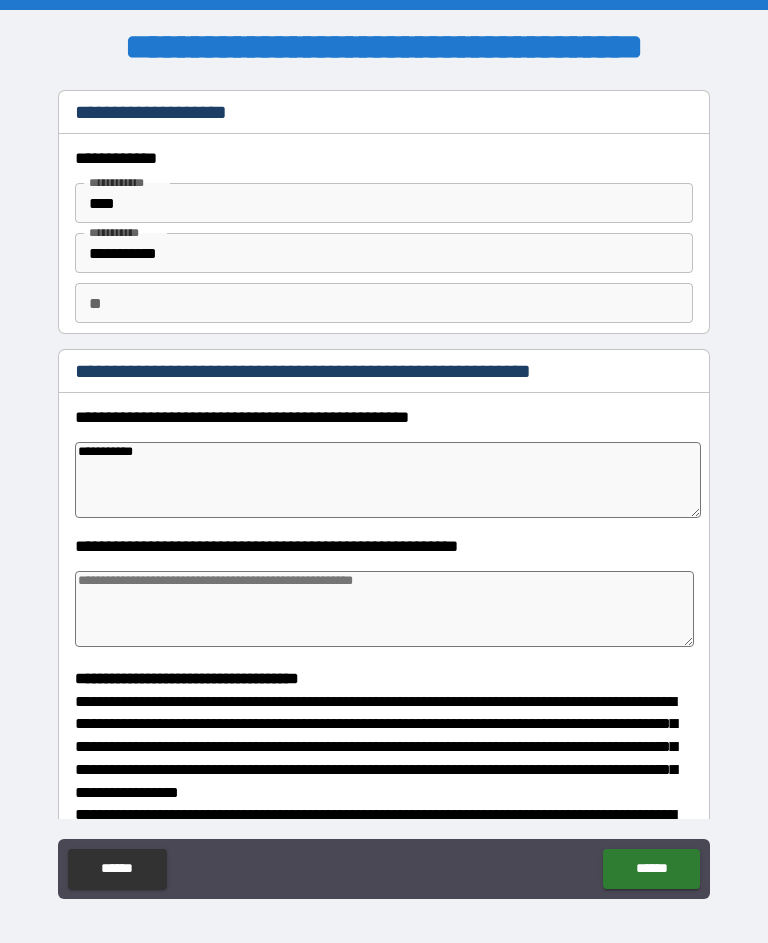 type on "*" 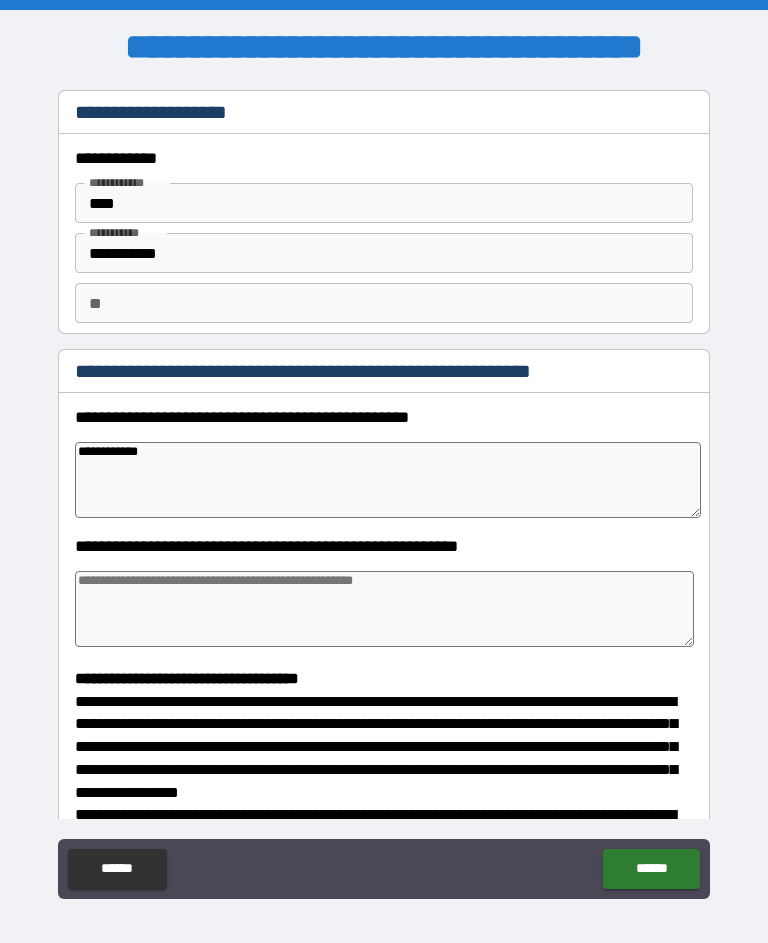 type on "*" 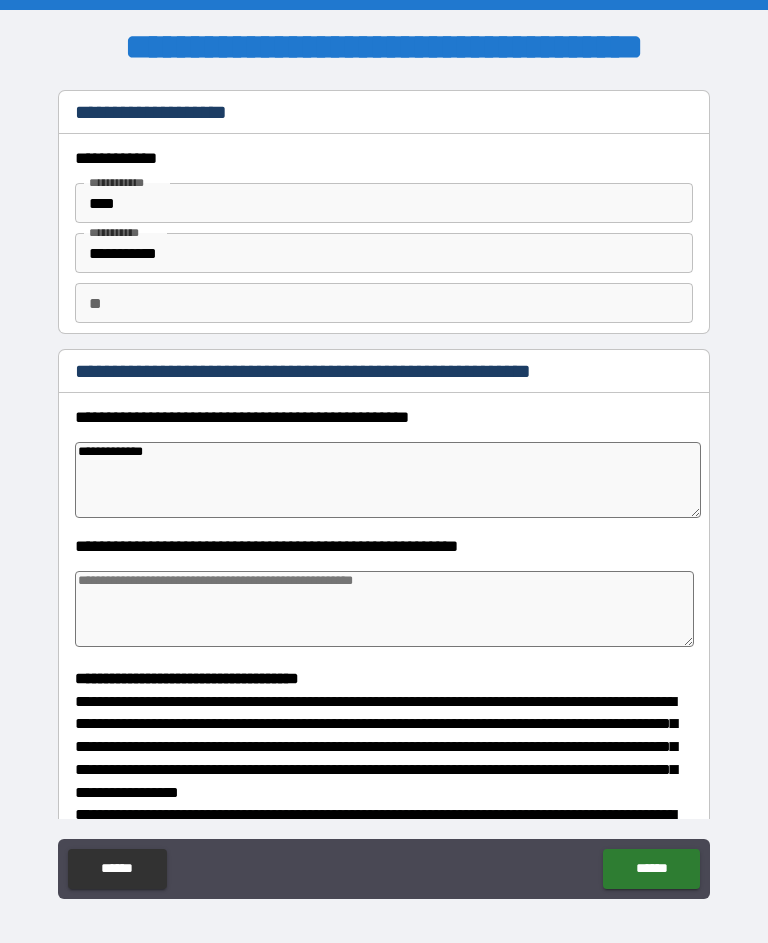 type on "*" 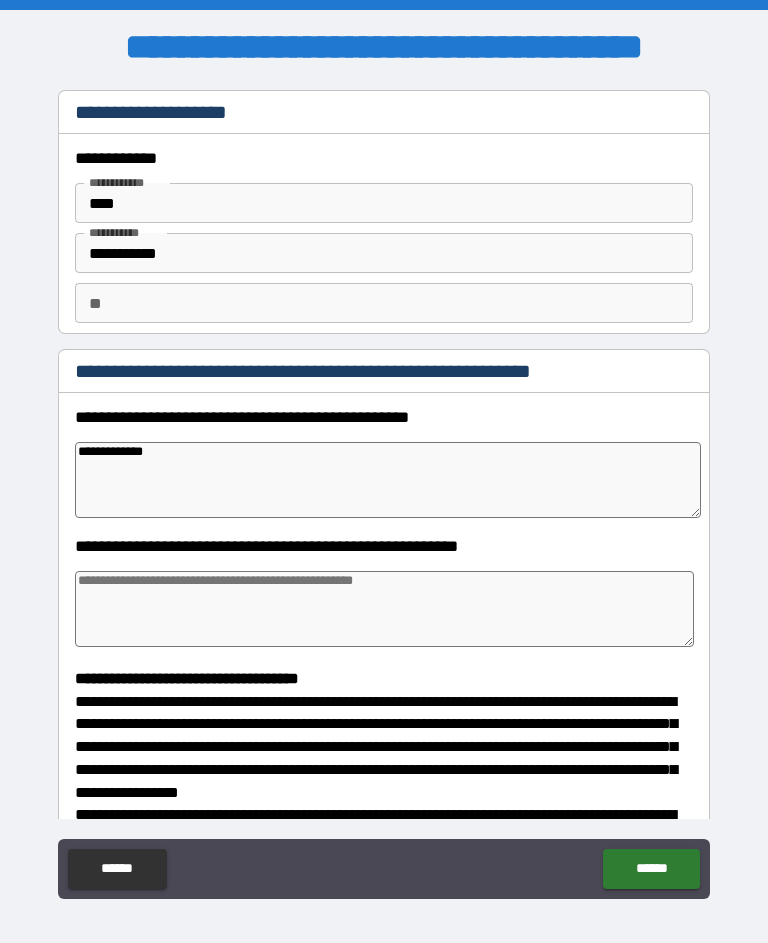 type on "**********" 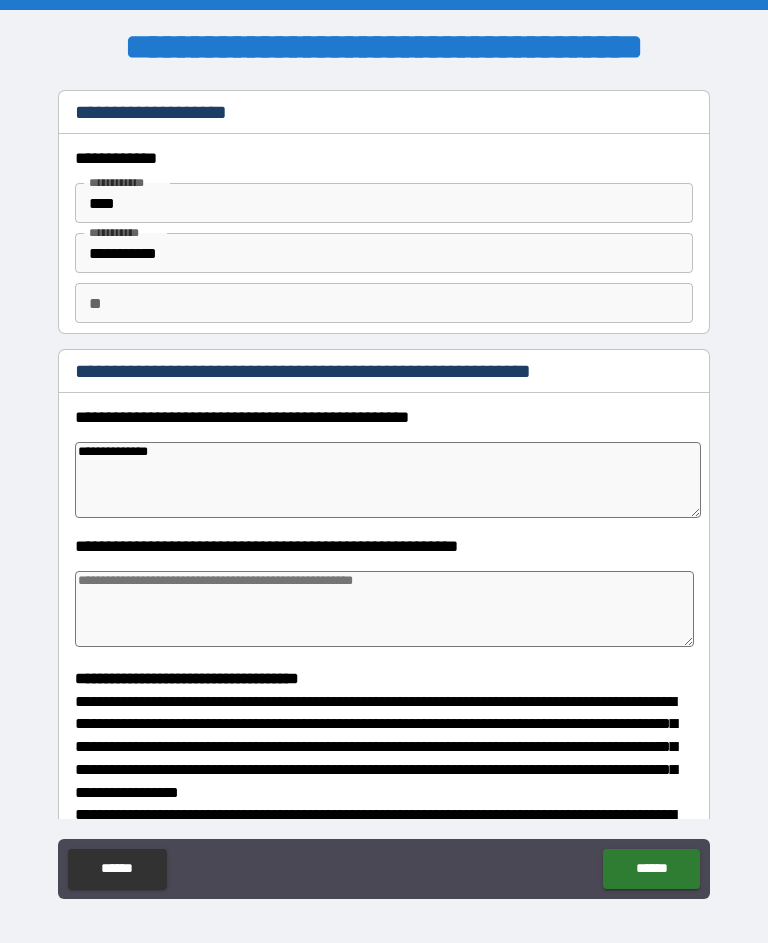 type on "*" 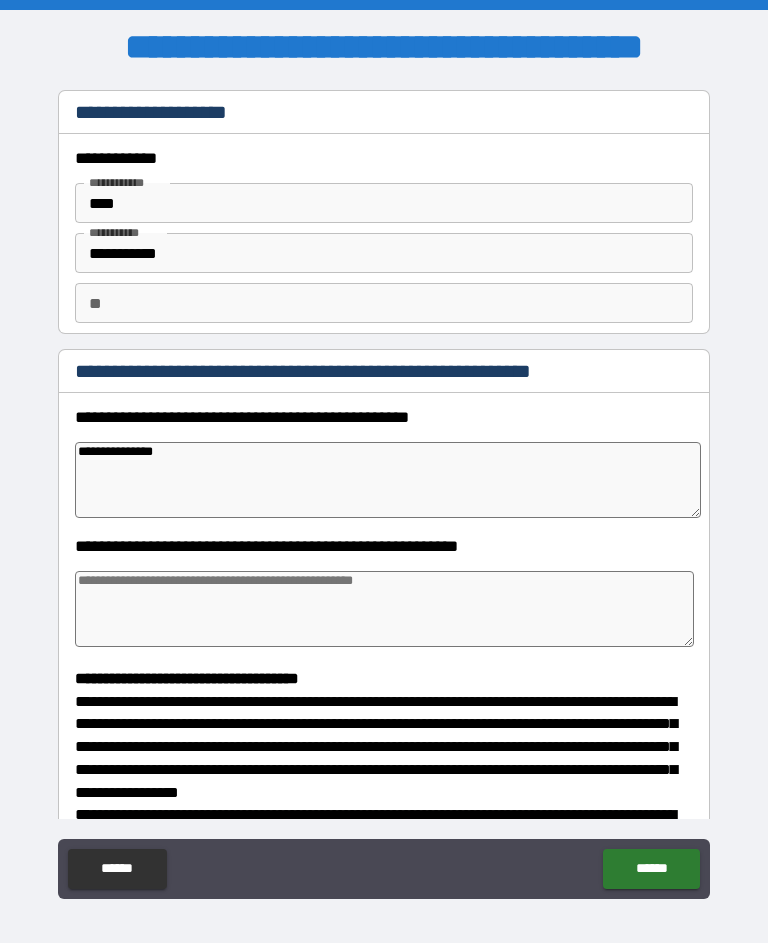 type on "*" 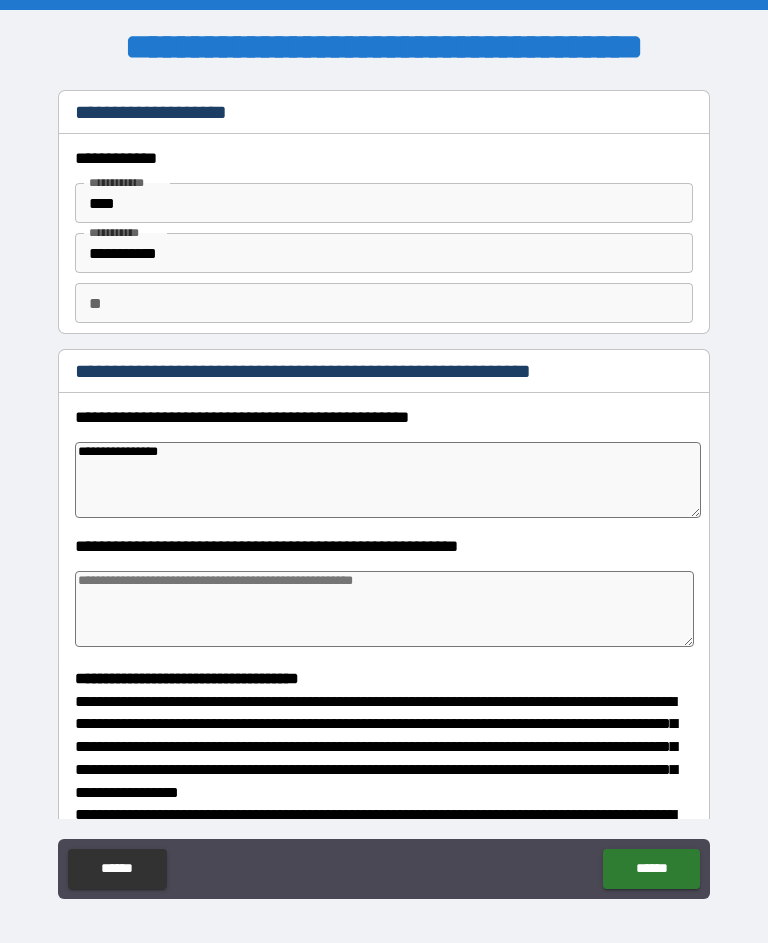 type on "*" 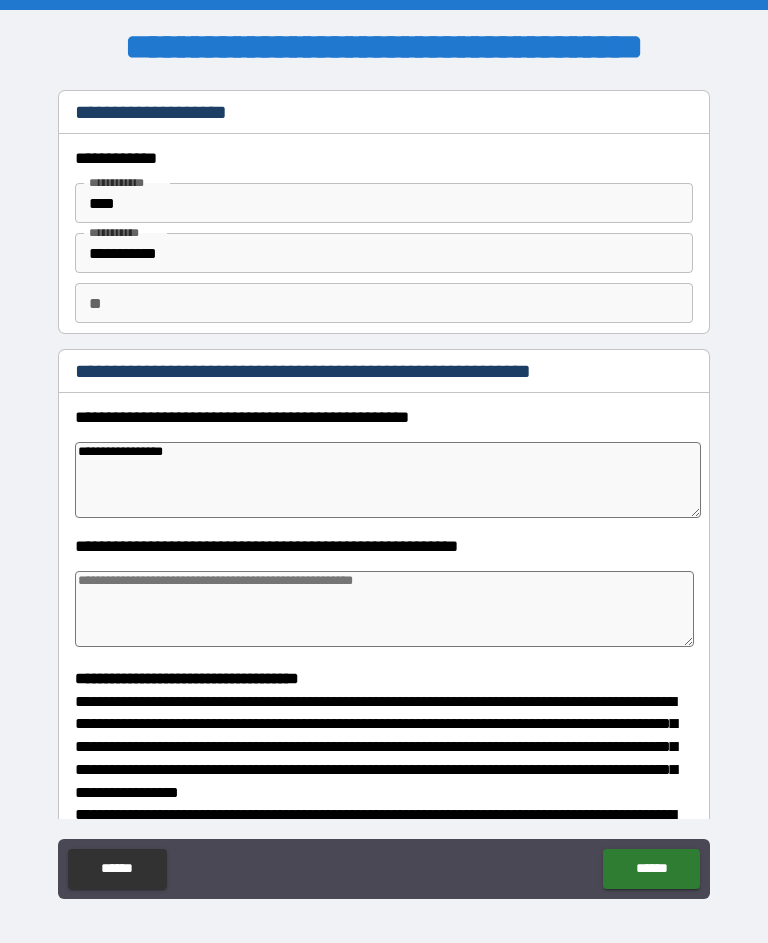type on "*" 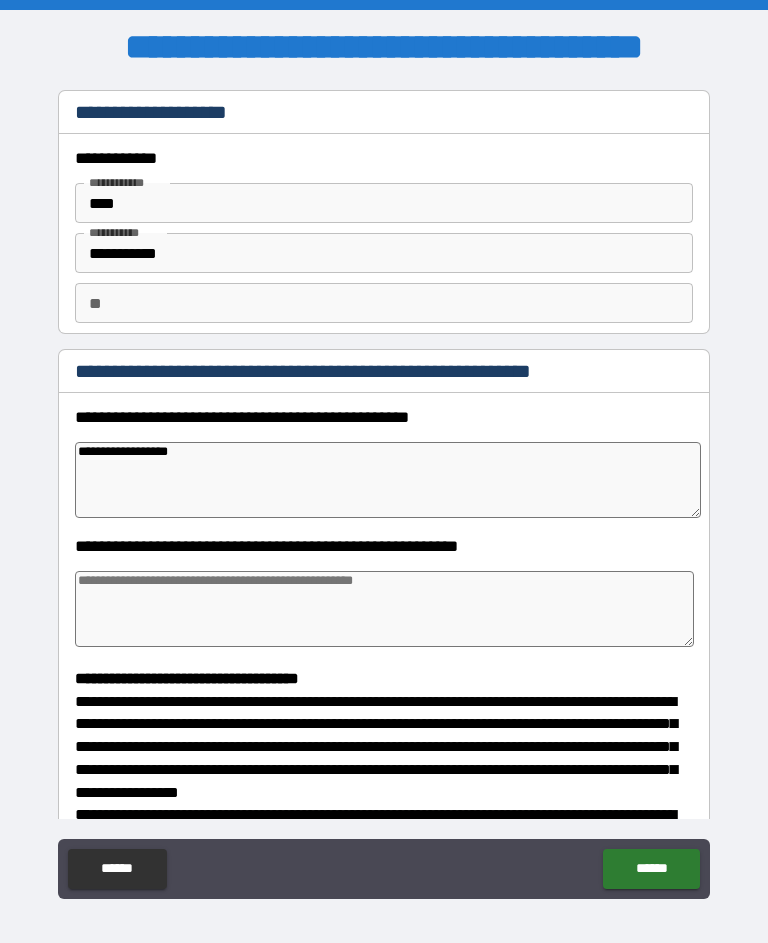 type on "*" 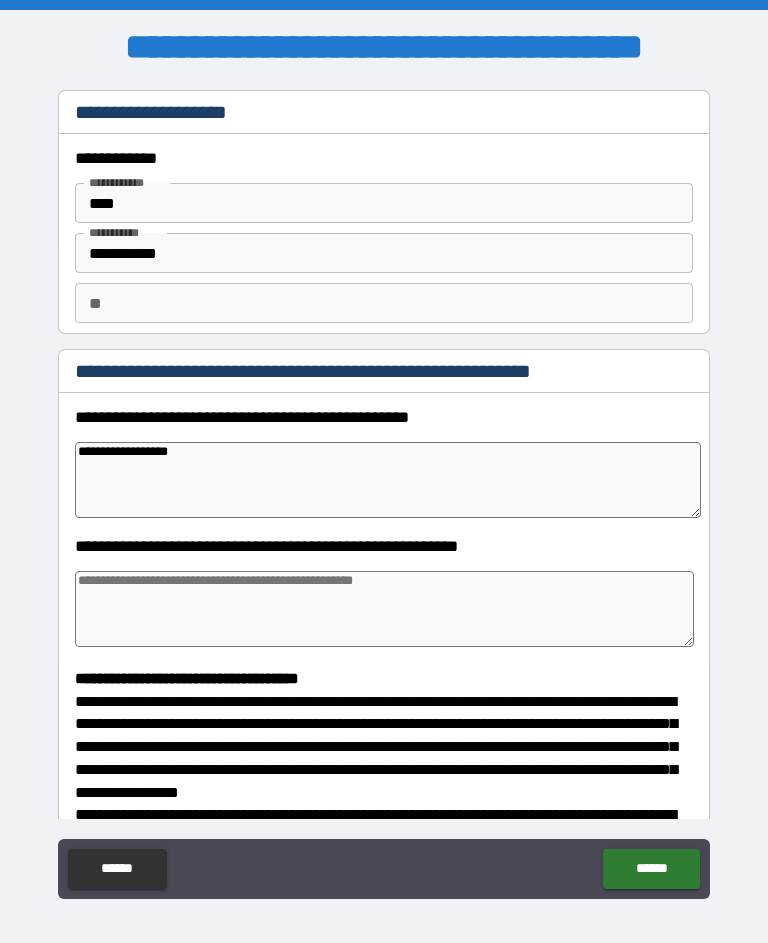 type on "**********" 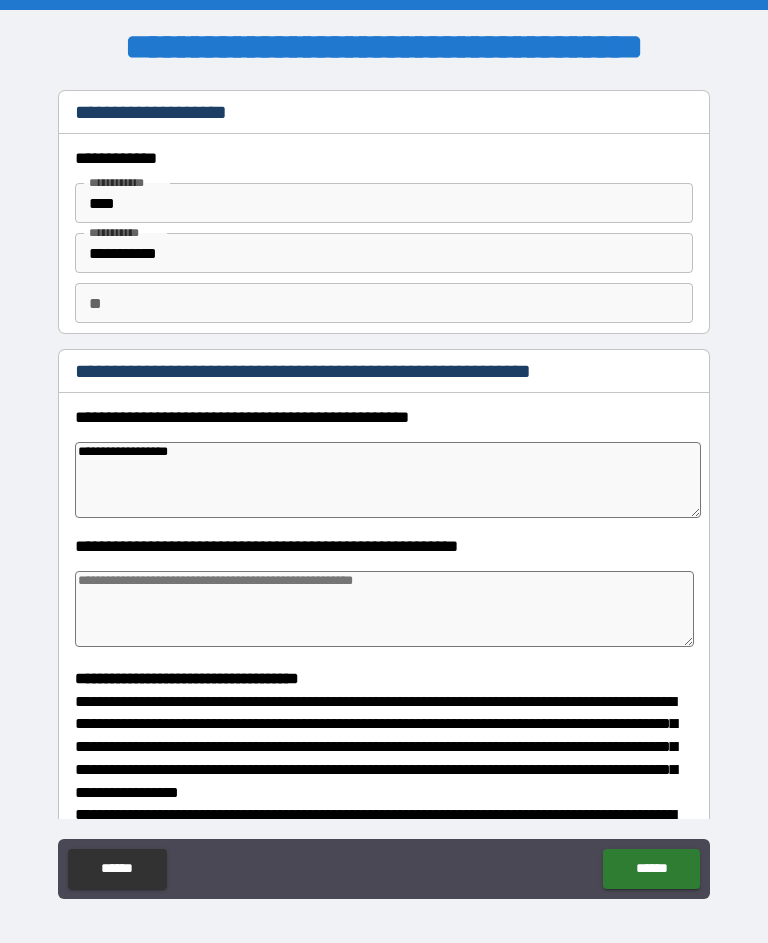 type on "*" 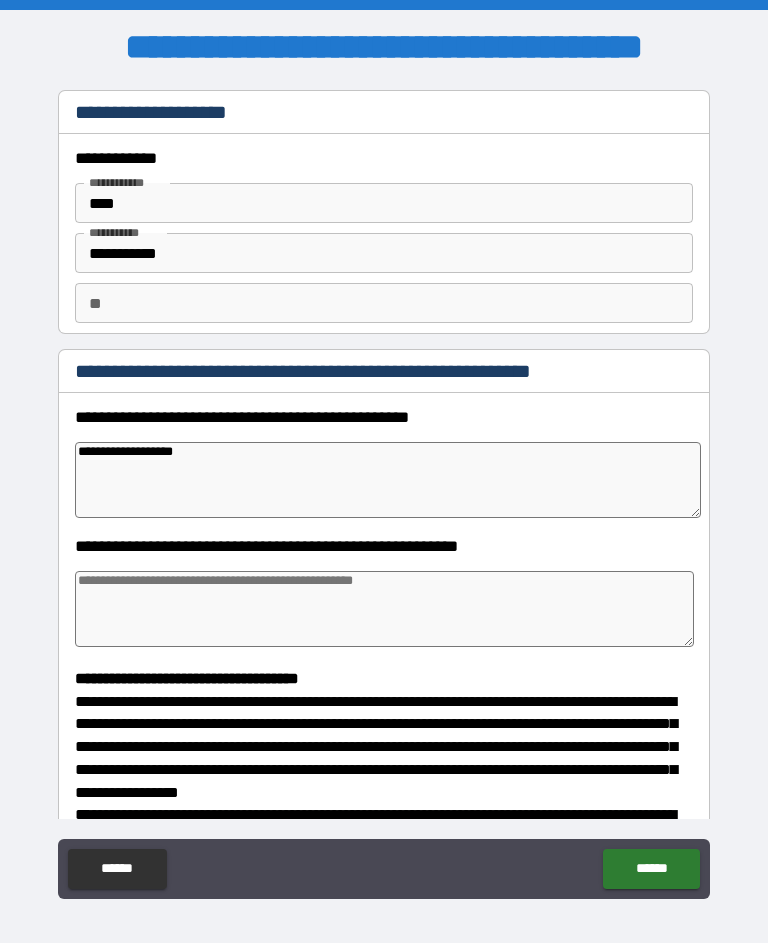 type on "*" 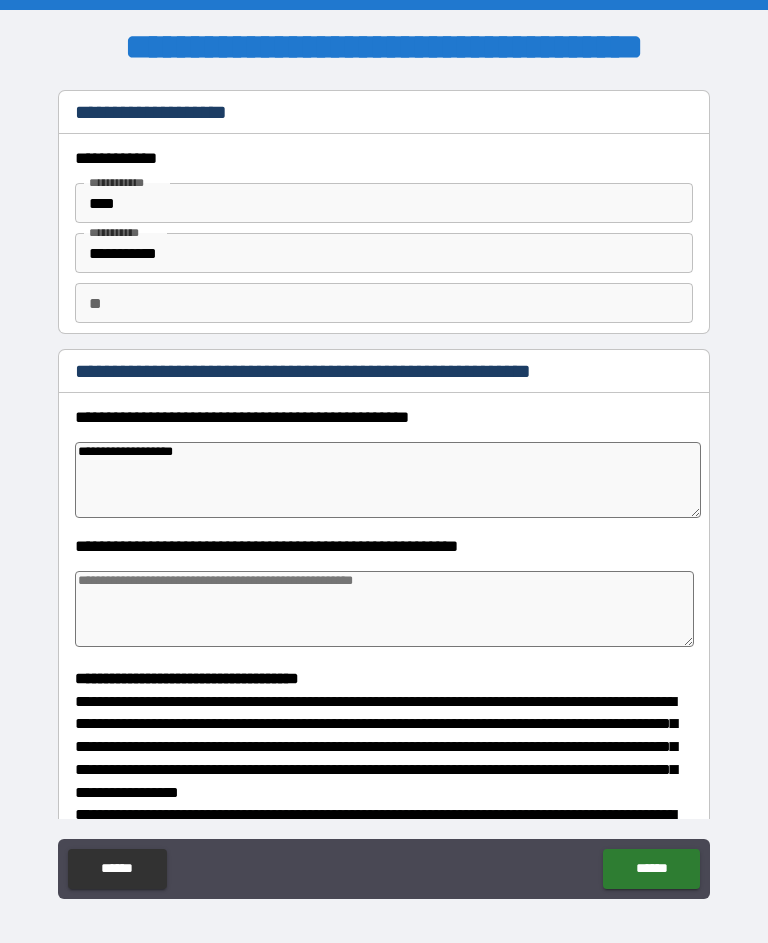 type on "**********" 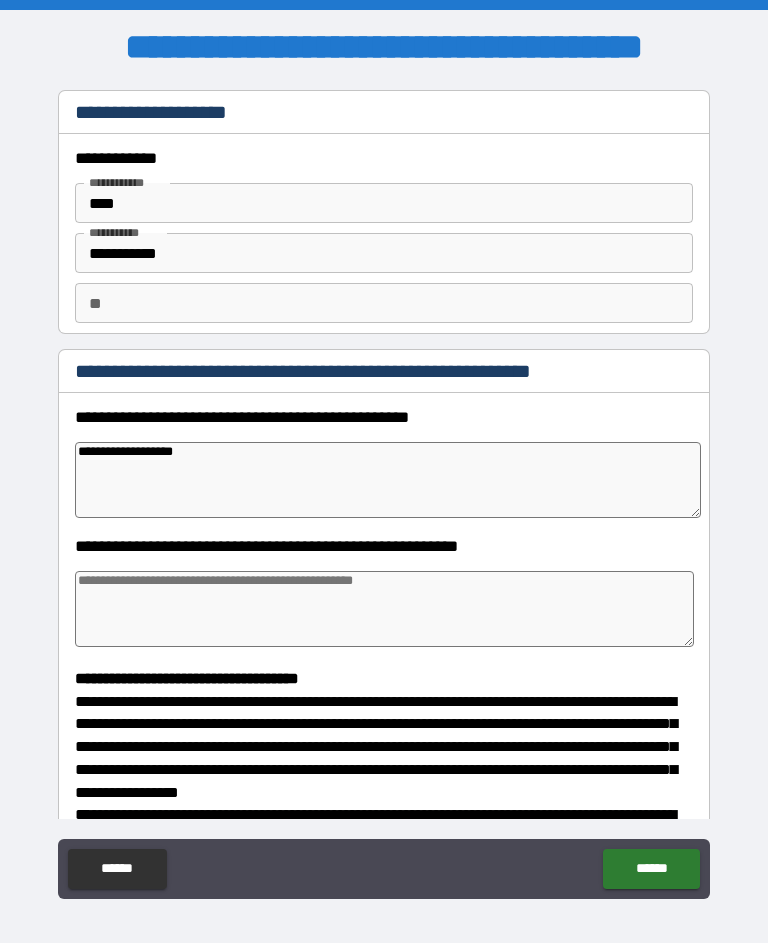 type on "*" 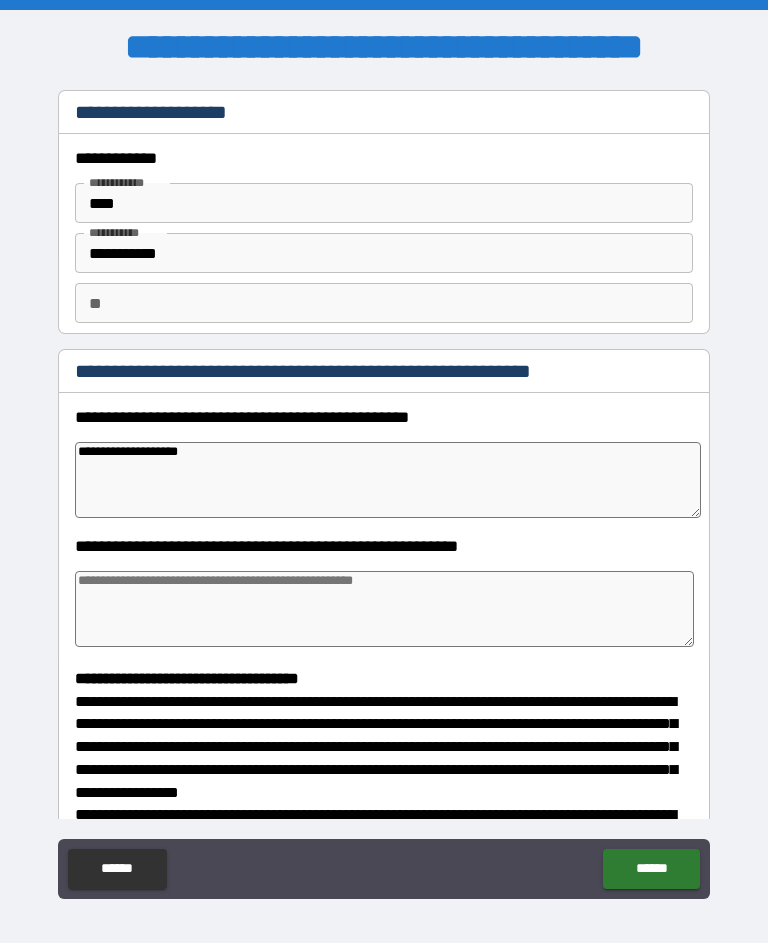 type on "**********" 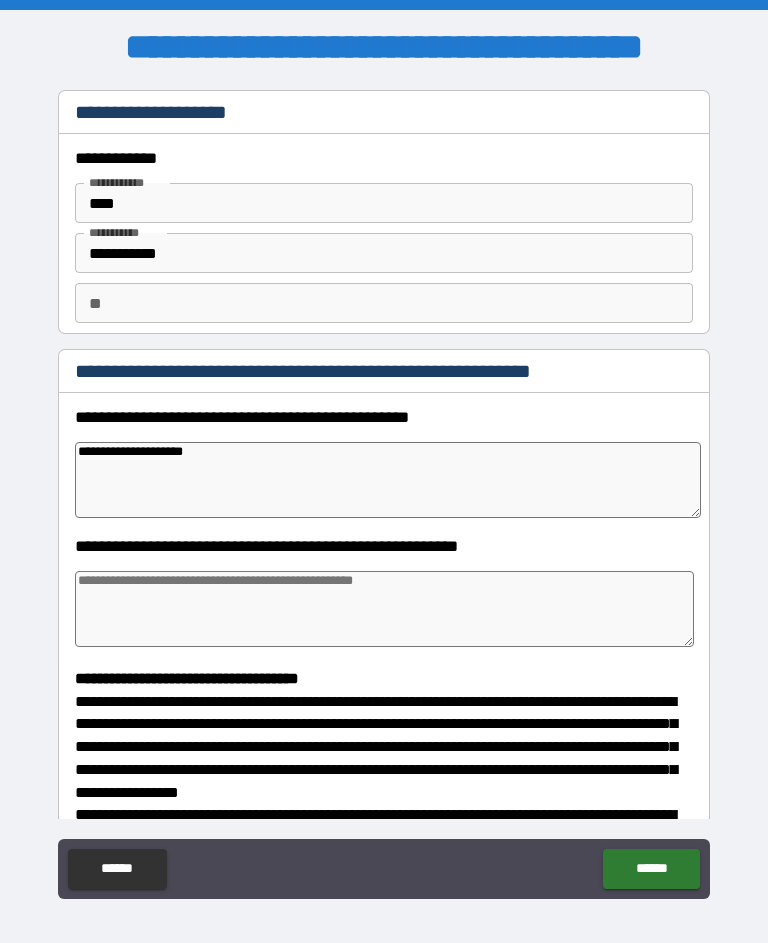 type on "*" 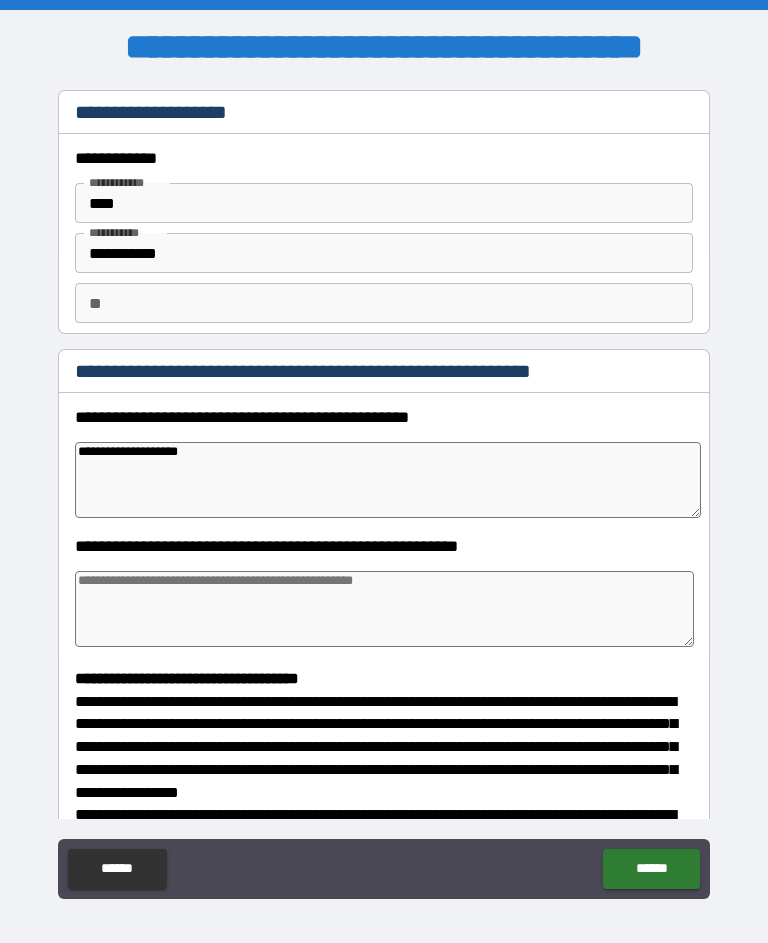 type on "**********" 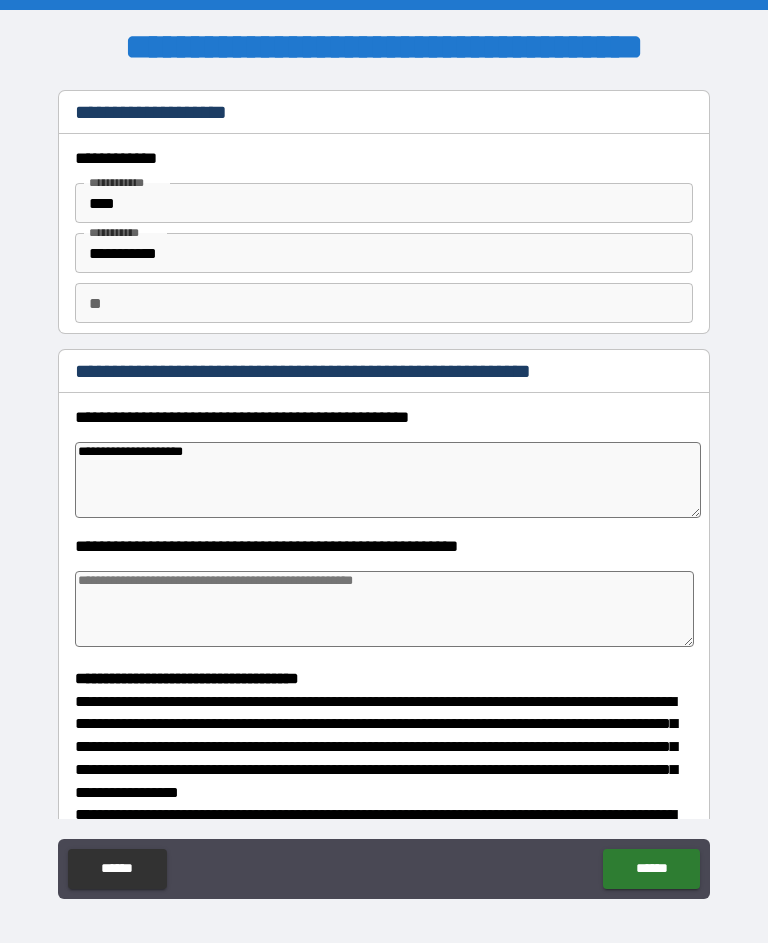 type on "*" 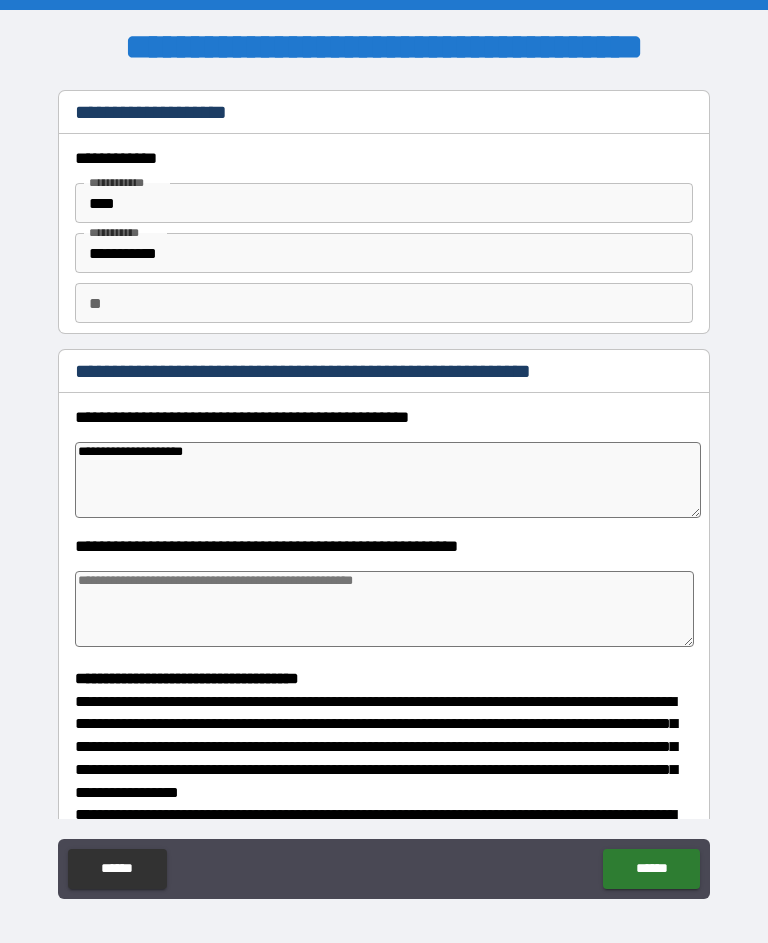 type on "**********" 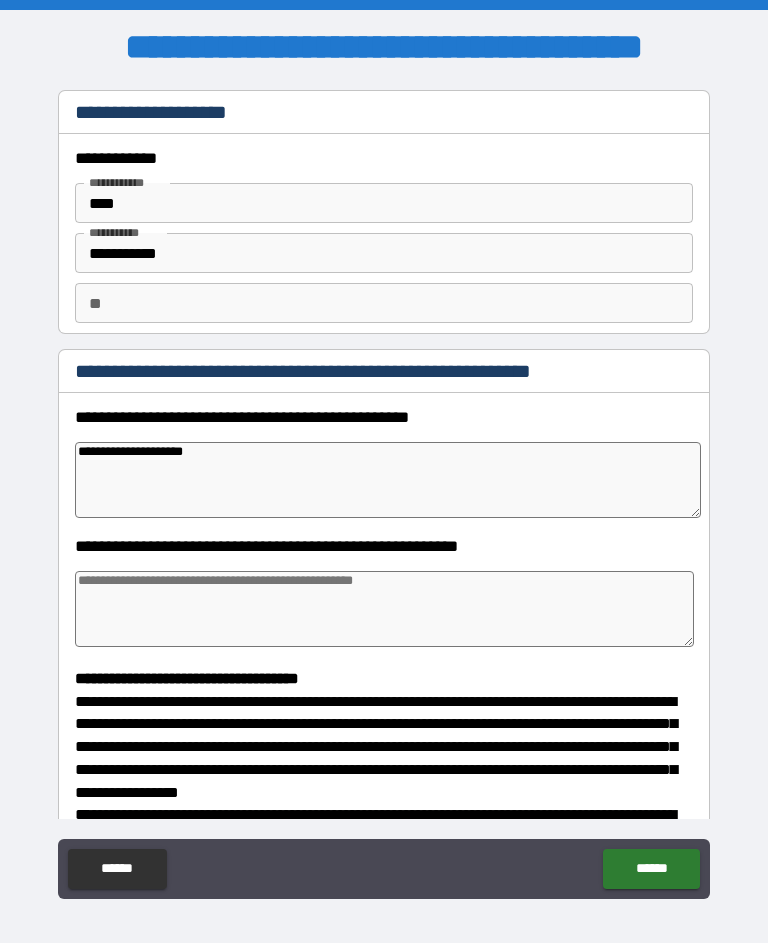 type on "*" 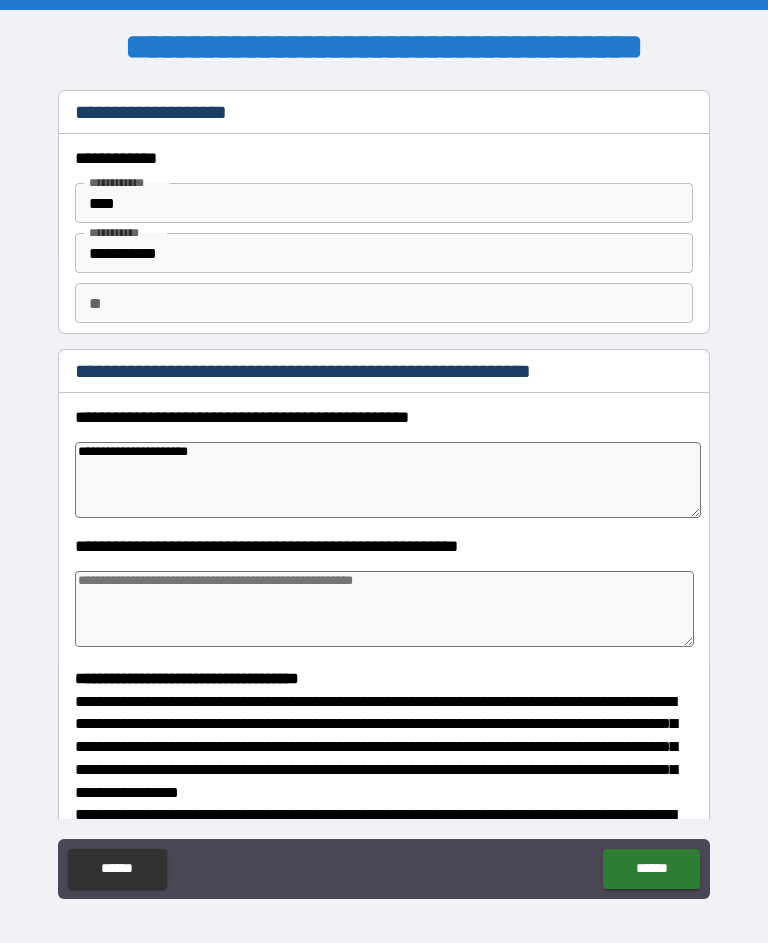 type on "*" 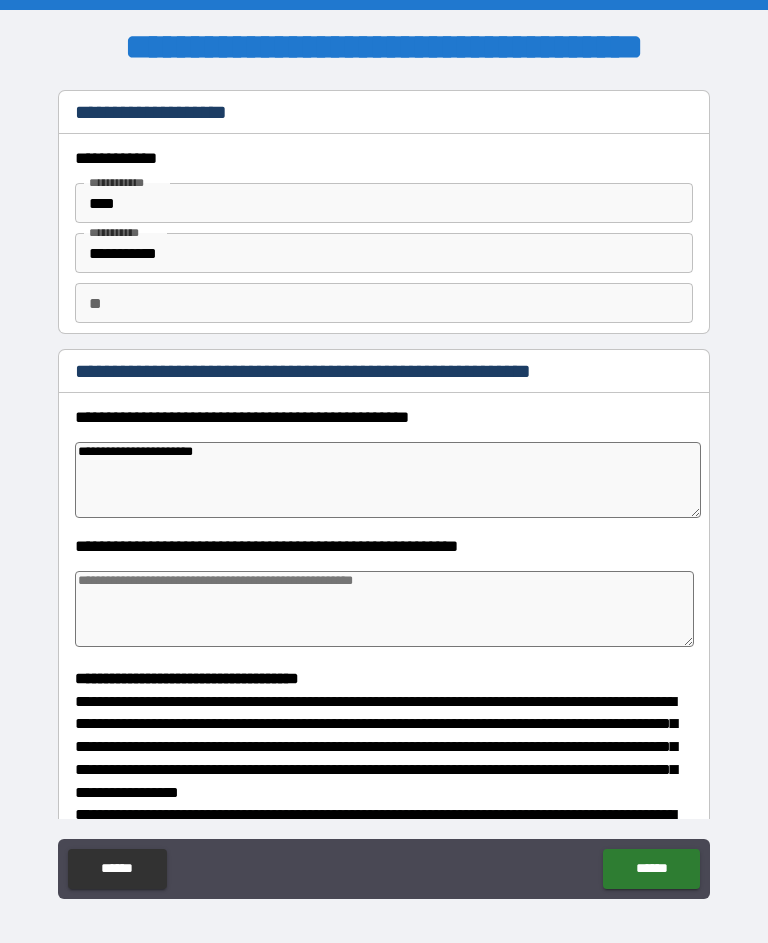 type on "*" 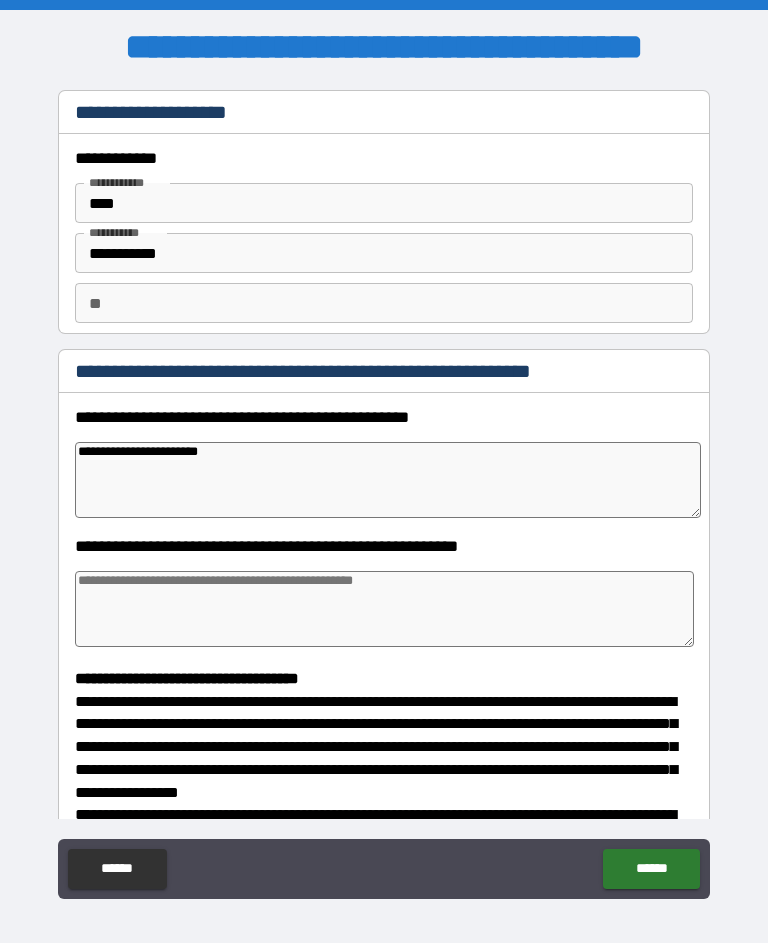 type on "*" 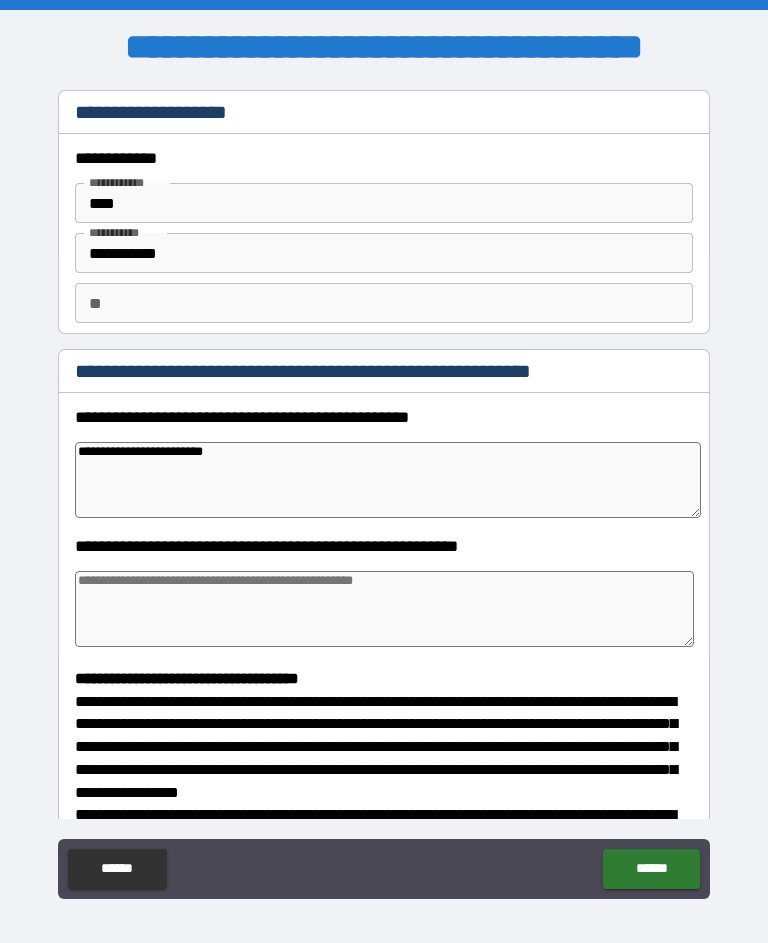 type on "*" 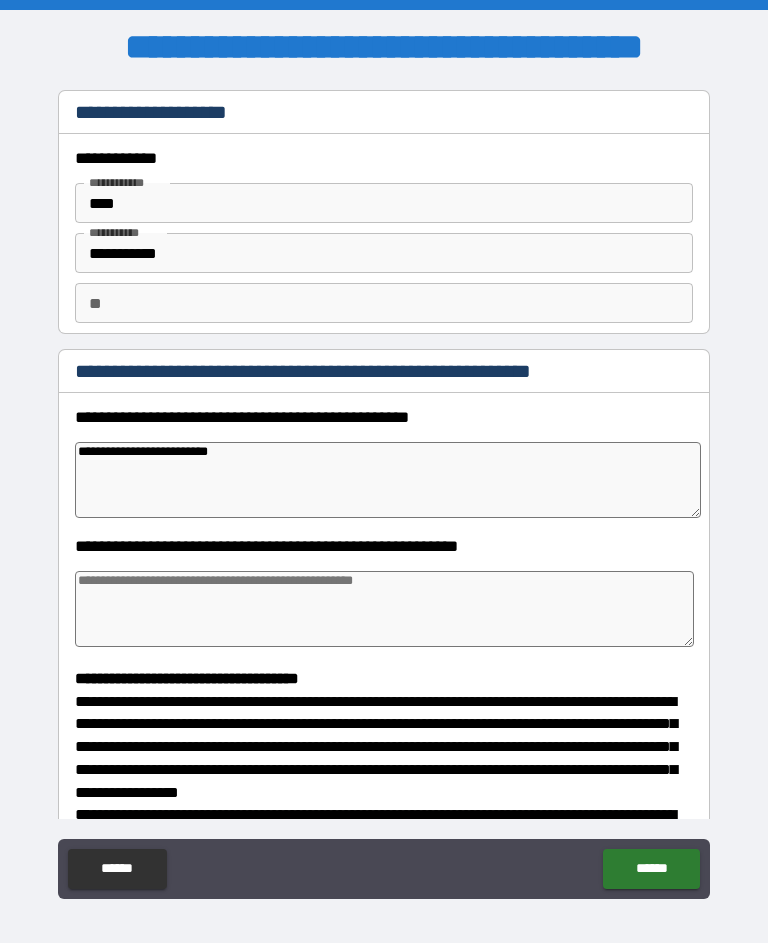 type on "*" 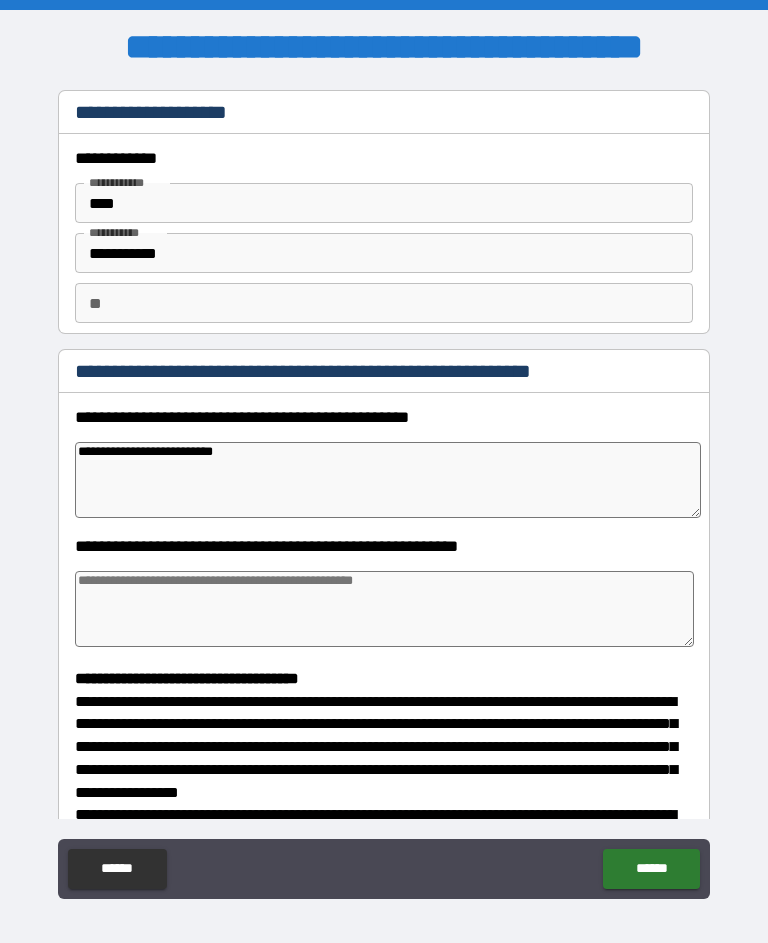 type on "*" 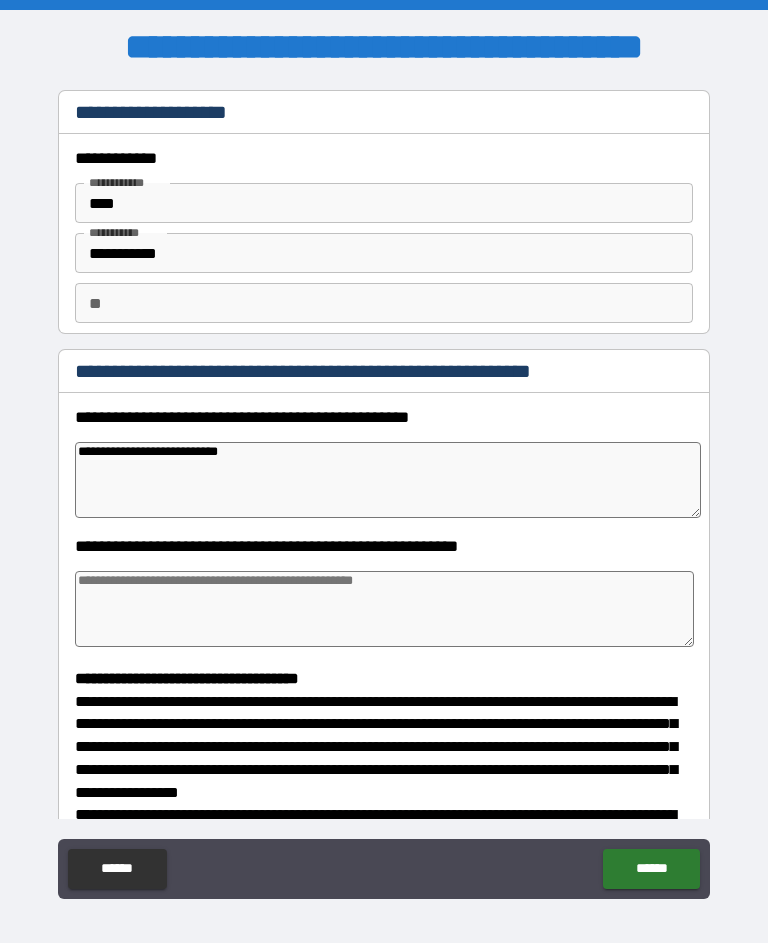 type on "*" 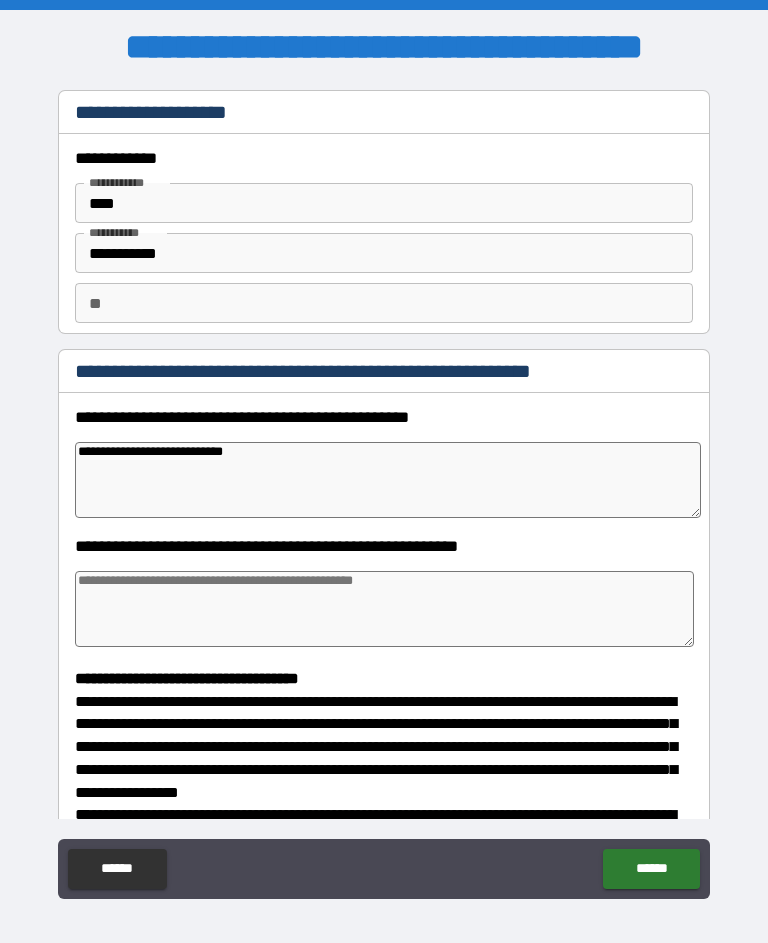 type on "*" 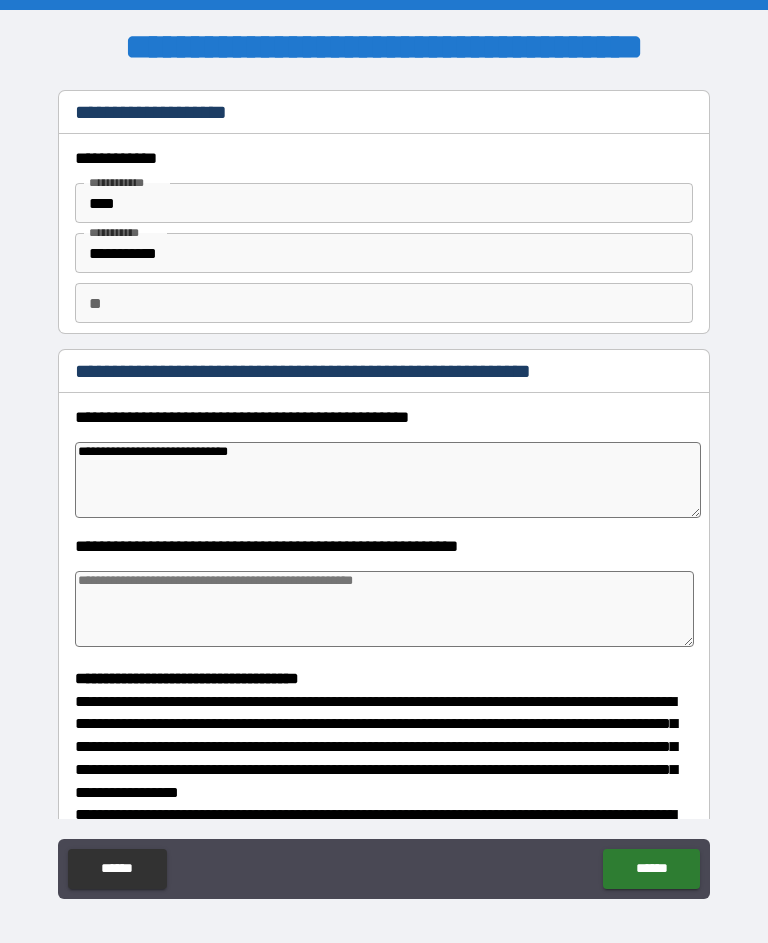 type on "*" 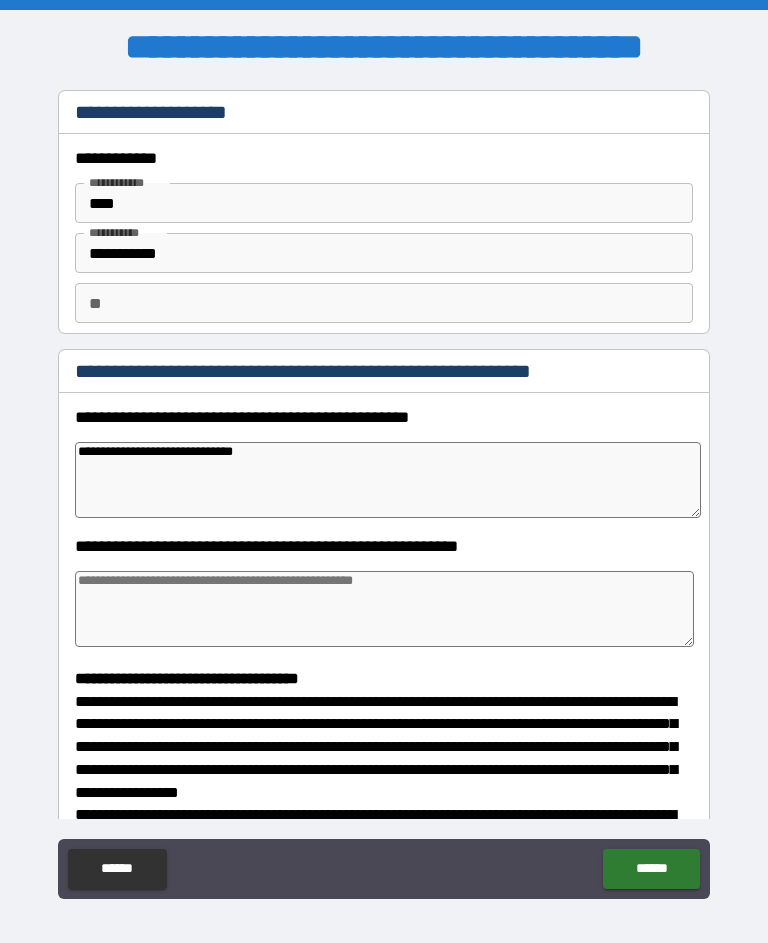 type on "*" 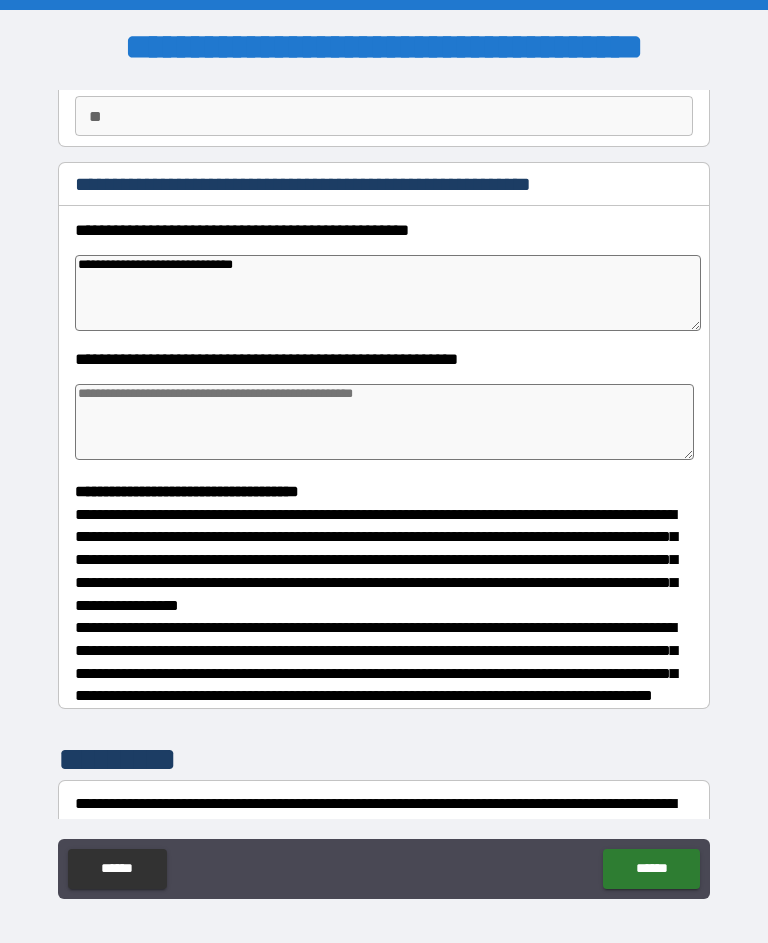 scroll, scrollTop: 185, scrollLeft: 0, axis: vertical 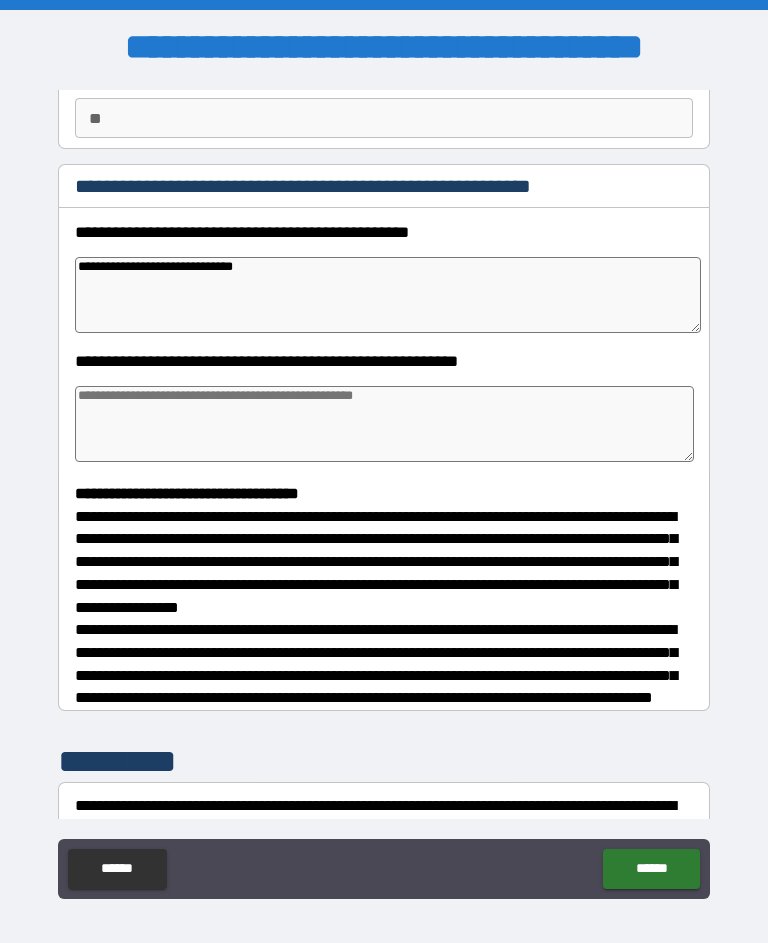 type on "**********" 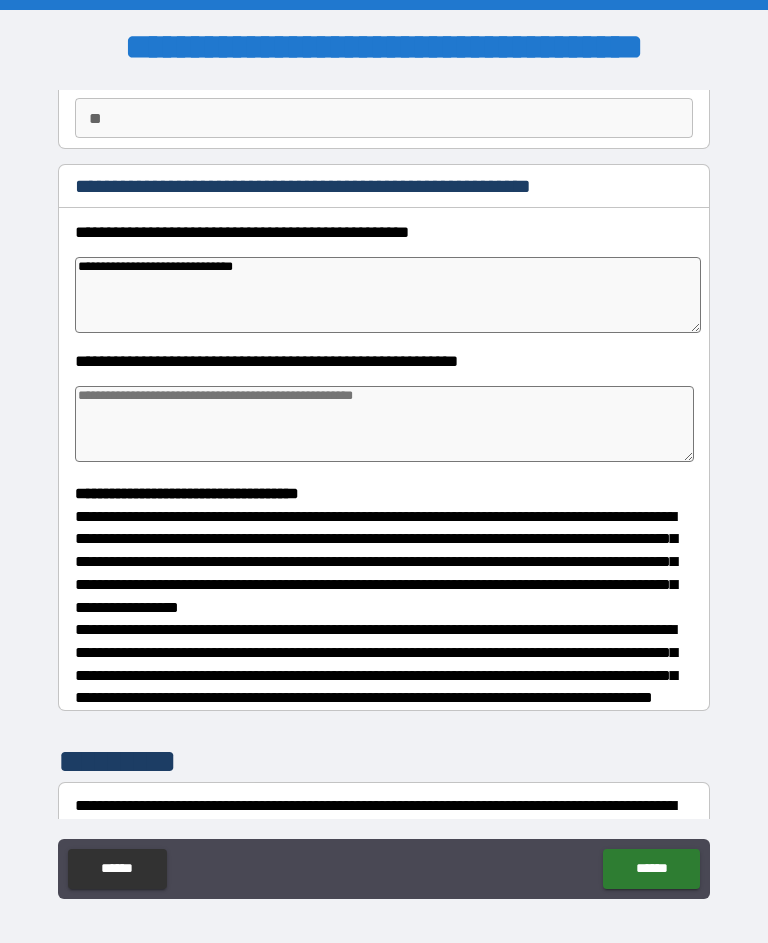 type on "*" 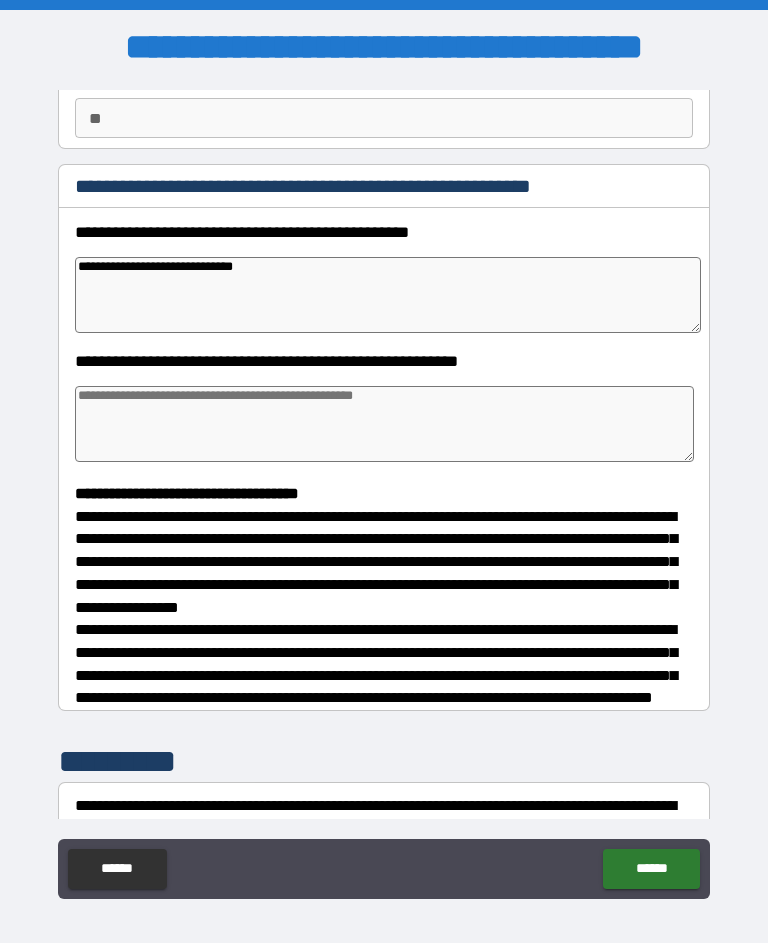 type on "*" 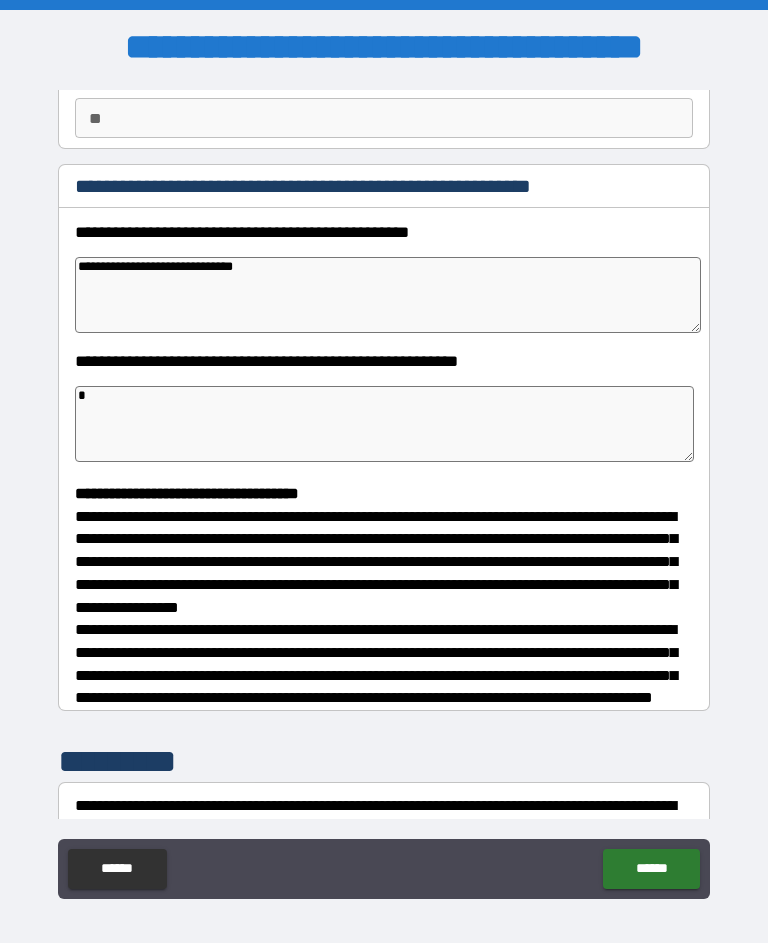 type on "*" 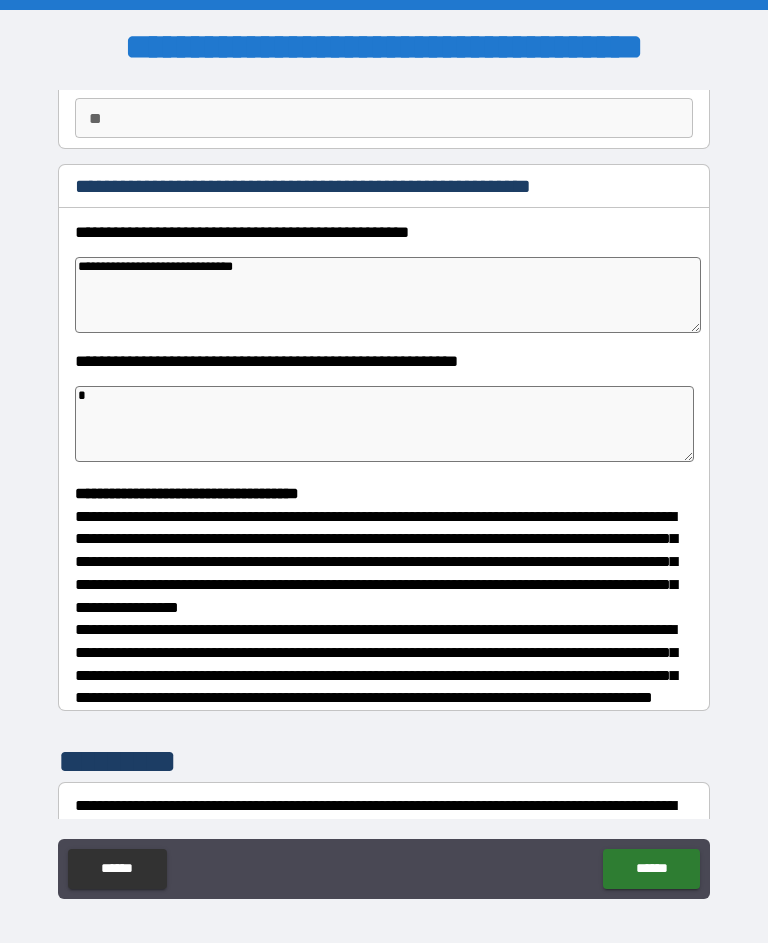 type on "*" 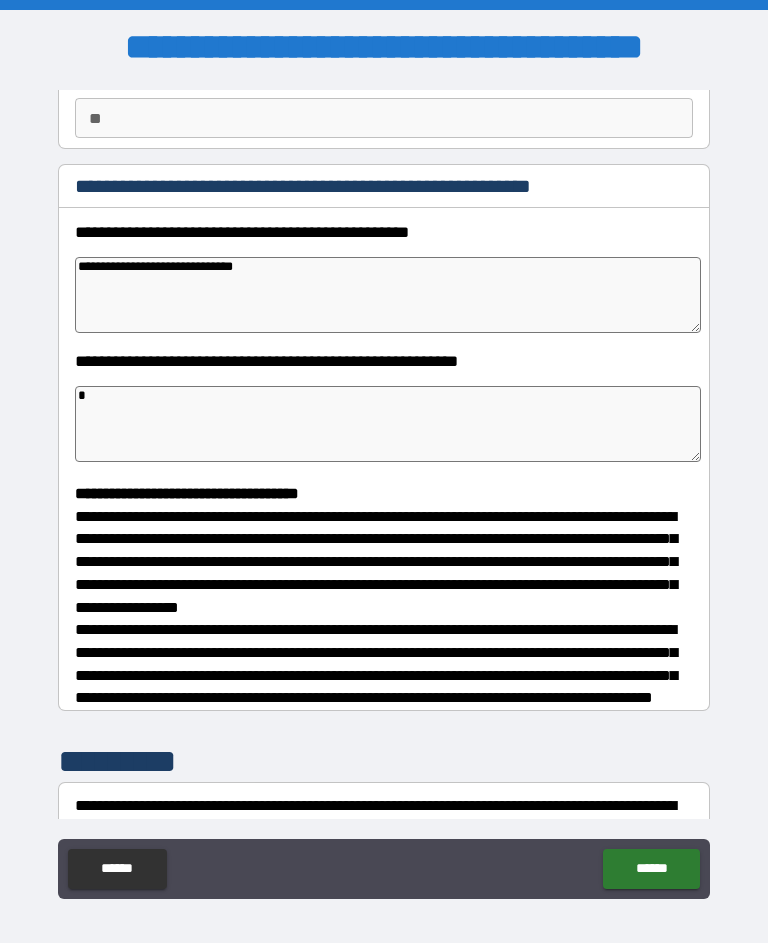 type on "**" 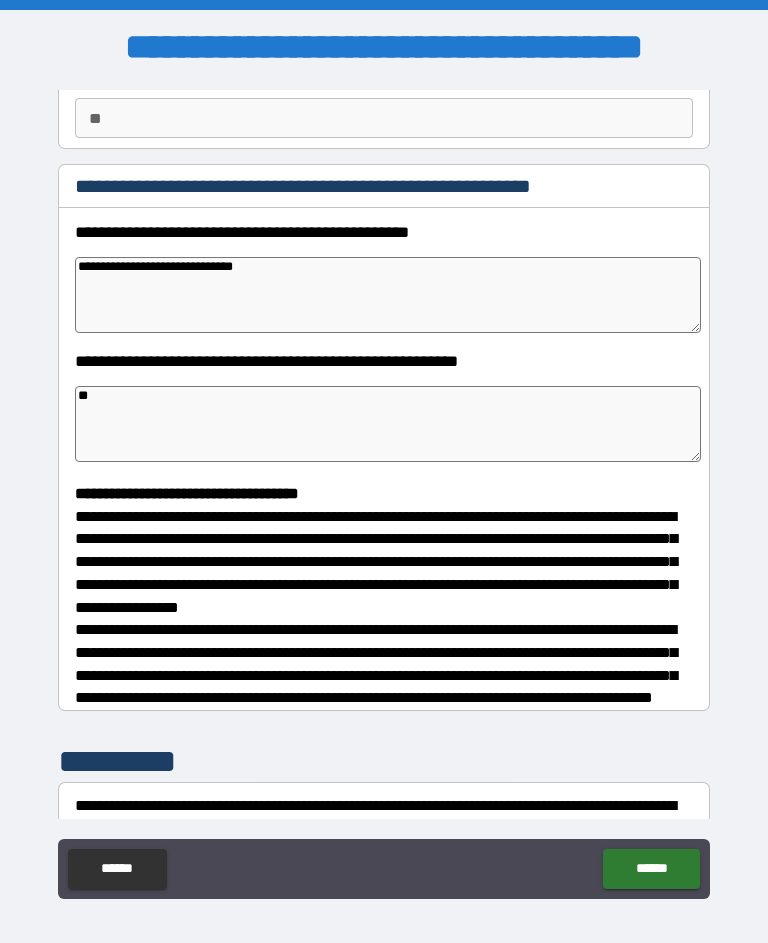 type on "*" 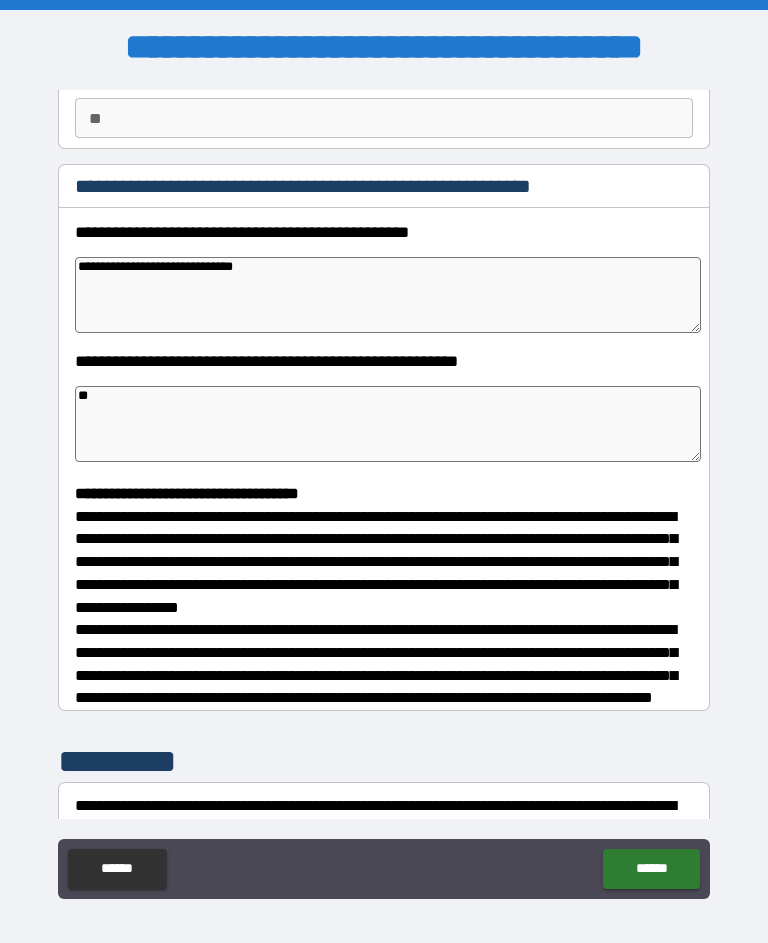 type on "*" 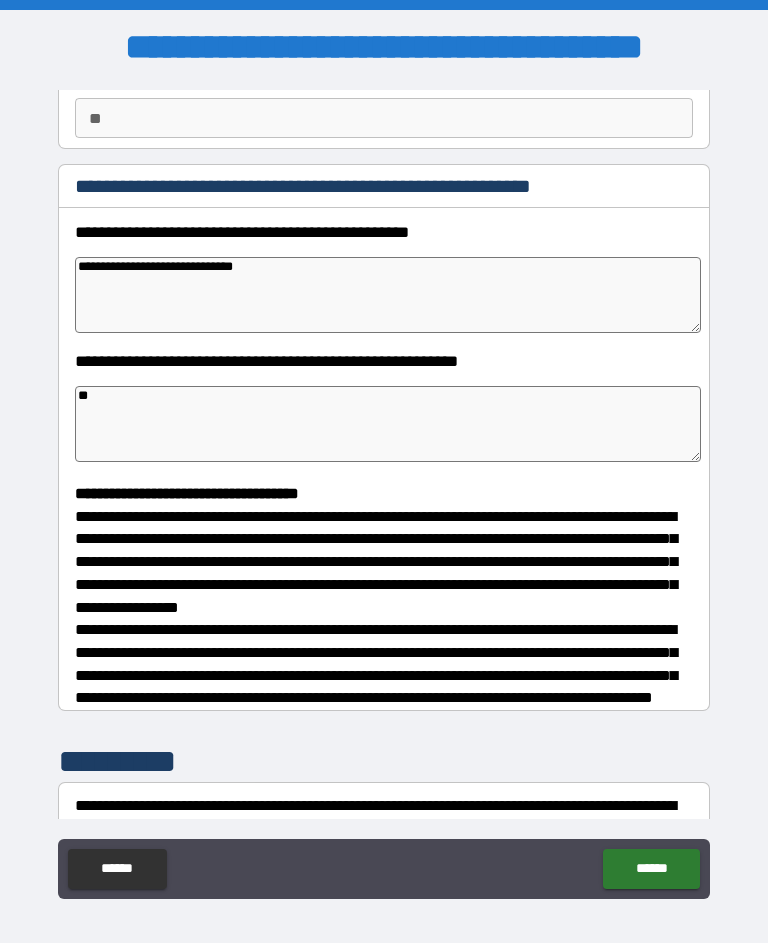 type on "*" 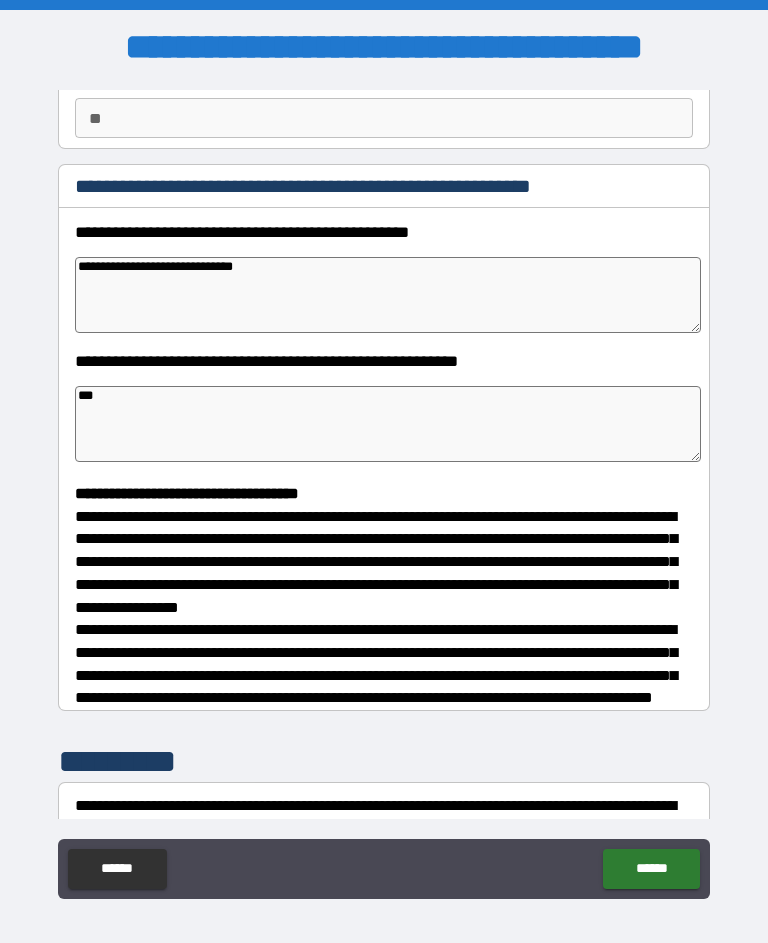 type on "*" 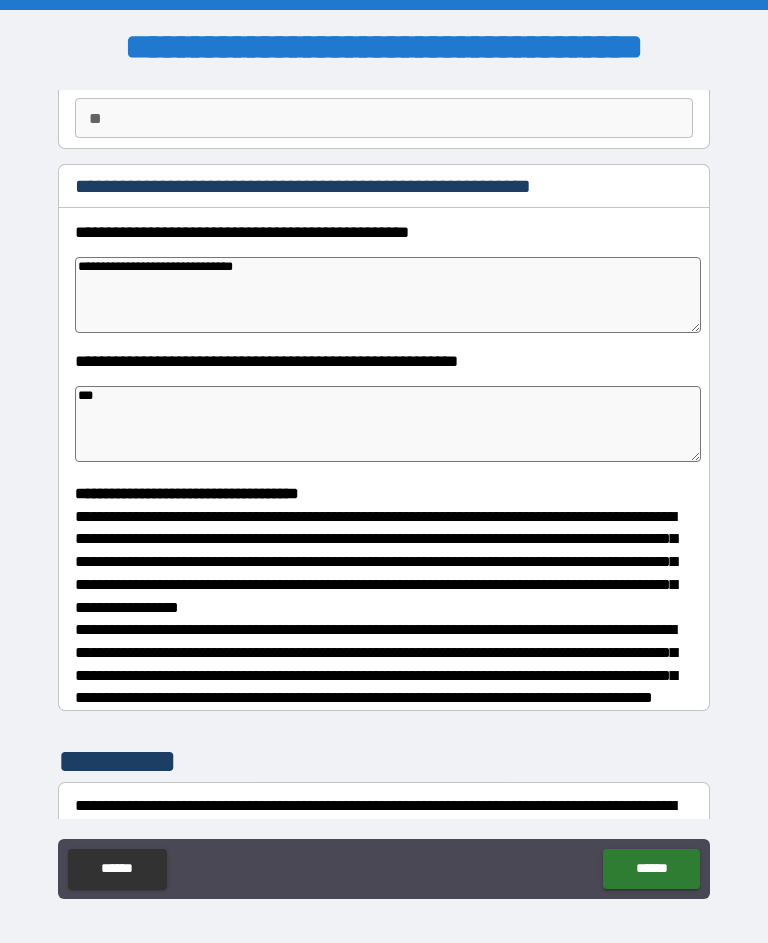 type on "*" 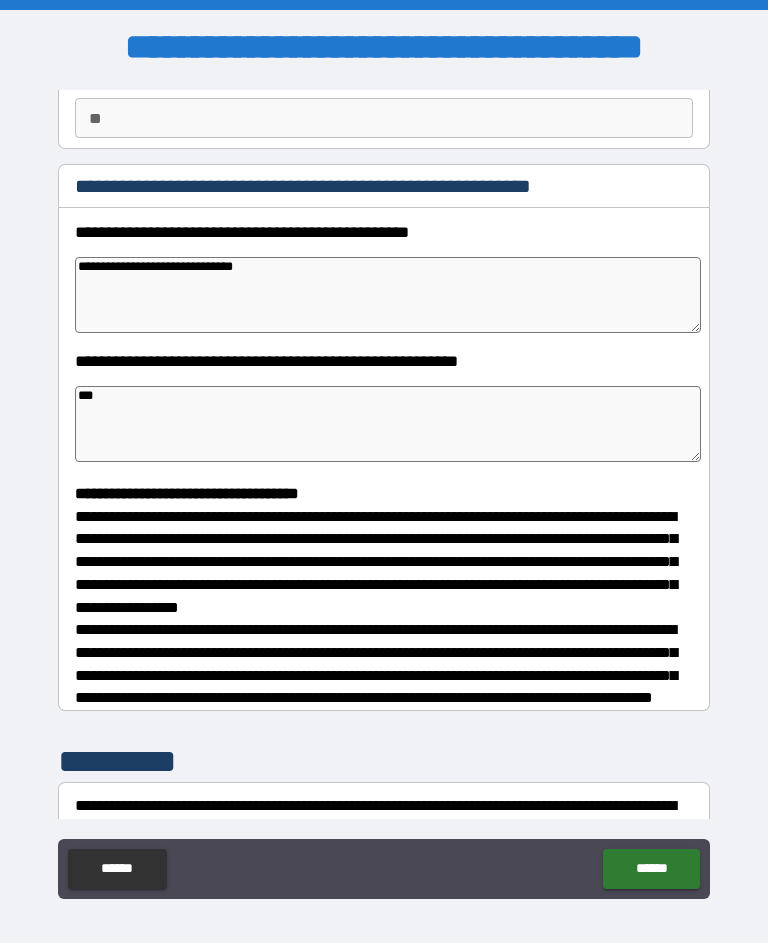 type on "*" 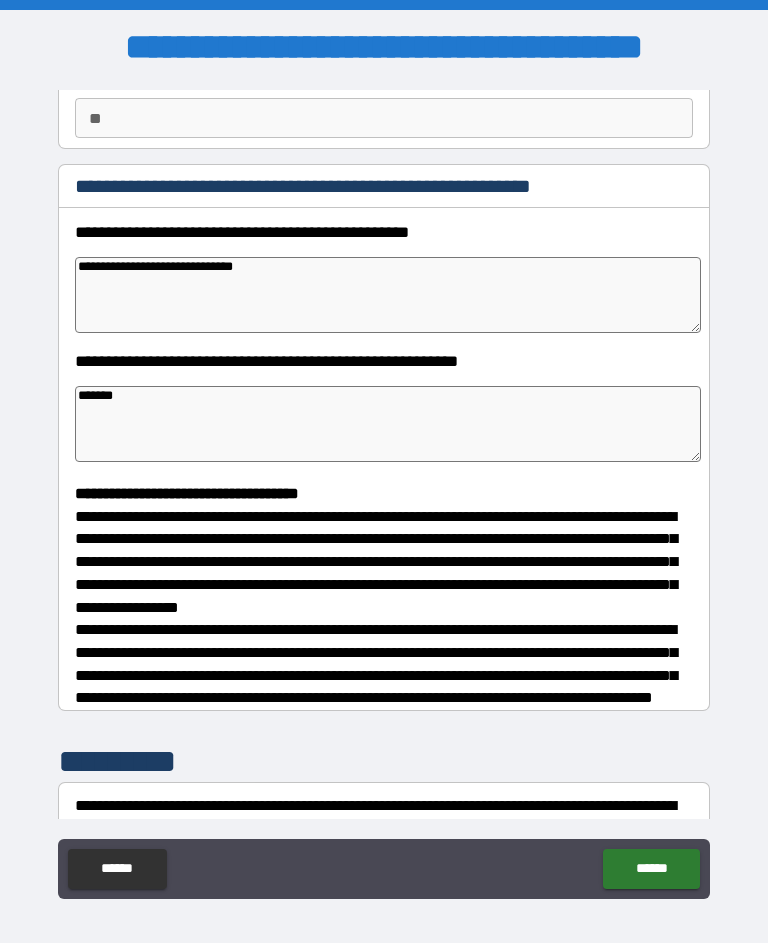 type on "*" 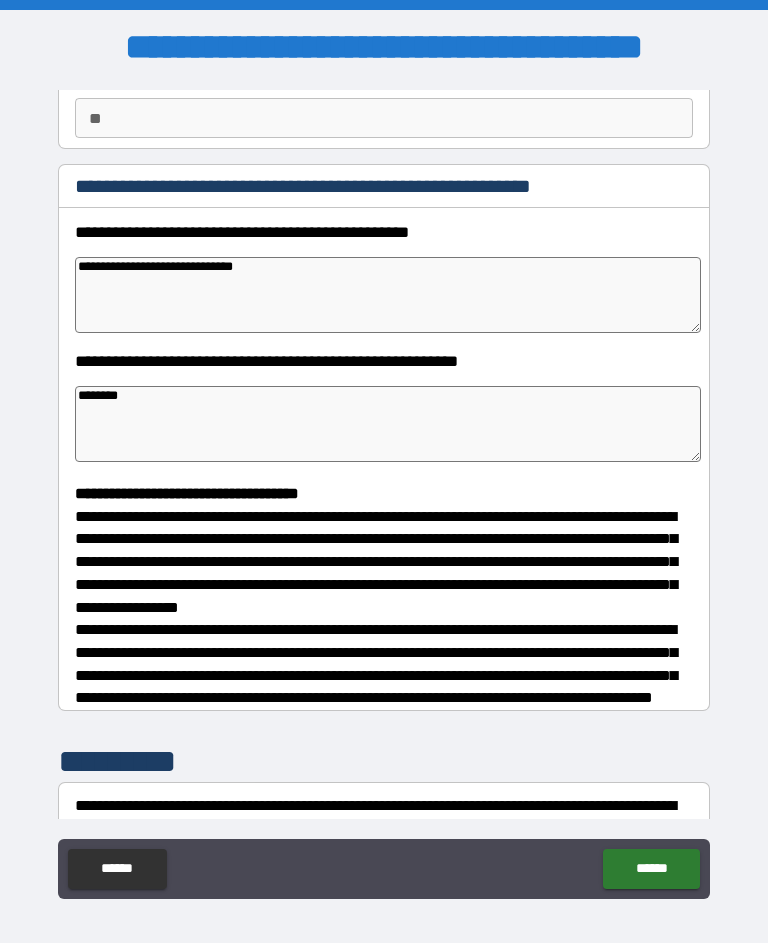 type on "*" 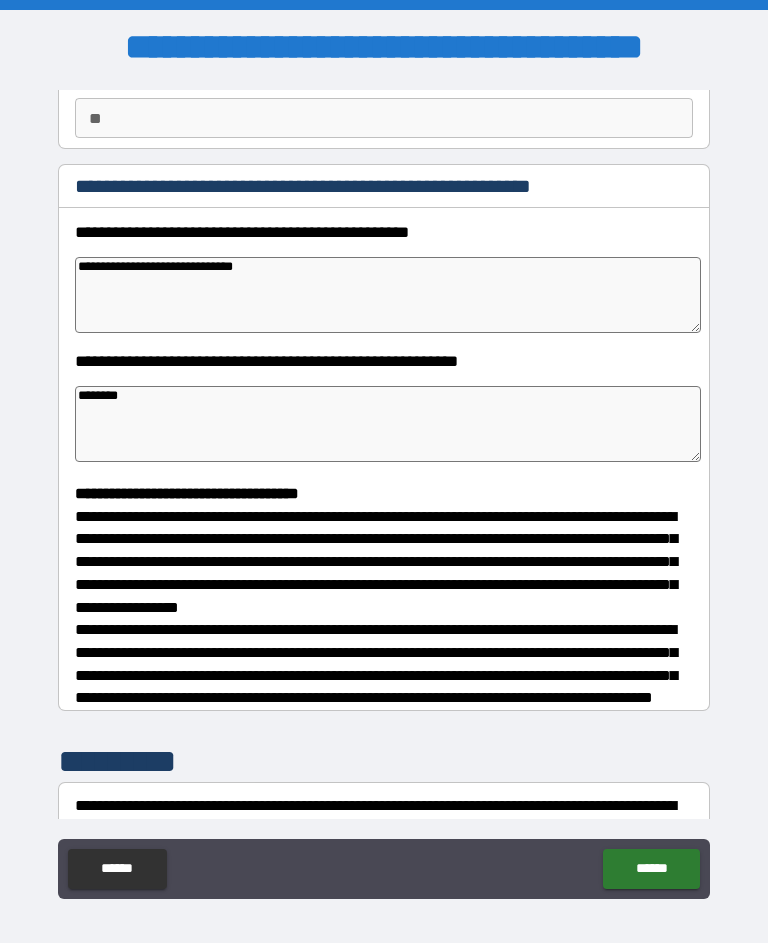 type on "*" 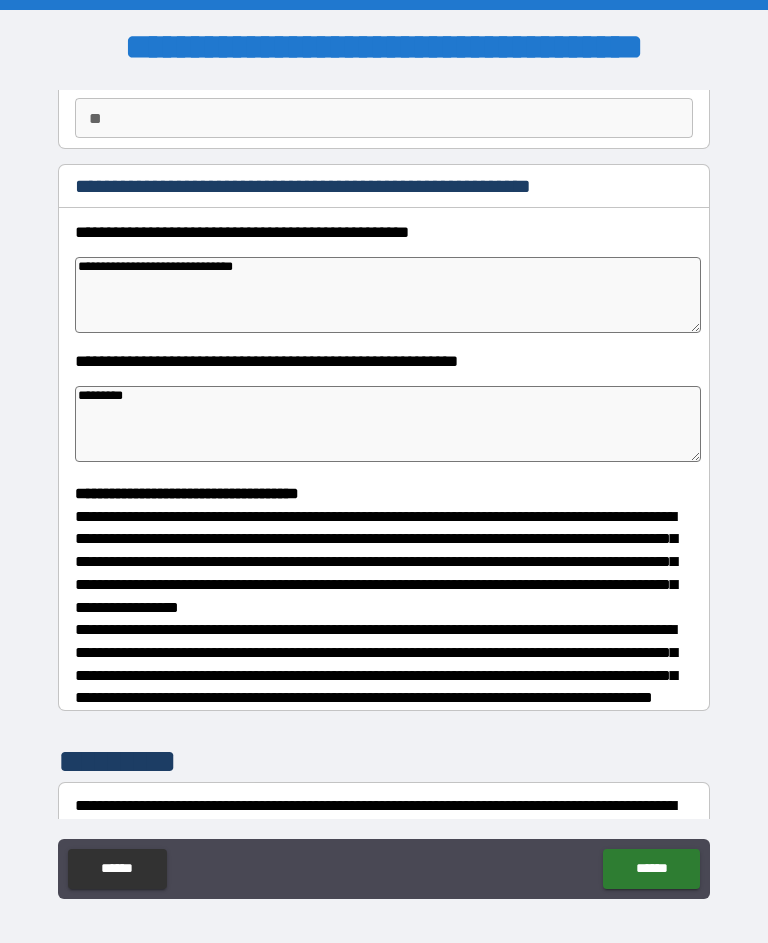 type on "*" 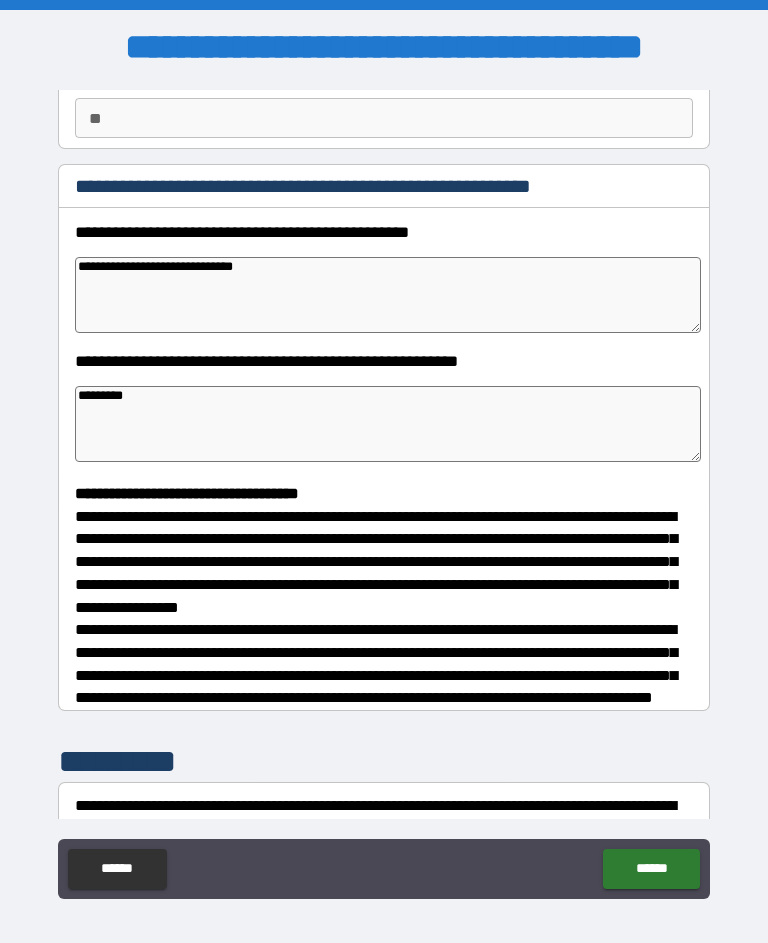 type on "*" 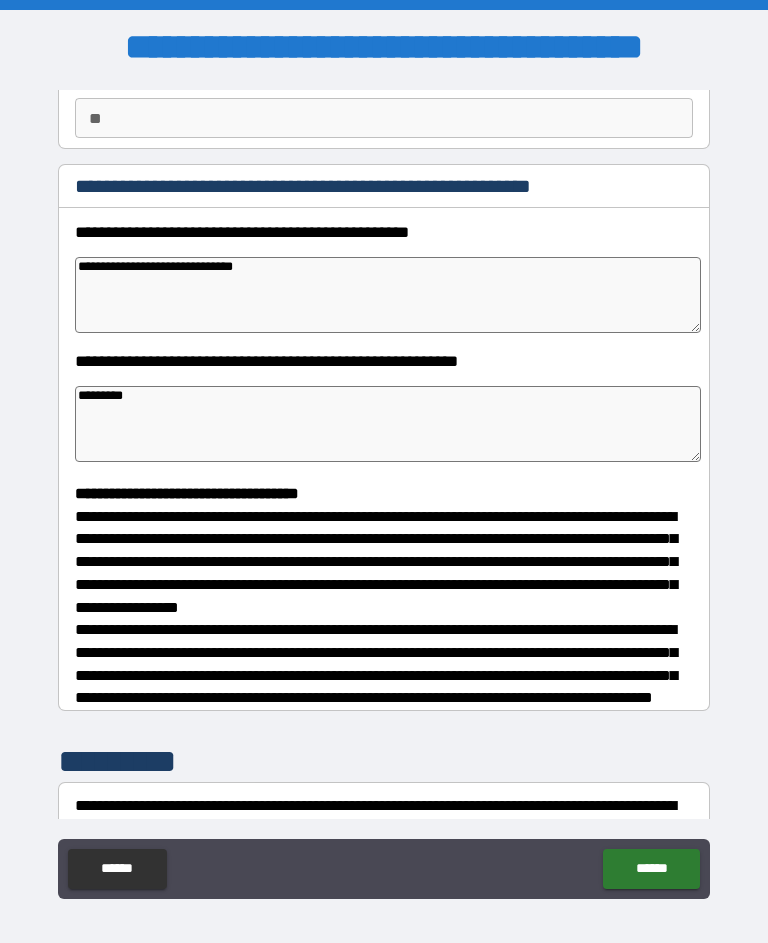 type on "*" 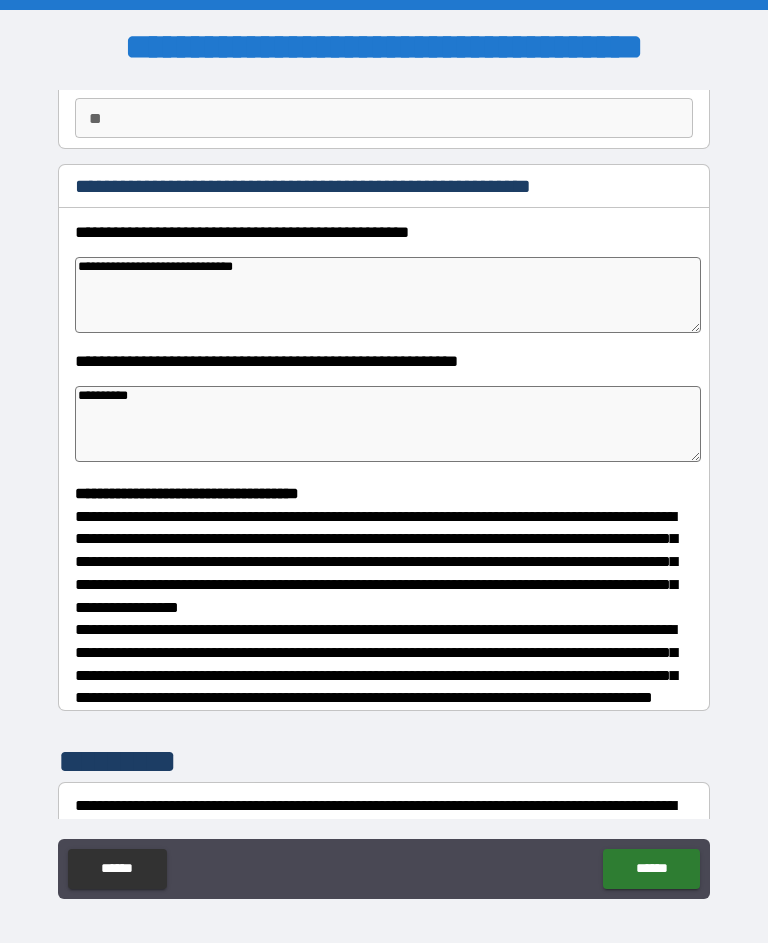 type on "*" 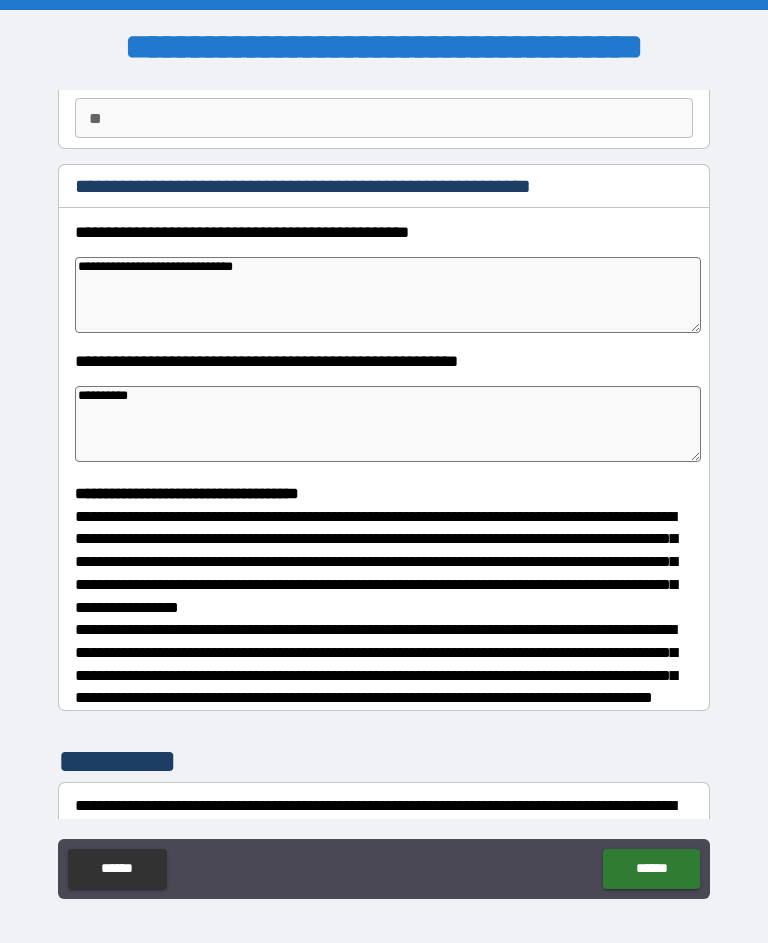 type on "**********" 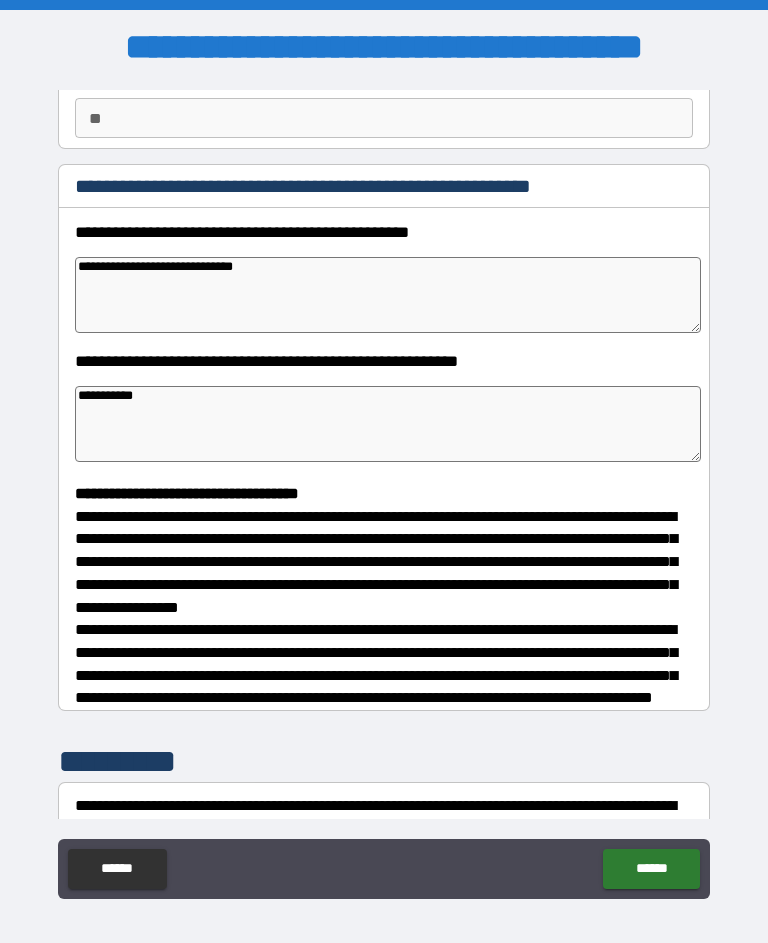 type on "*" 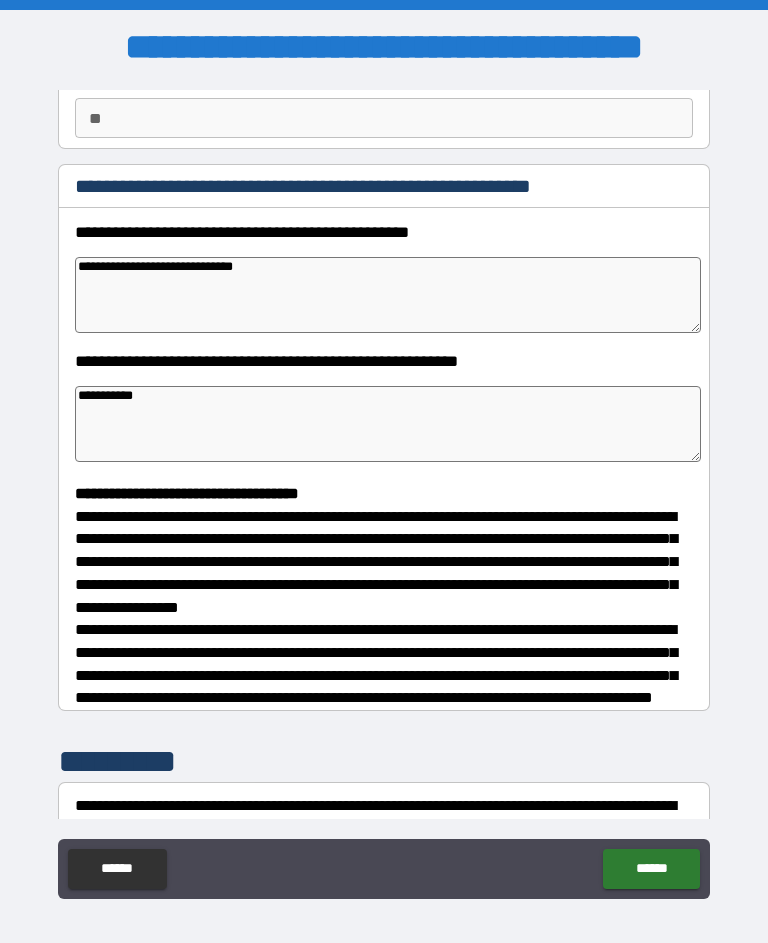 type on "*" 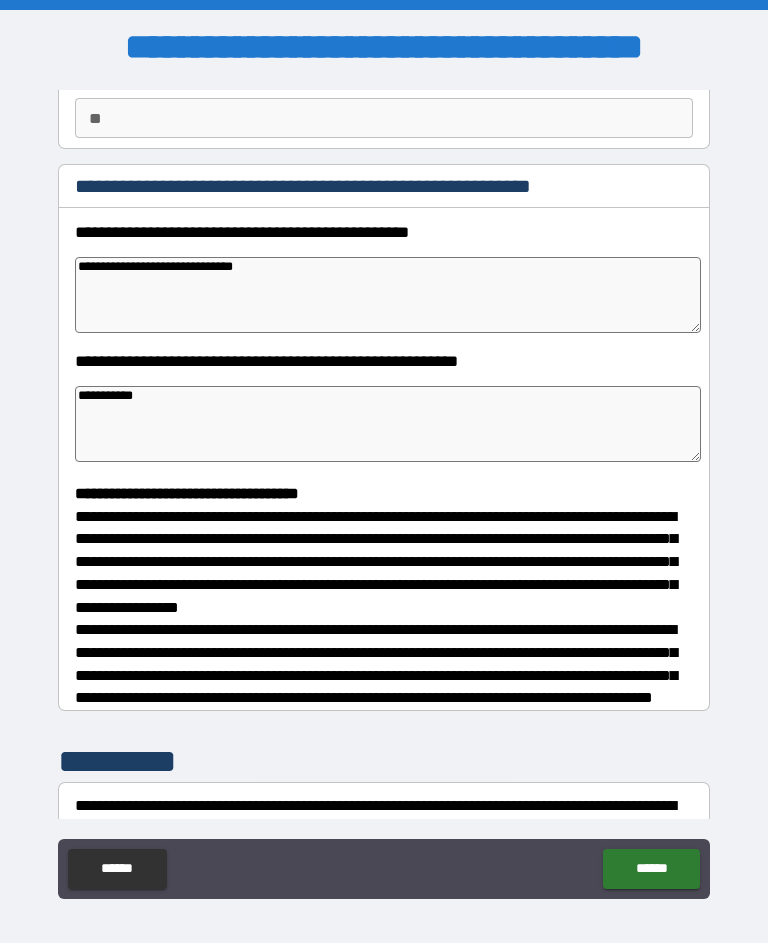 type on "*" 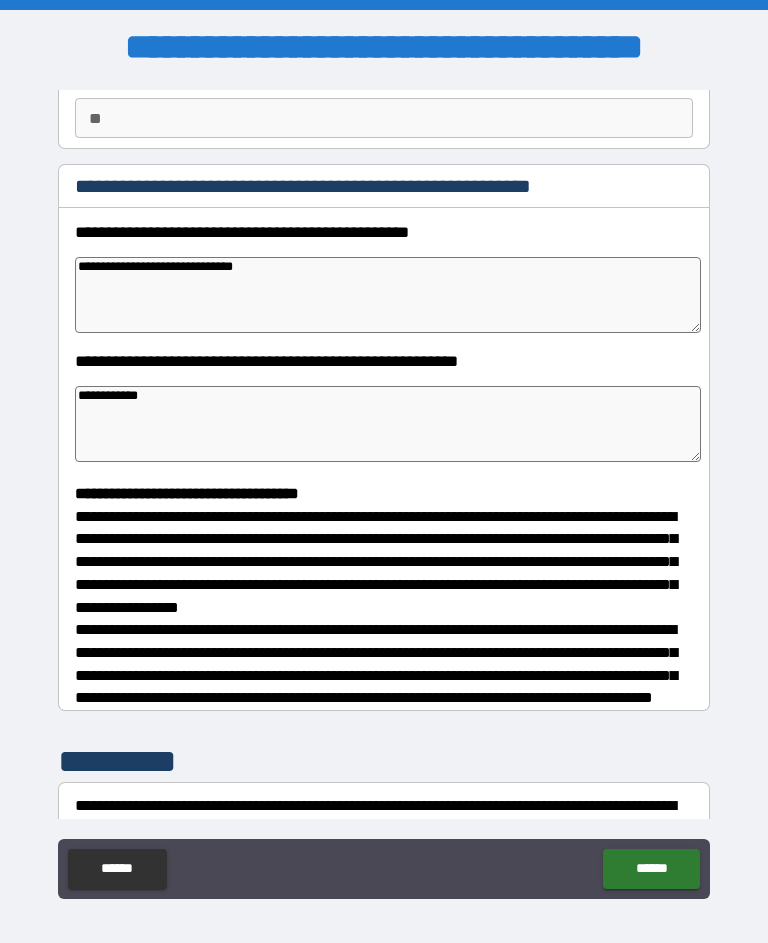 type on "*" 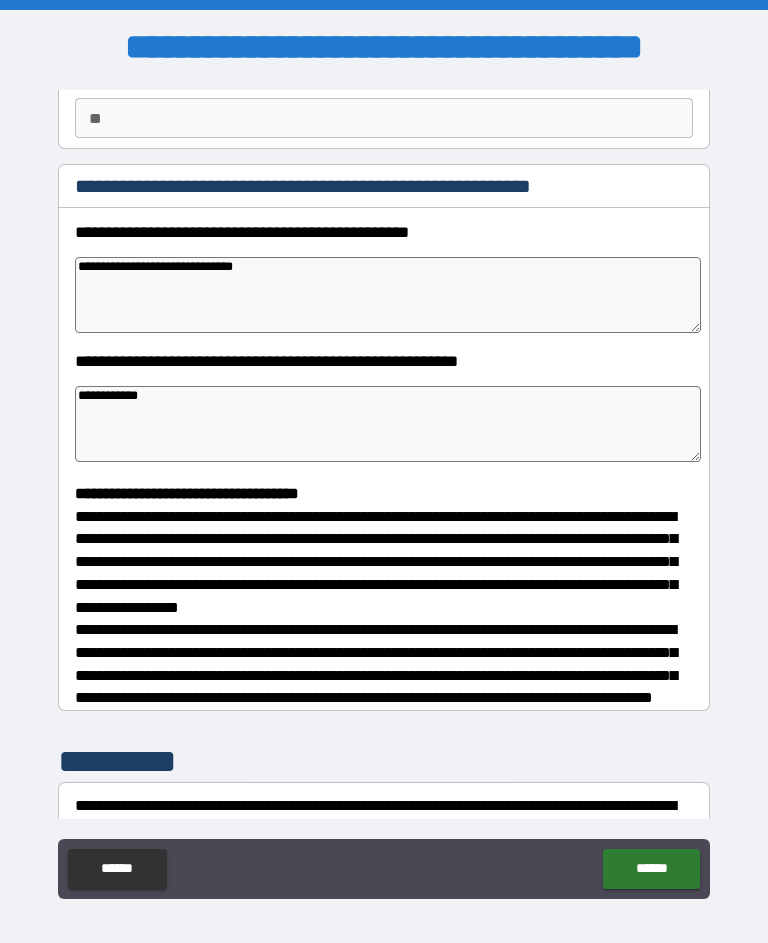 type on "**********" 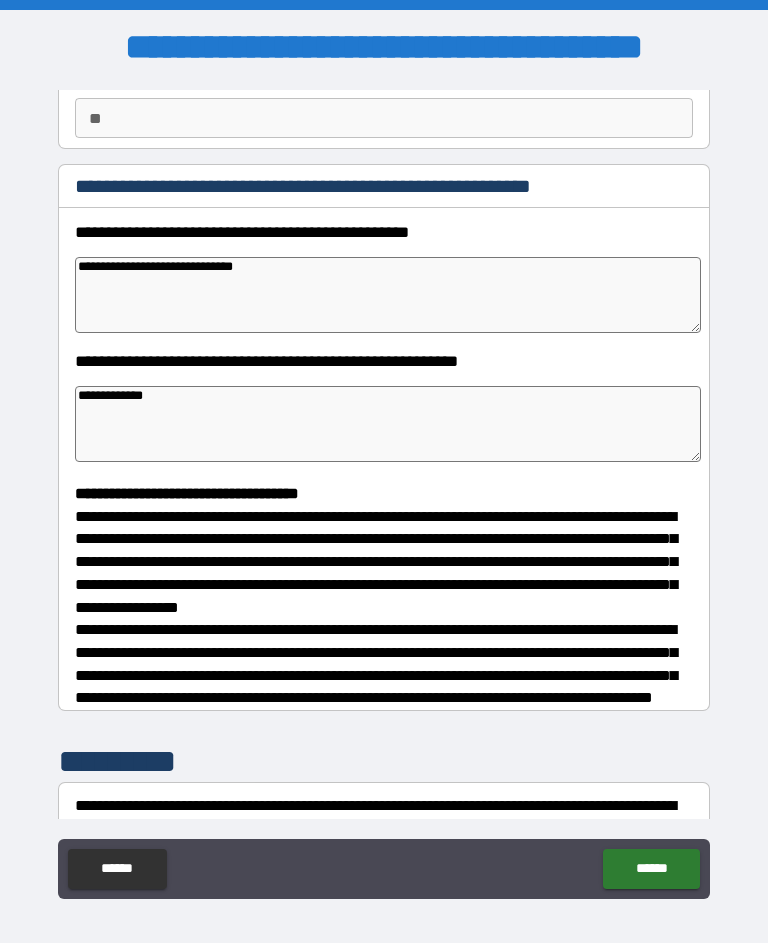 type on "*" 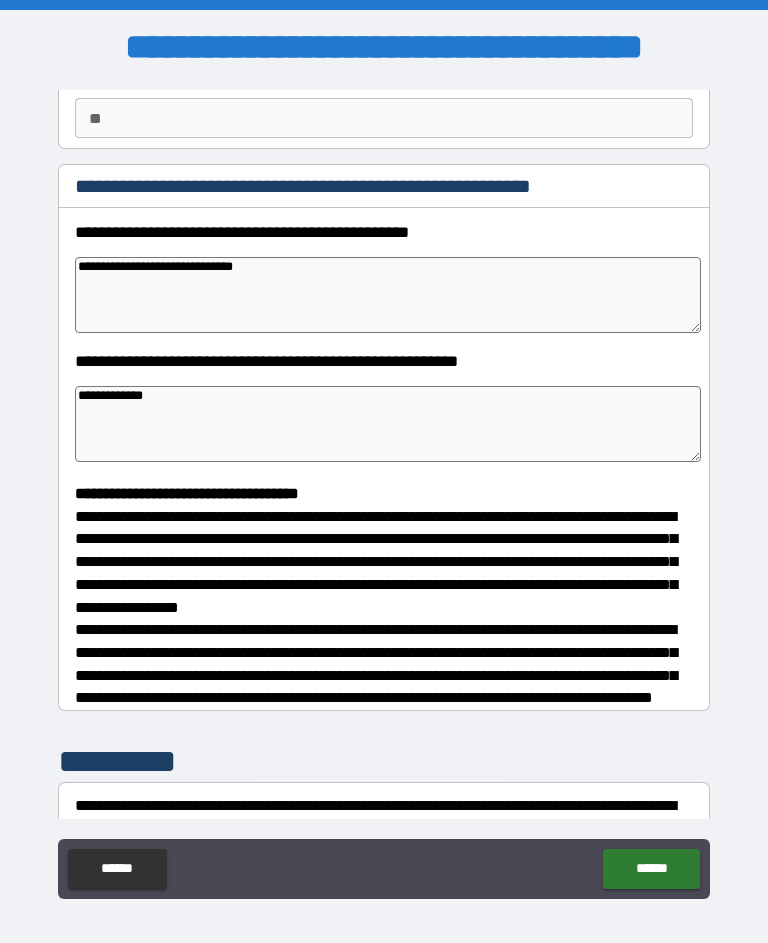 type on "*" 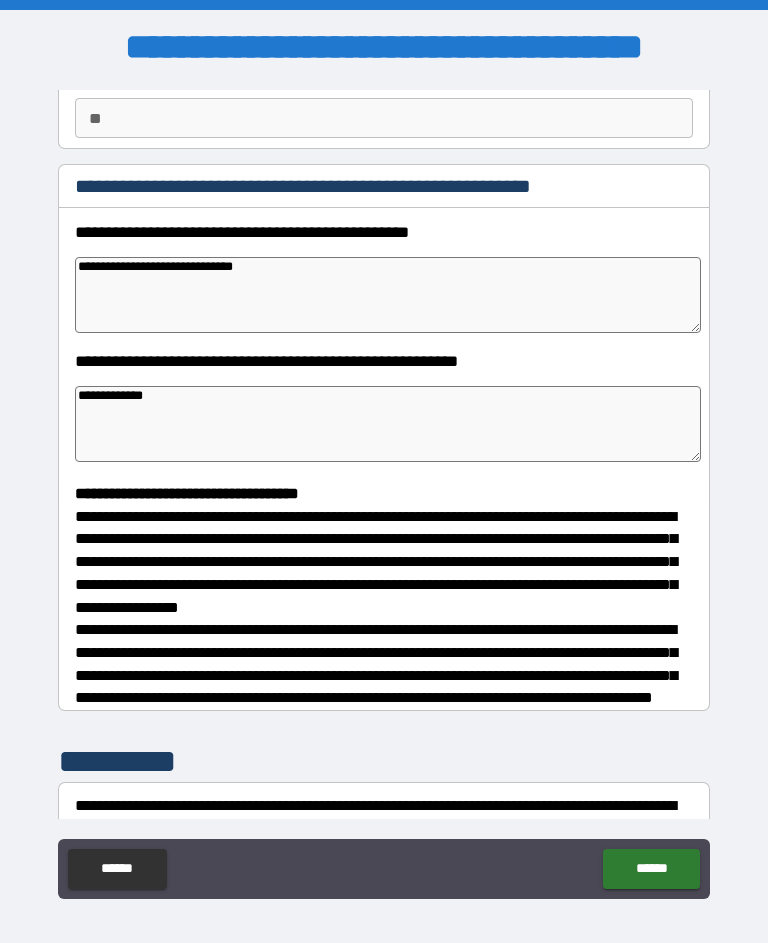 type on "*" 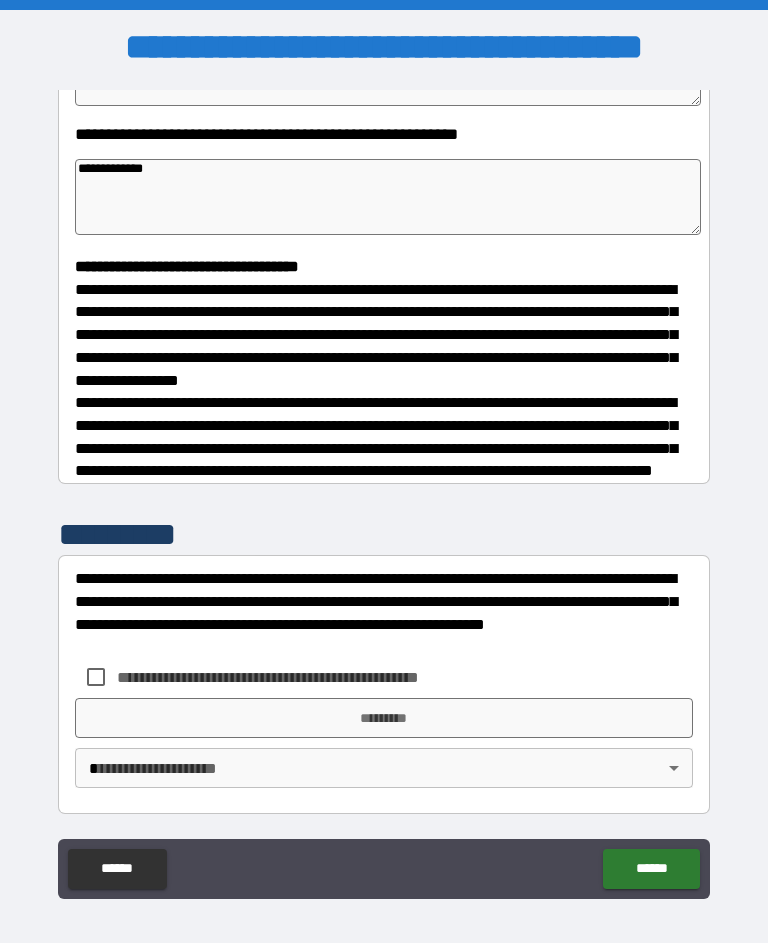 scroll, scrollTop: 427, scrollLeft: 0, axis: vertical 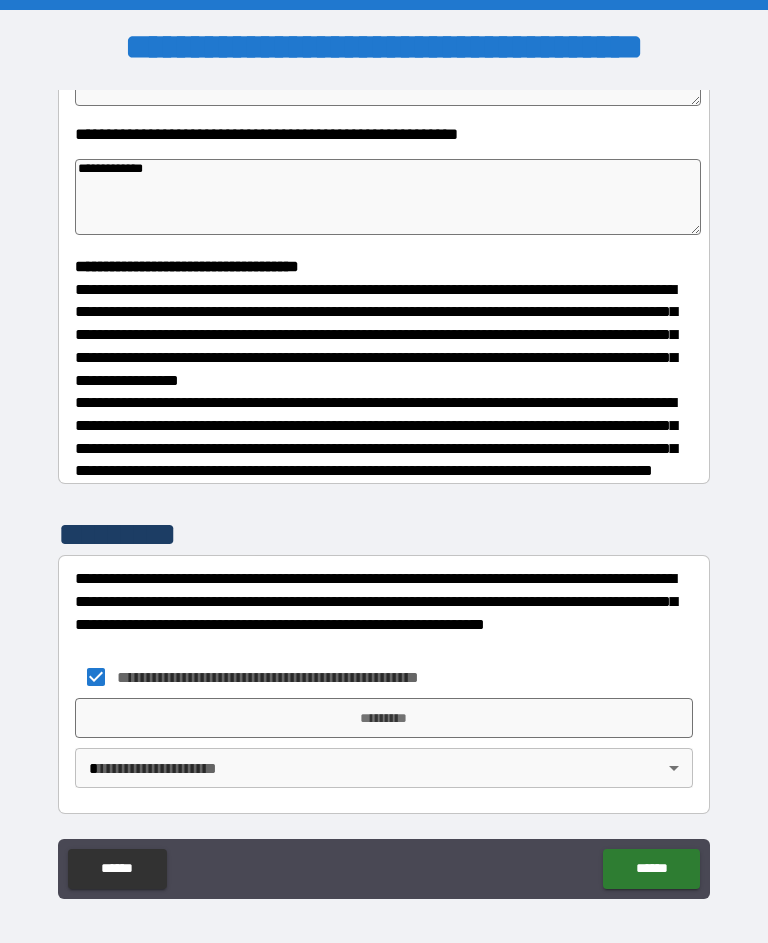 type 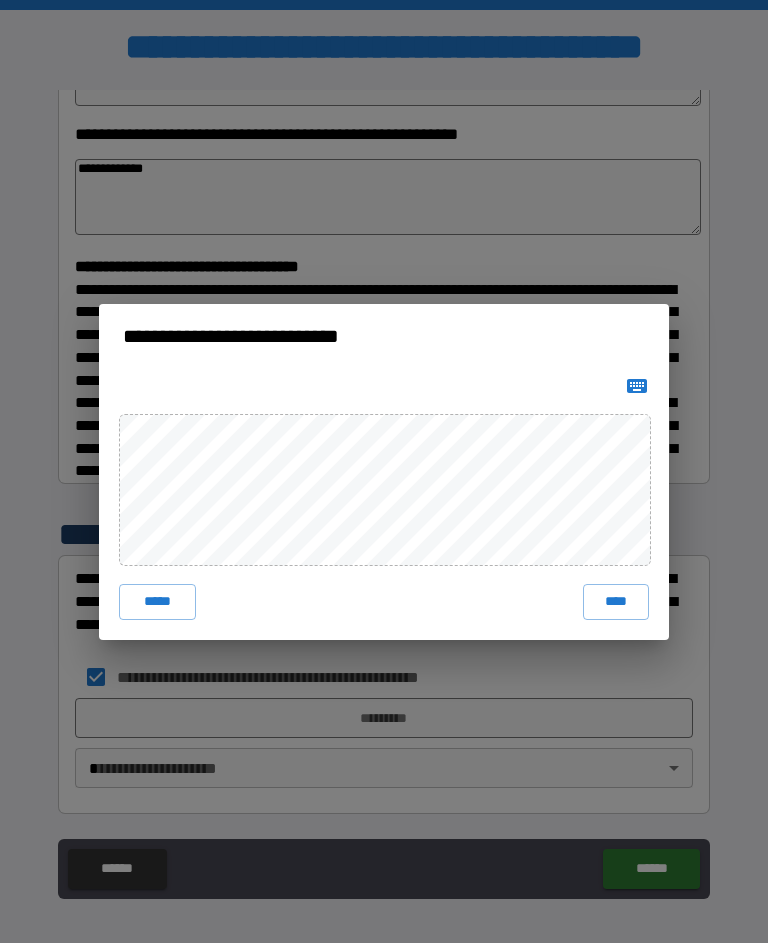 click on "****" at bounding box center (616, 602) 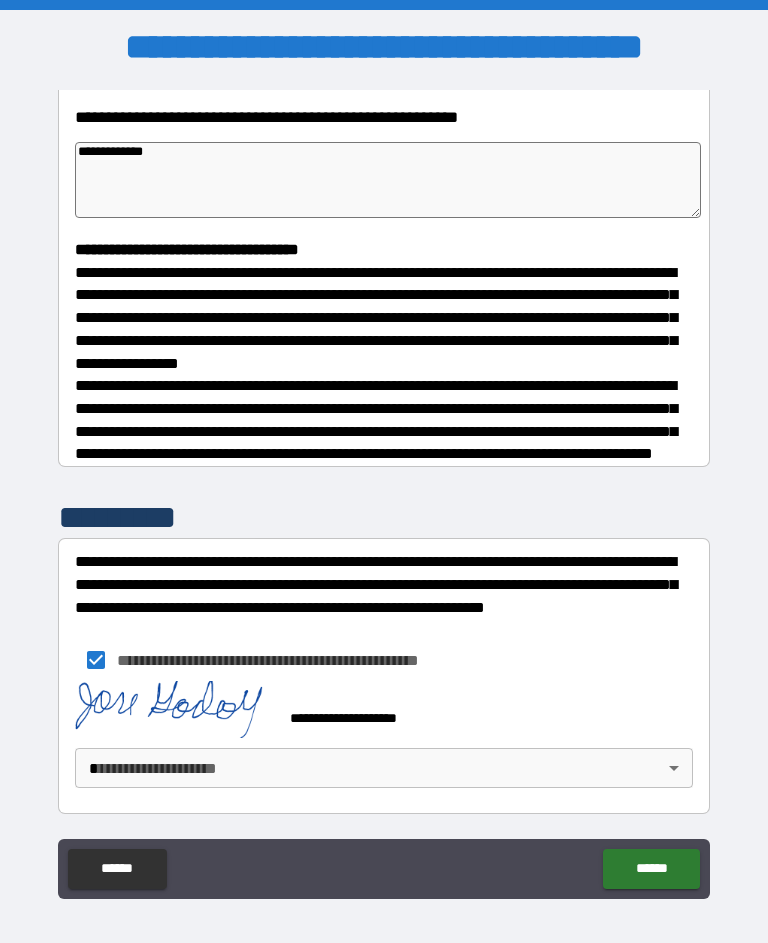 click on "******" at bounding box center [651, 869] 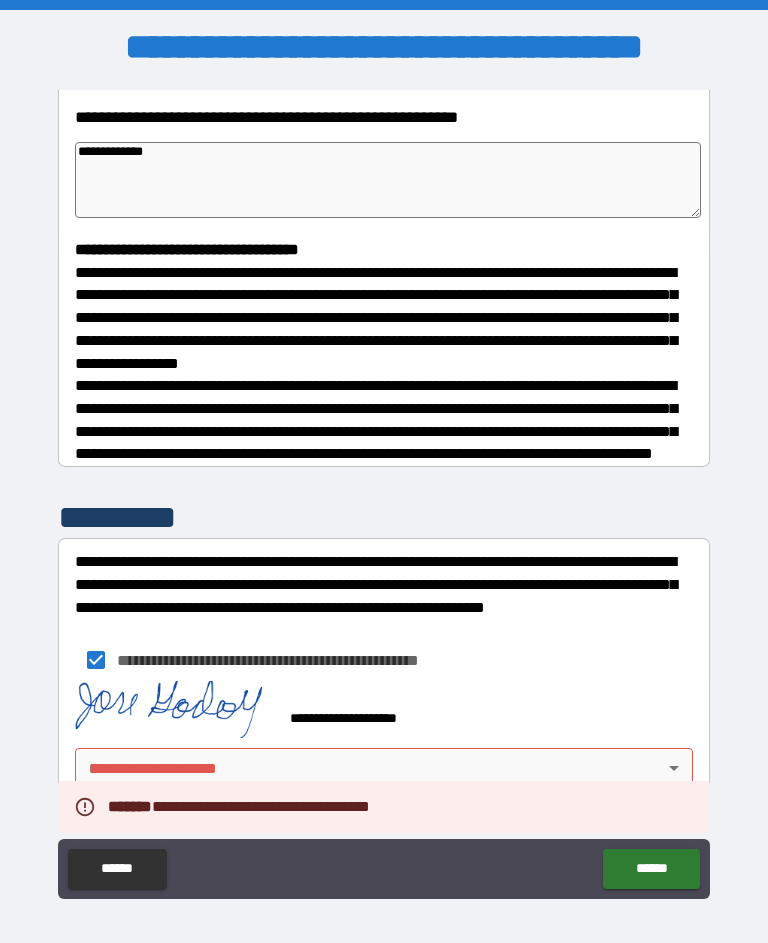 scroll, scrollTop: 444, scrollLeft: 0, axis: vertical 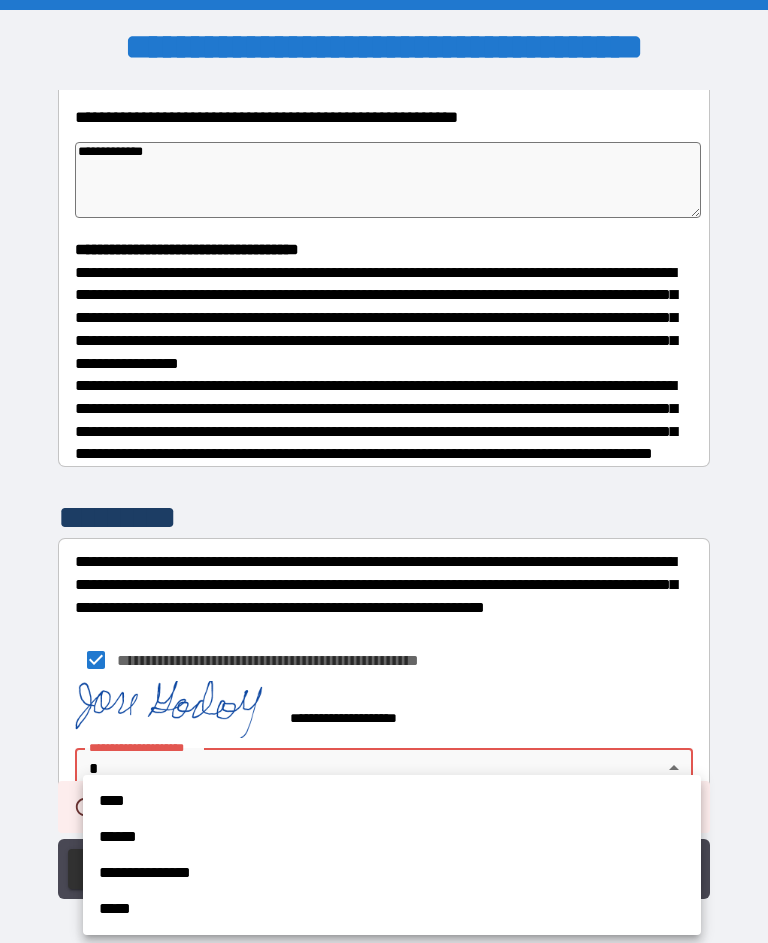 click on "****" at bounding box center (392, 801) 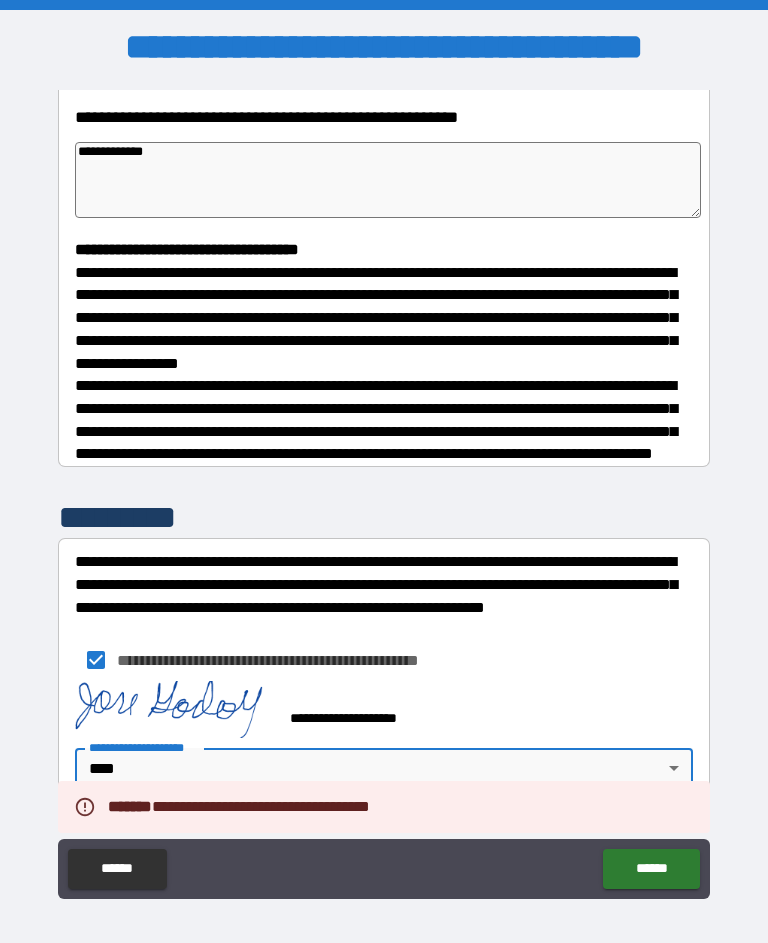 click on "******" at bounding box center (651, 869) 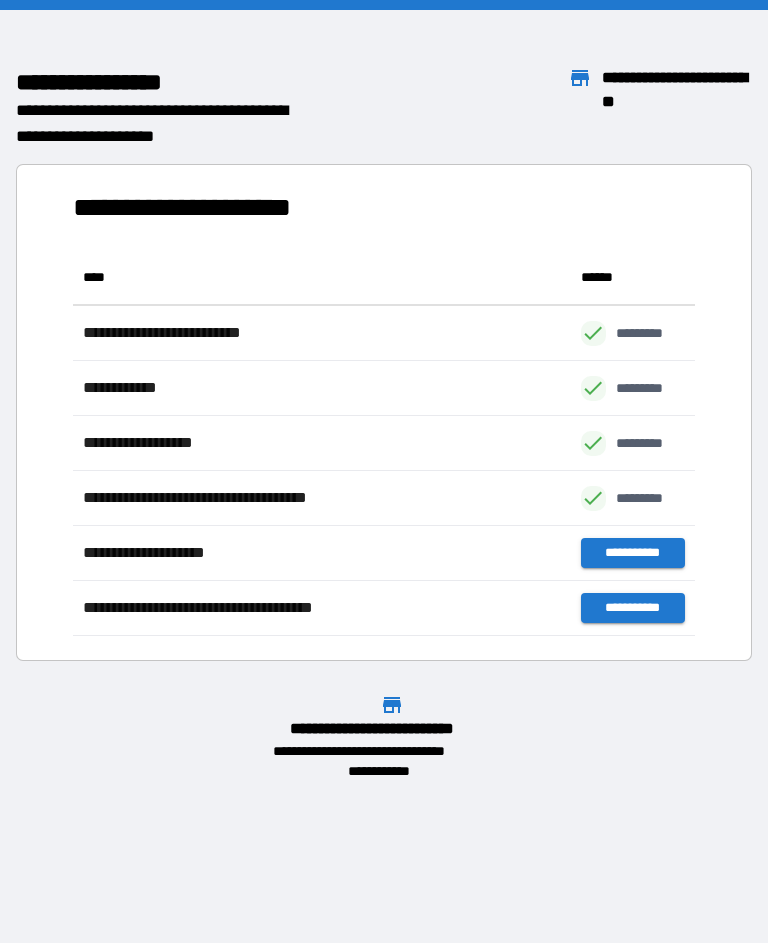 scroll, scrollTop: 1, scrollLeft: 1, axis: both 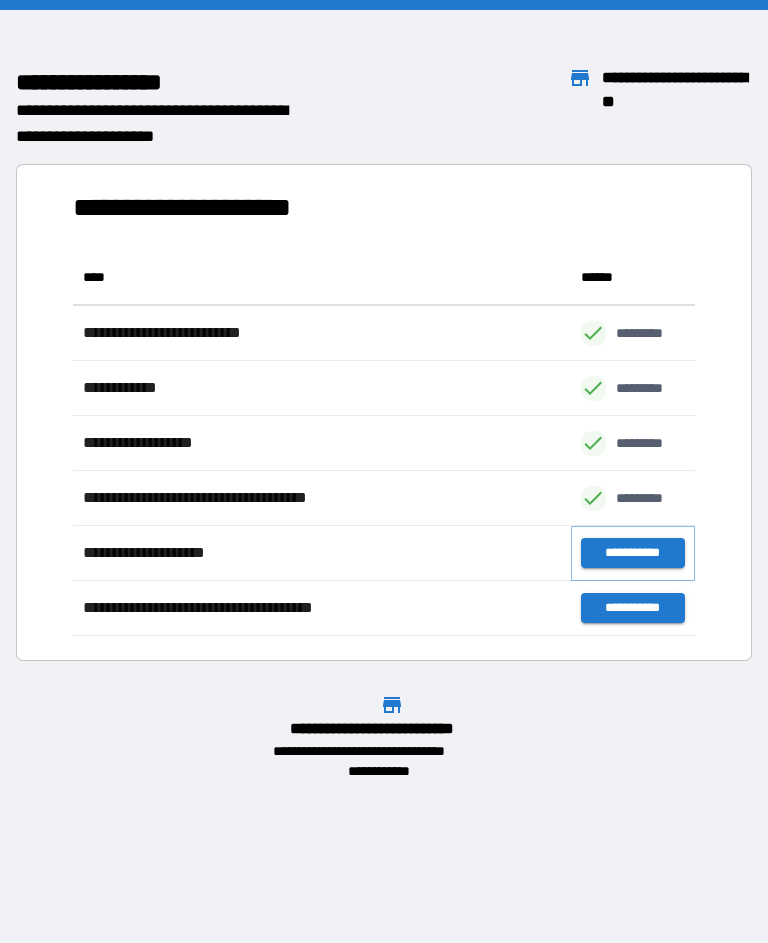 click on "**********" at bounding box center [633, 553] 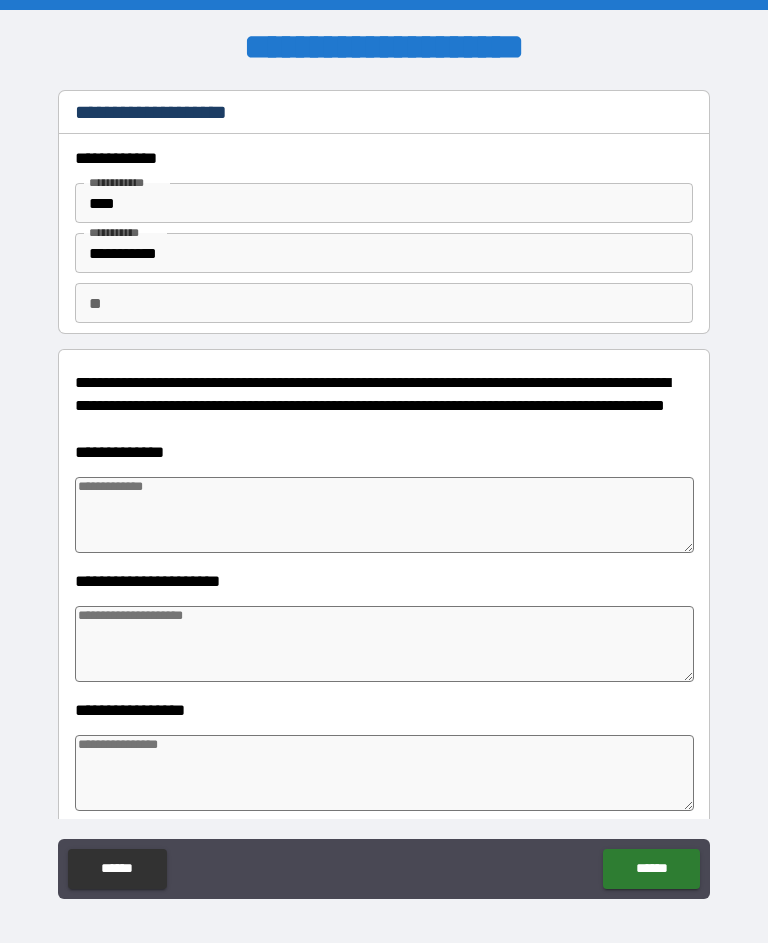 click at bounding box center (384, 515) 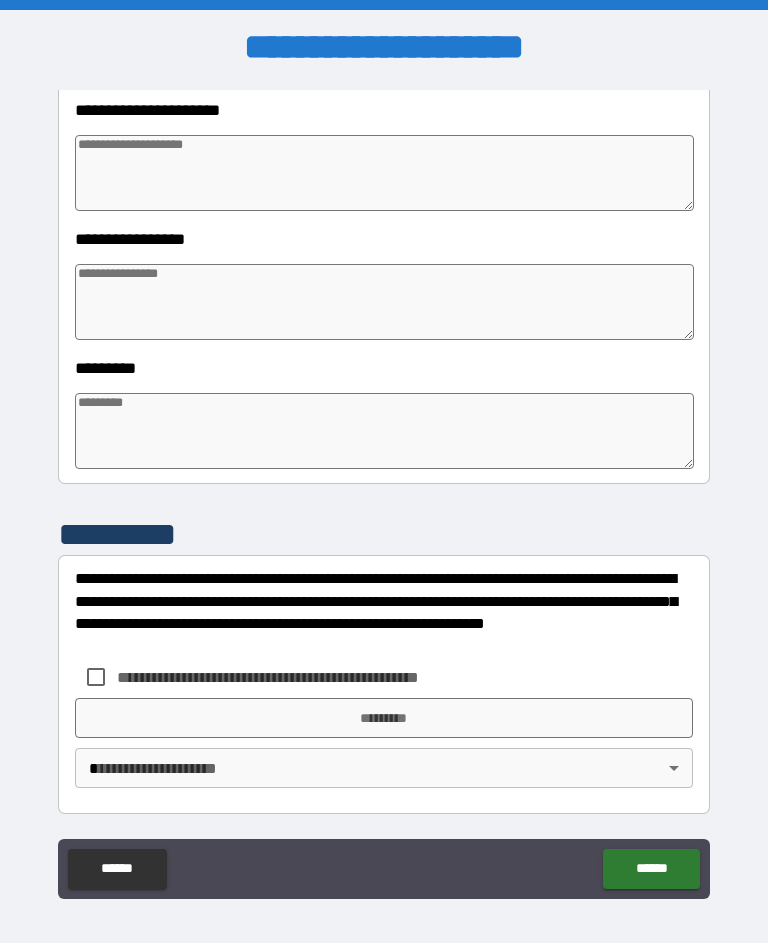 scroll, scrollTop: 471, scrollLeft: 0, axis: vertical 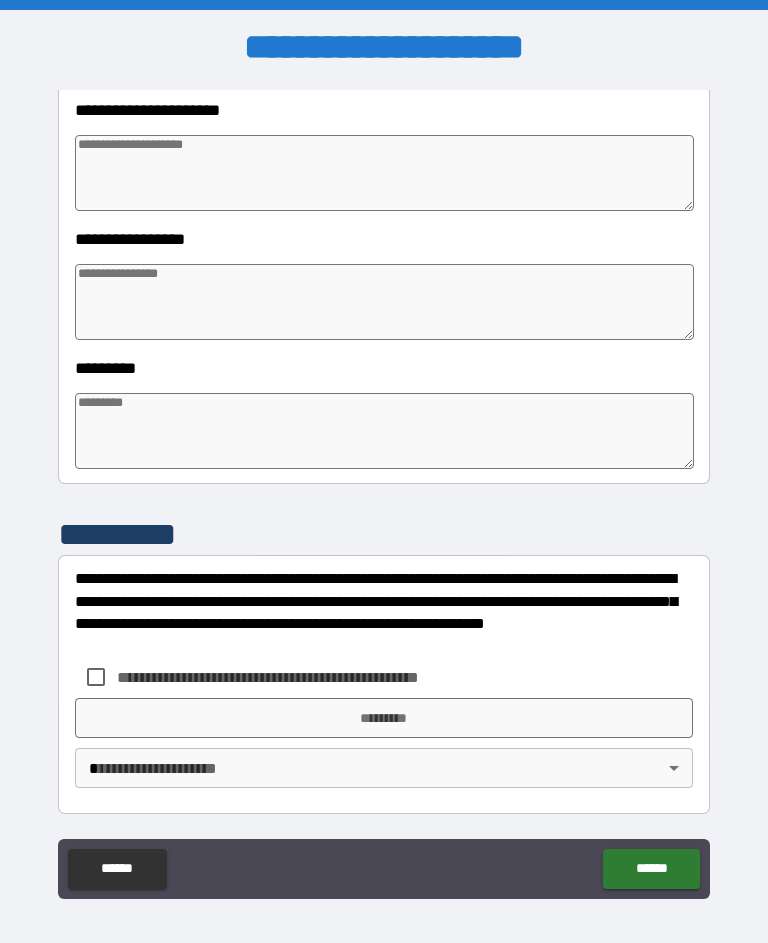 click at bounding box center (384, 431) 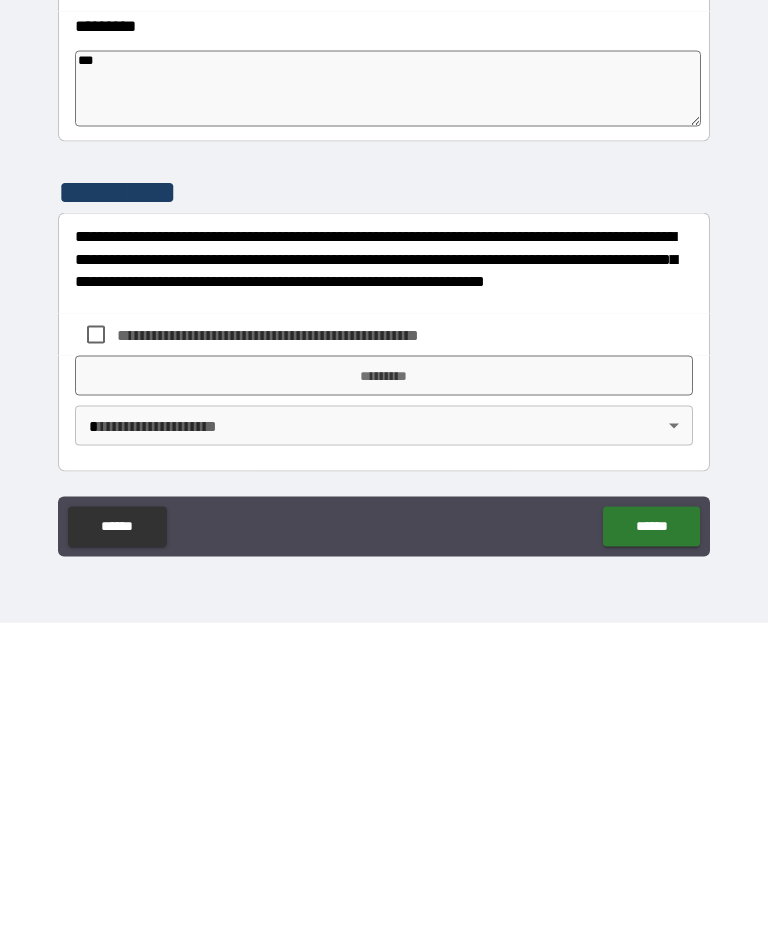 scroll, scrollTop: 36, scrollLeft: 0, axis: vertical 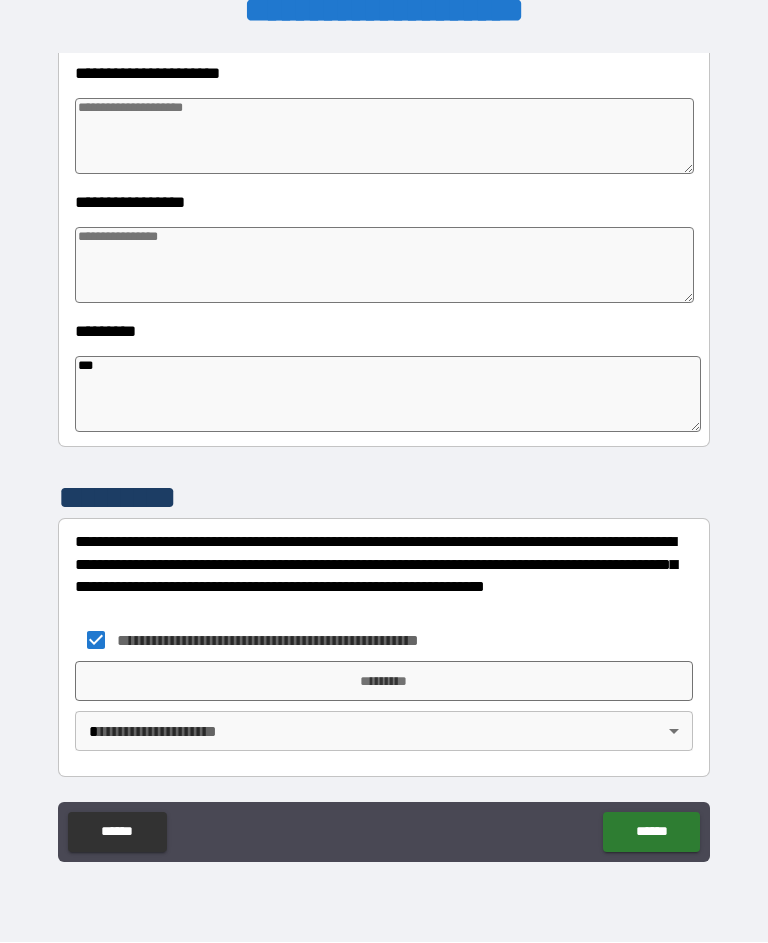 click on "*********" at bounding box center (384, 682) 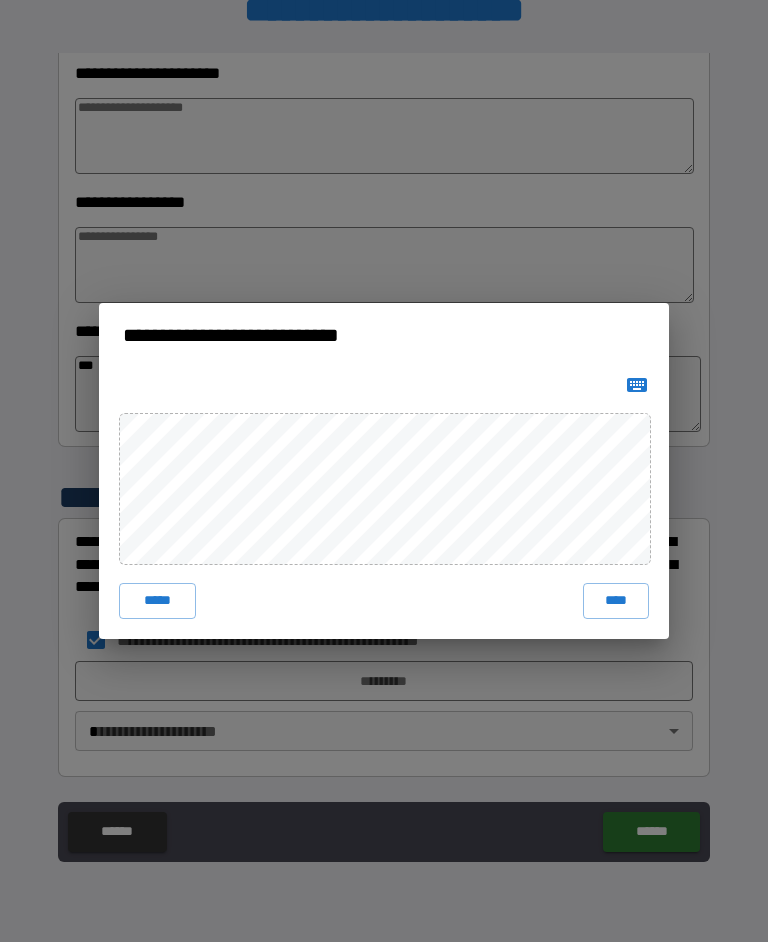 click on "****" at bounding box center (616, 602) 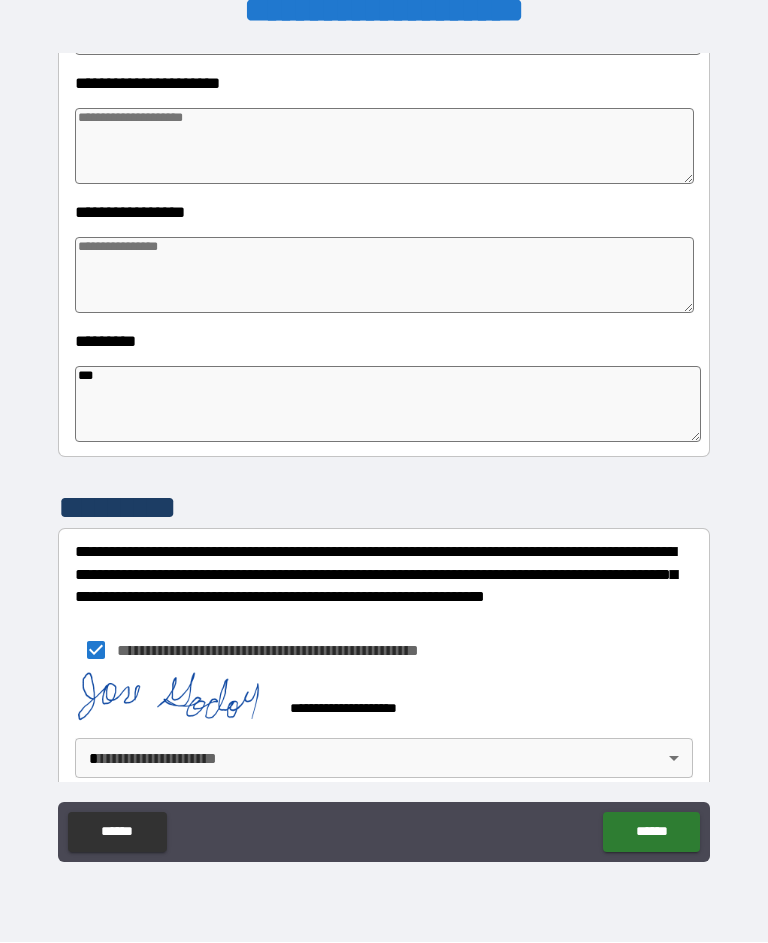 click on "******" at bounding box center [651, 833] 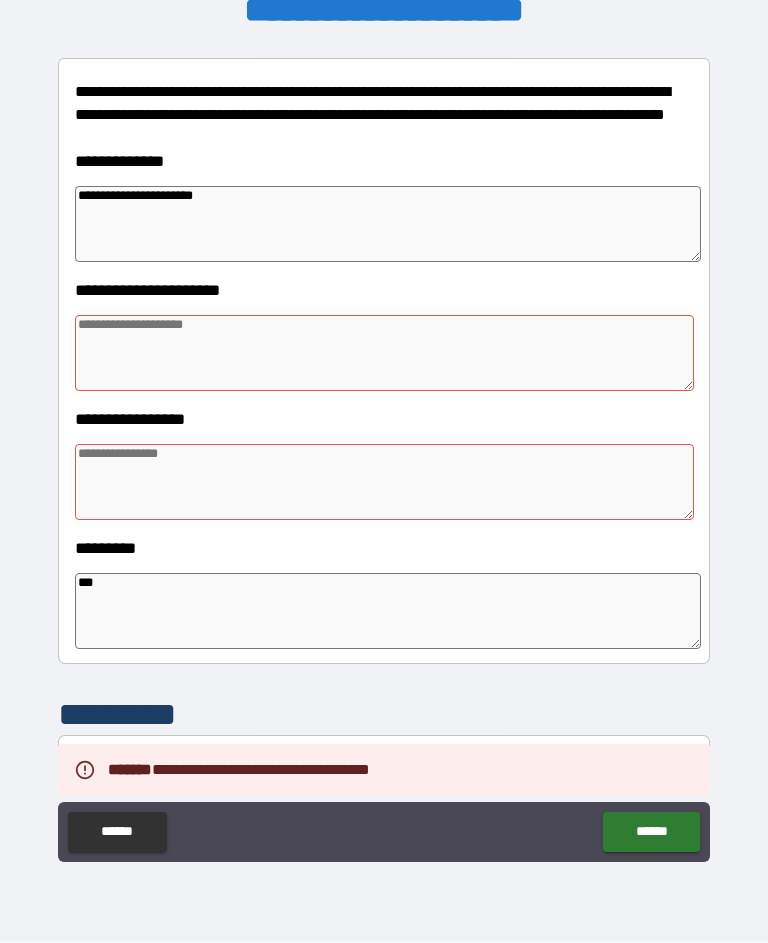 scroll, scrollTop: 242, scrollLeft: 0, axis: vertical 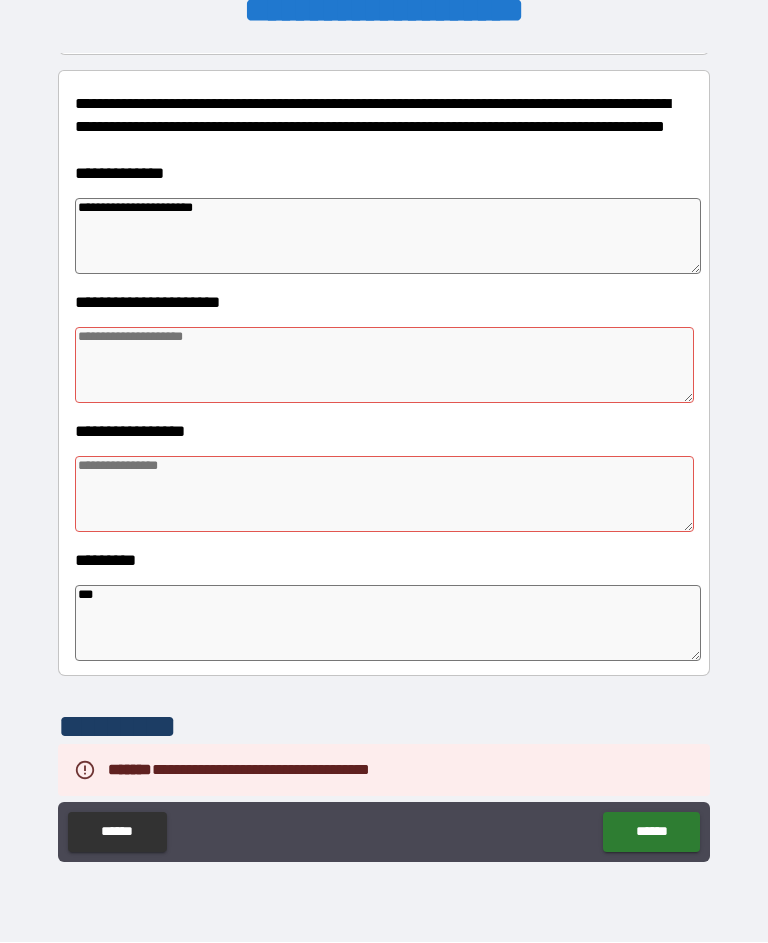 click at bounding box center [384, 366] 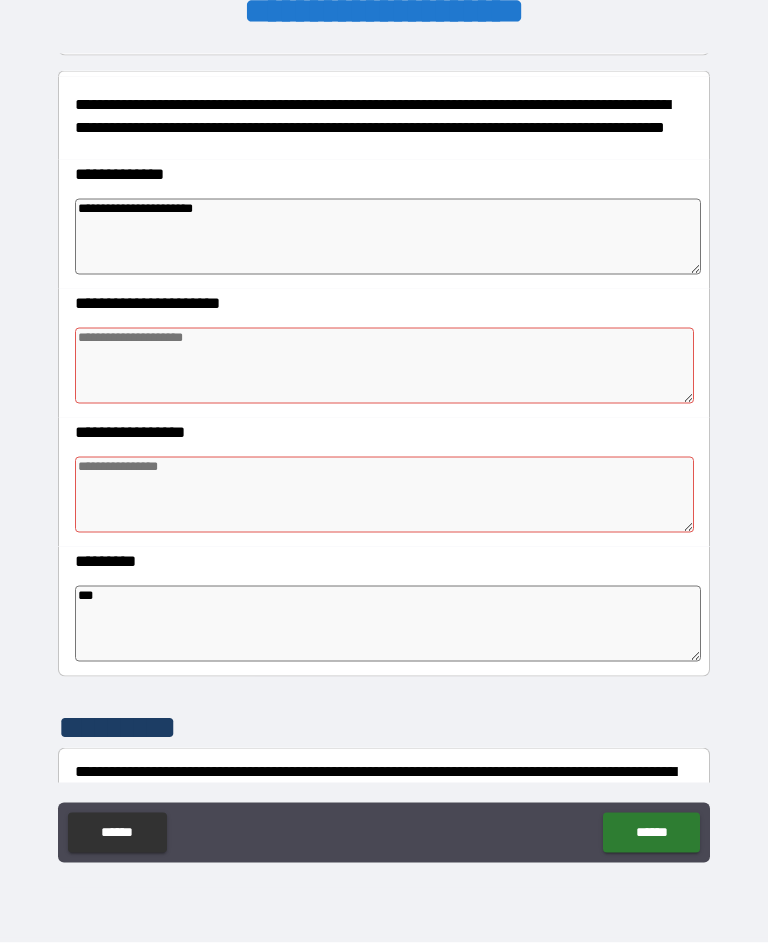 click at bounding box center [384, 495] 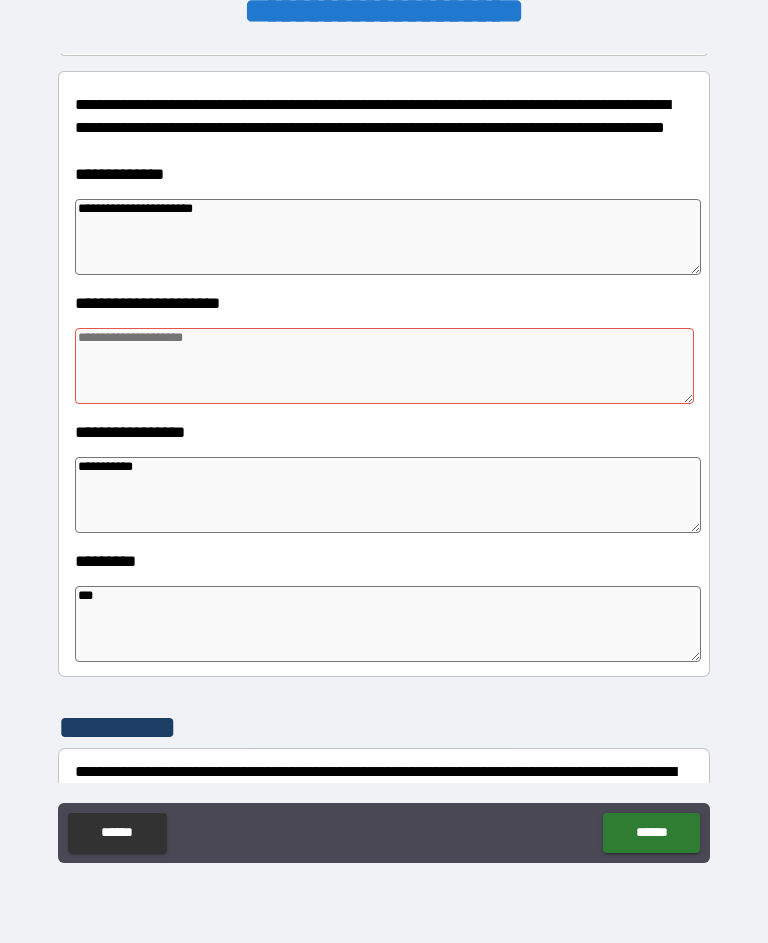 click at bounding box center [384, 366] 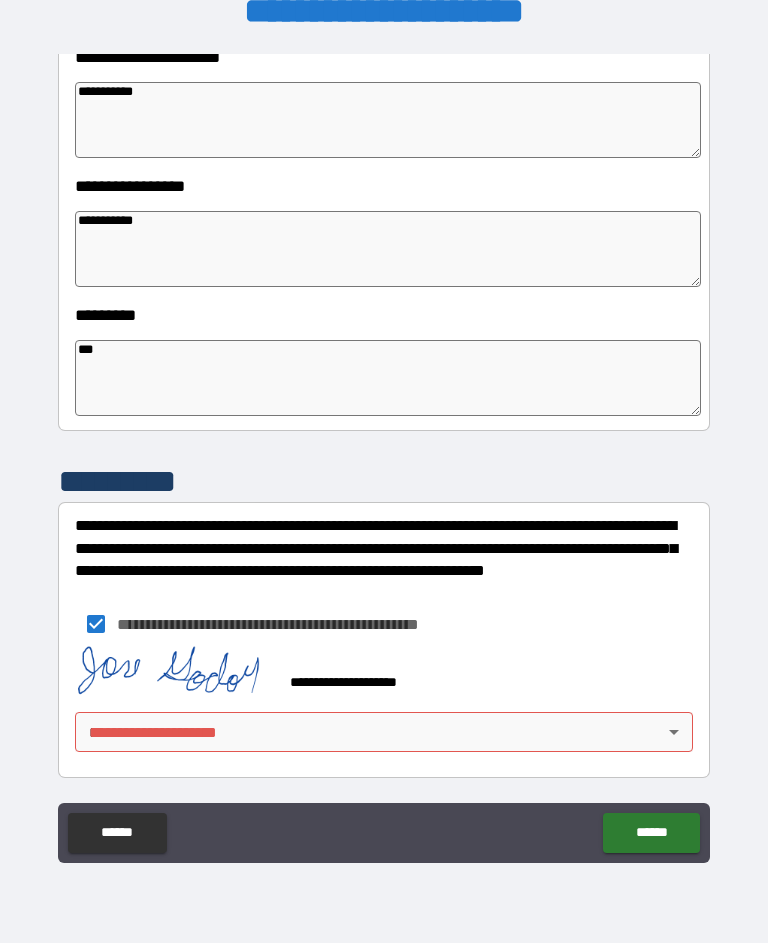 scroll, scrollTop: 488, scrollLeft: 0, axis: vertical 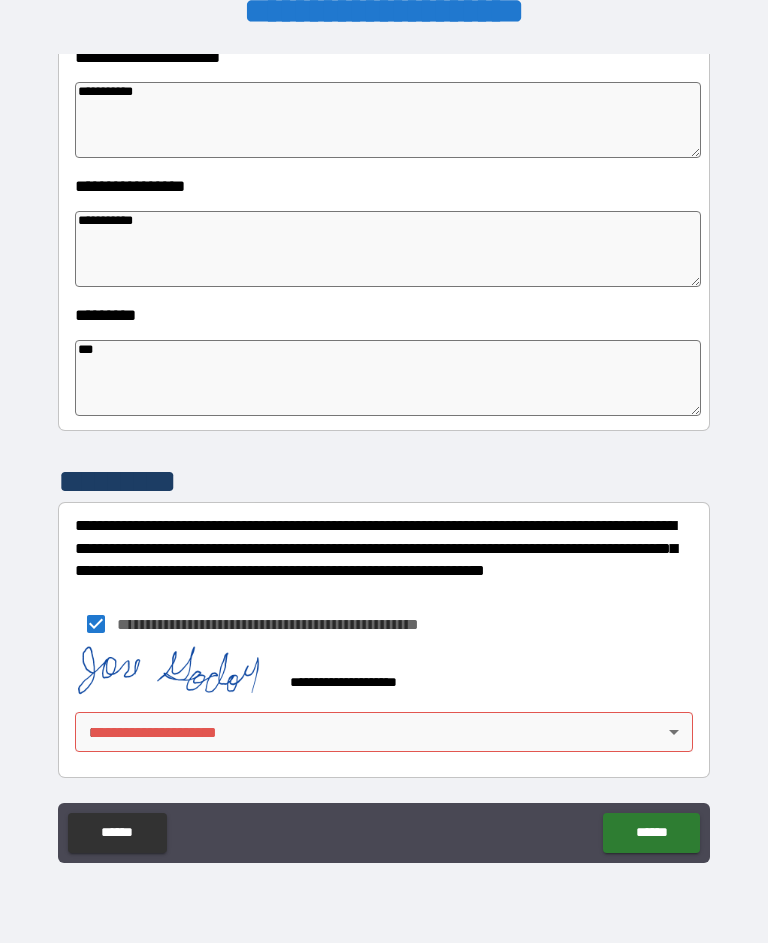 click on "**********" at bounding box center (384, 456) 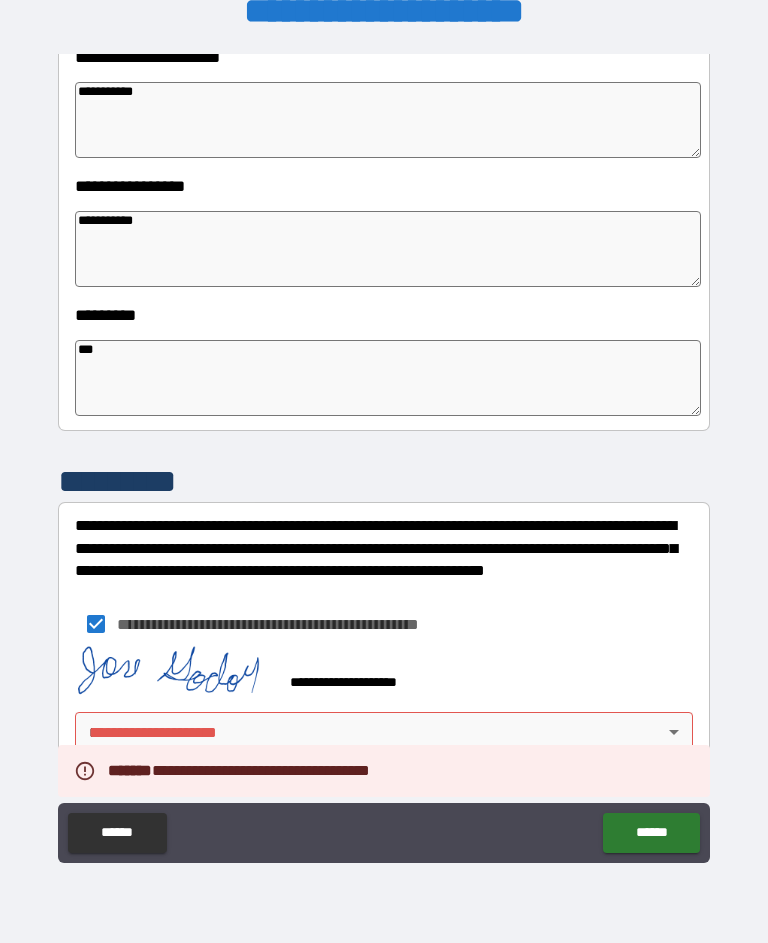 click on "**********" at bounding box center (384, 453) 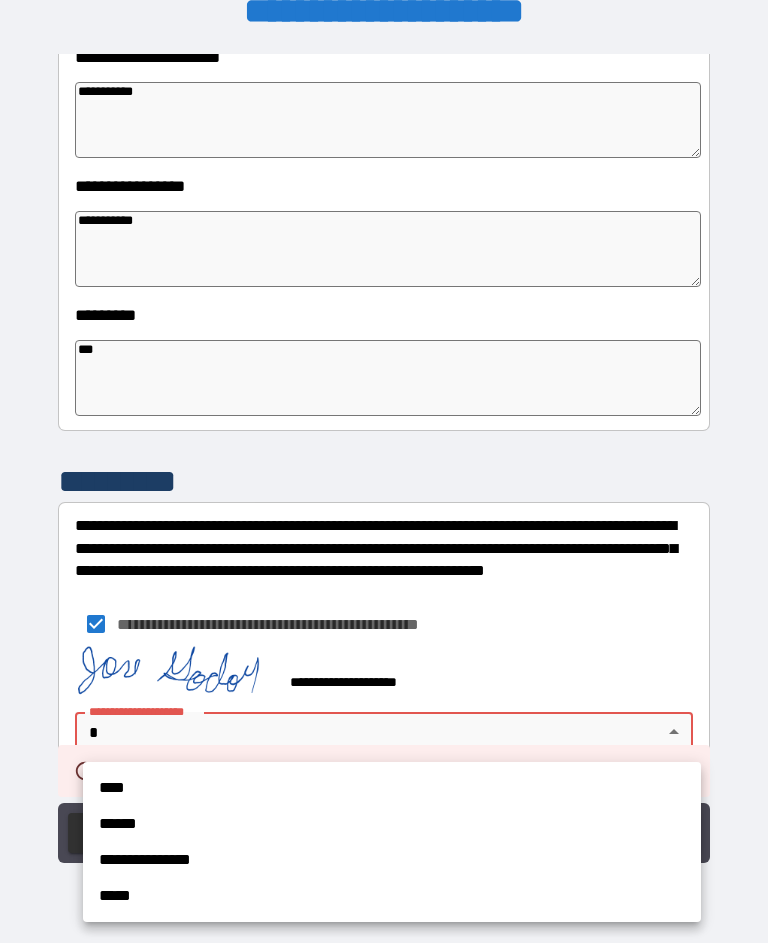click on "****" at bounding box center [392, 788] 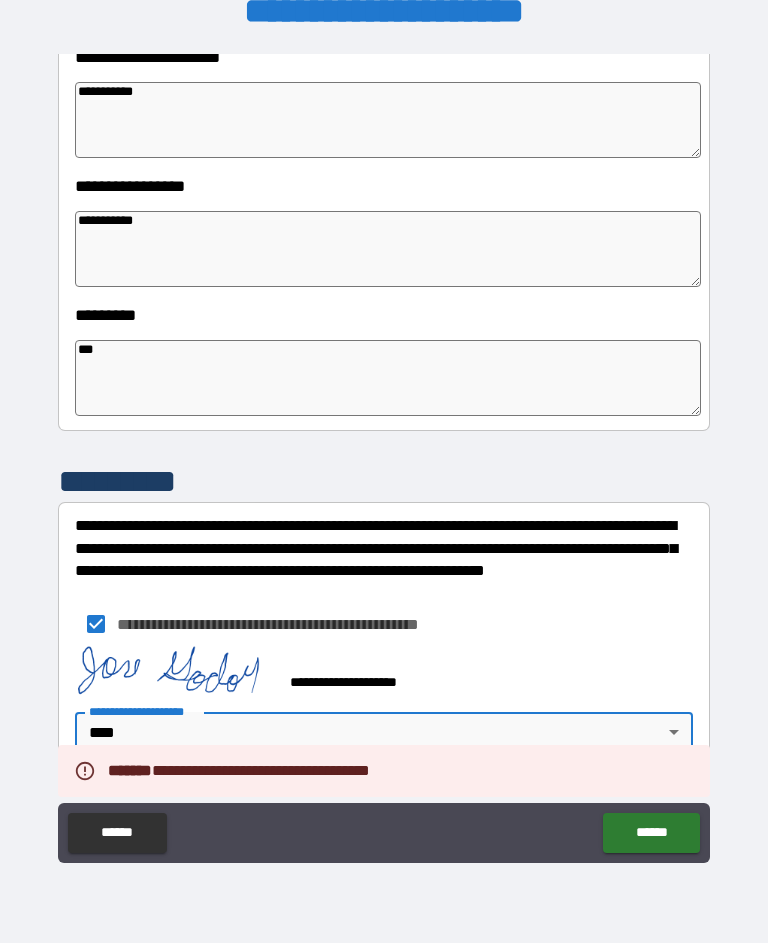 click on "******" at bounding box center [651, 833] 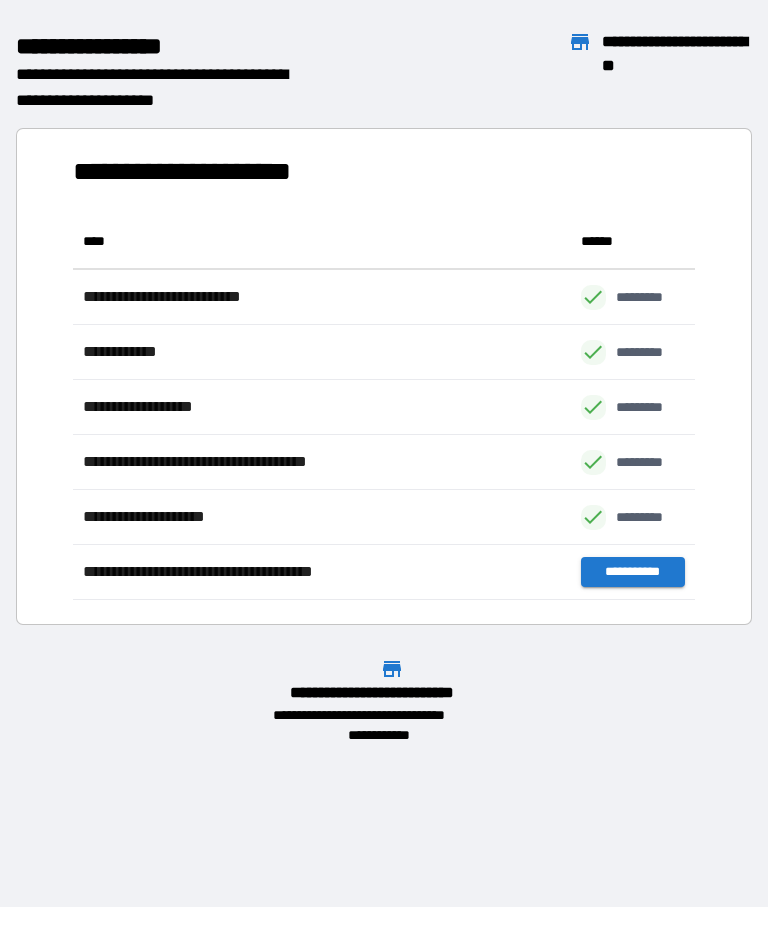 scroll, scrollTop: 1, scrollLeft: 1, axis: both 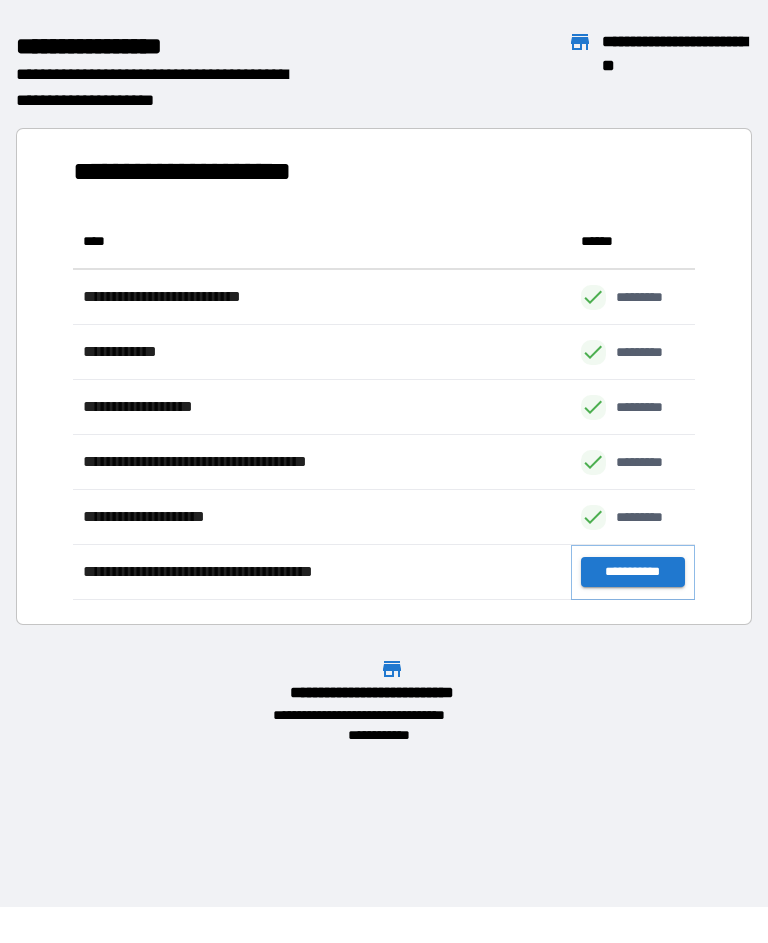 click on "**********" at bounding box center [633, 572] 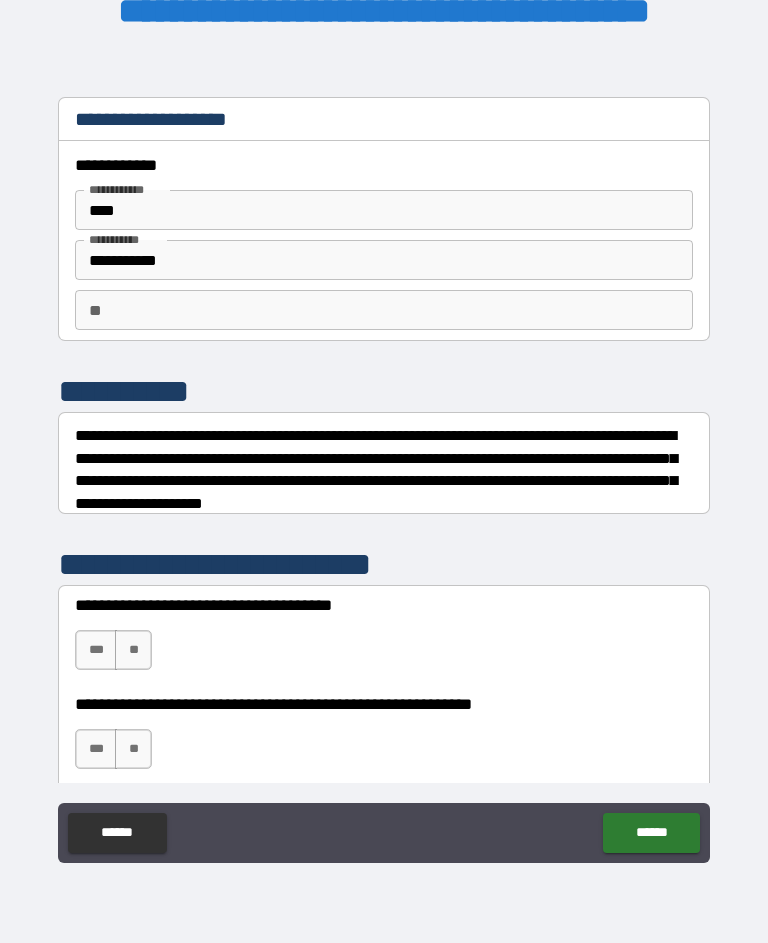 click on "***" at bounding box center [96, 650] 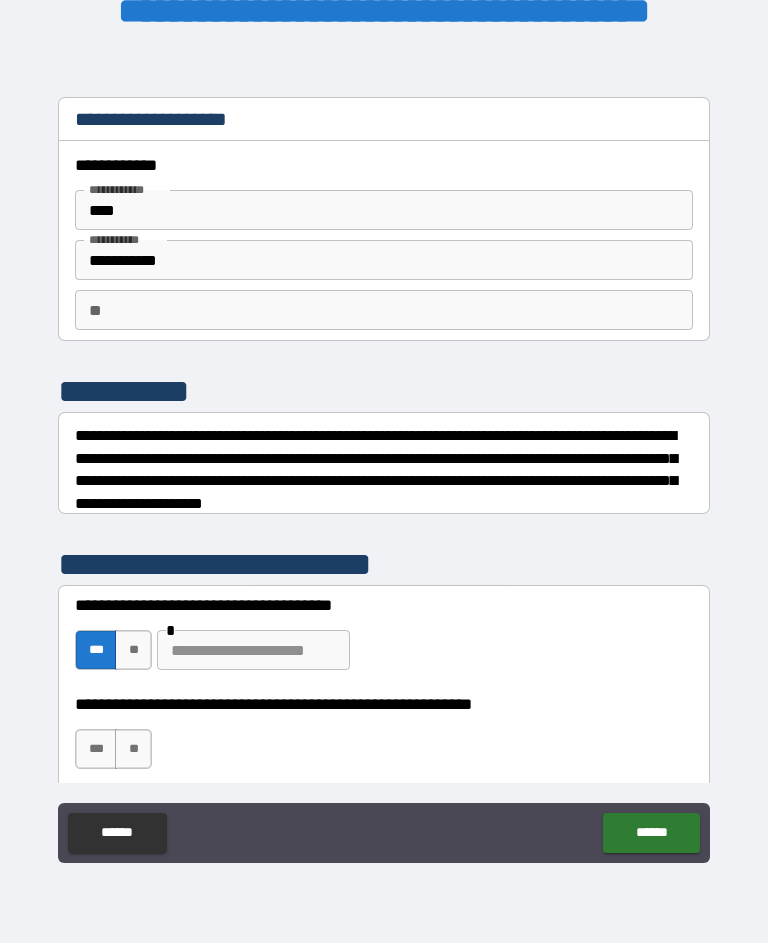 click on "**" at bounding box center [133, 650] 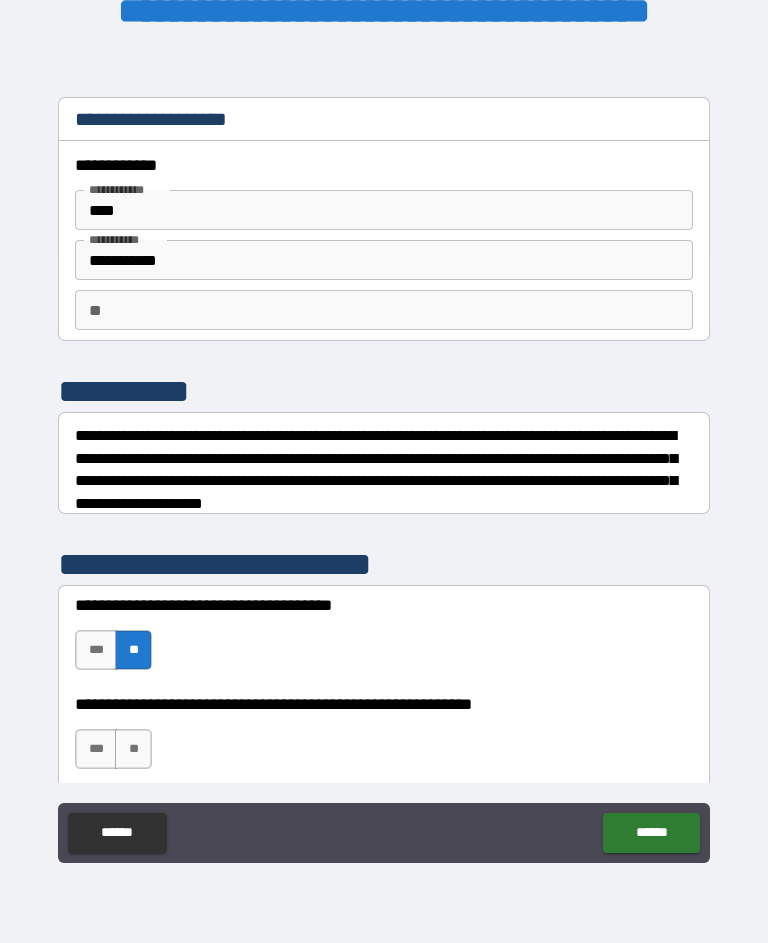 click on "**" at bounding box center [133, 749] 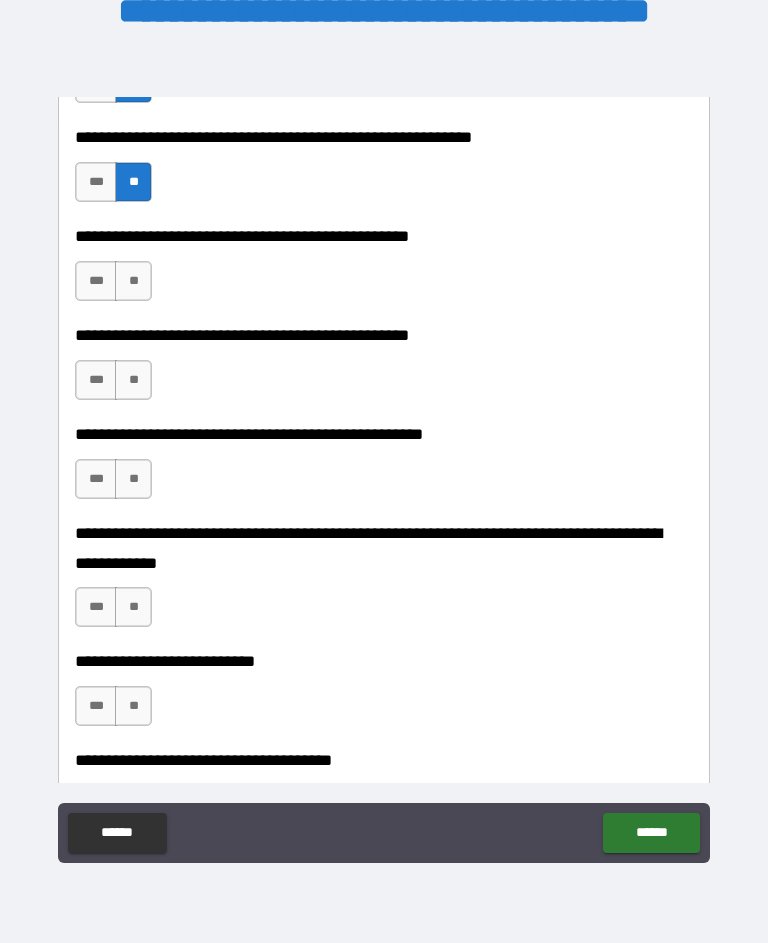 scroll, scrollTop: 568, scrollLeft: 0, axis: vertical 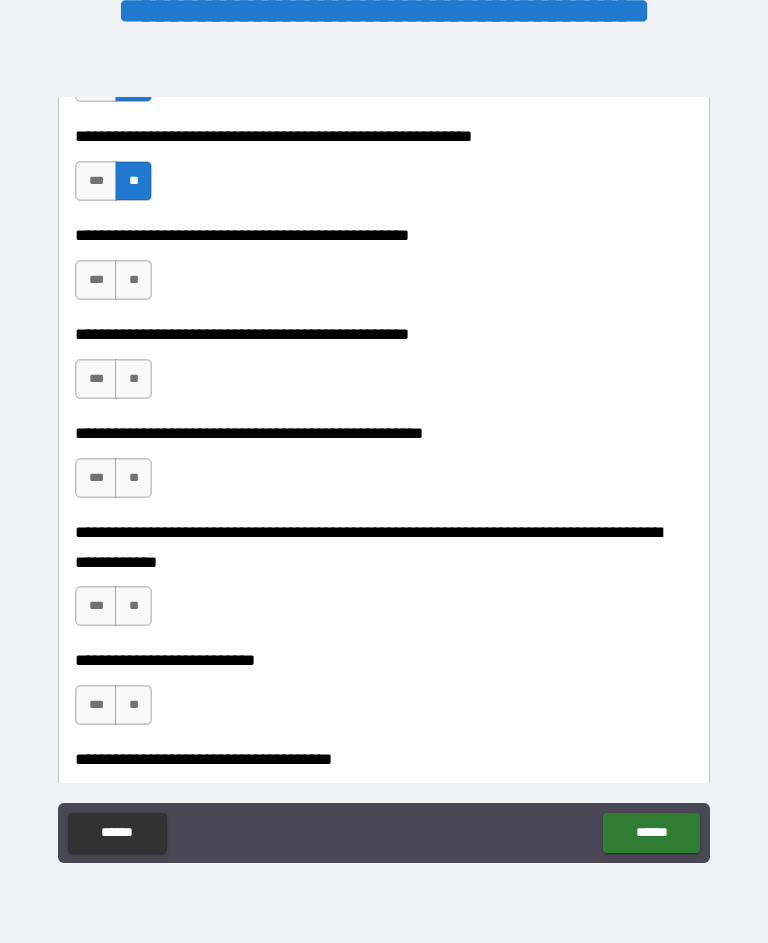 click on "**" at bounding box center (133, 280) 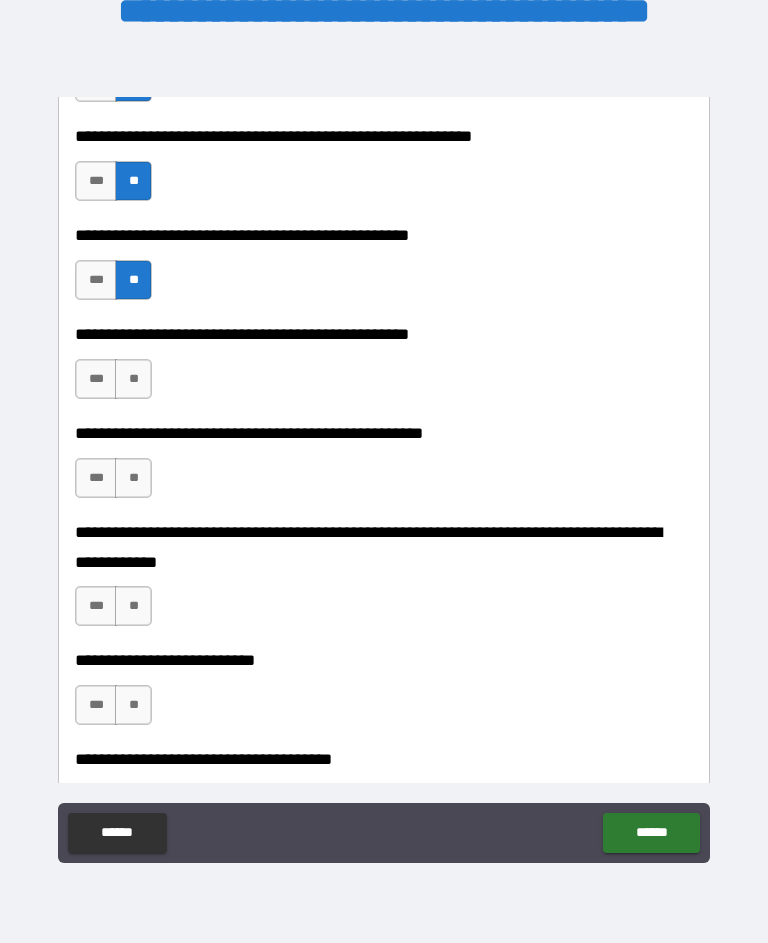 click on "**" at bounding box center [133, 379] 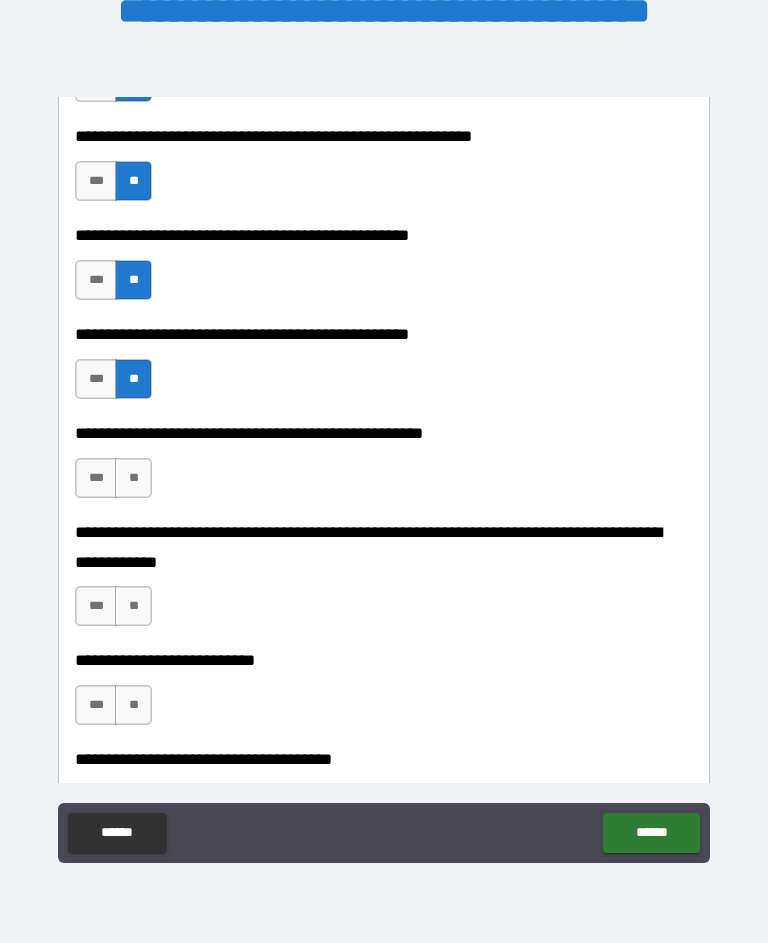 click on "**" at bounding box center (133, 478) 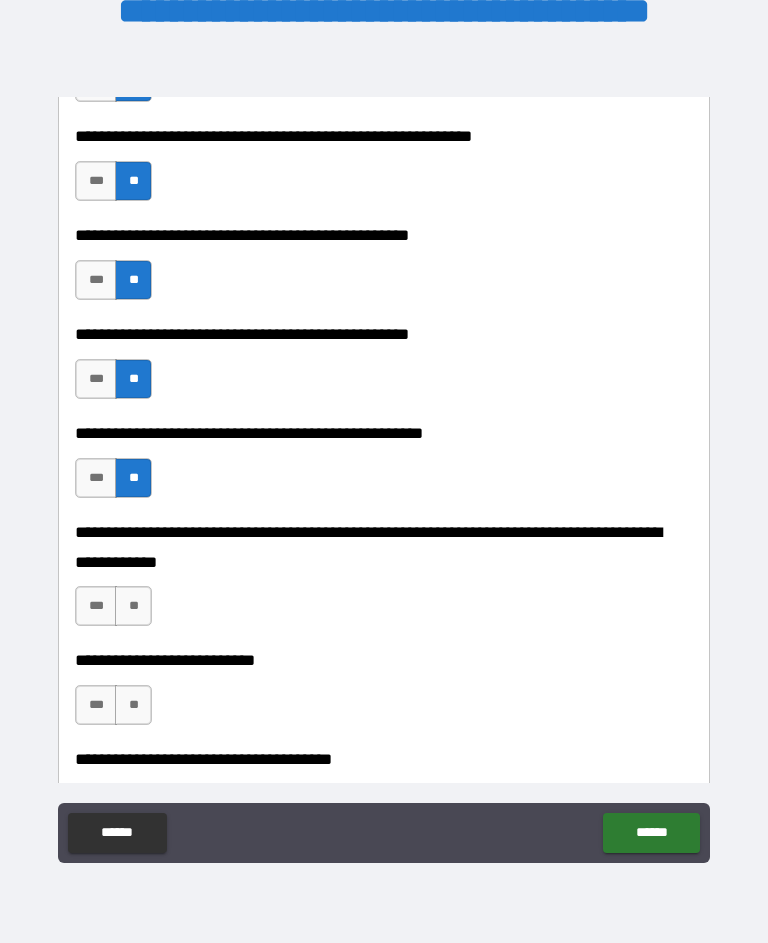 click on "**" at bounding box center (133, 606) 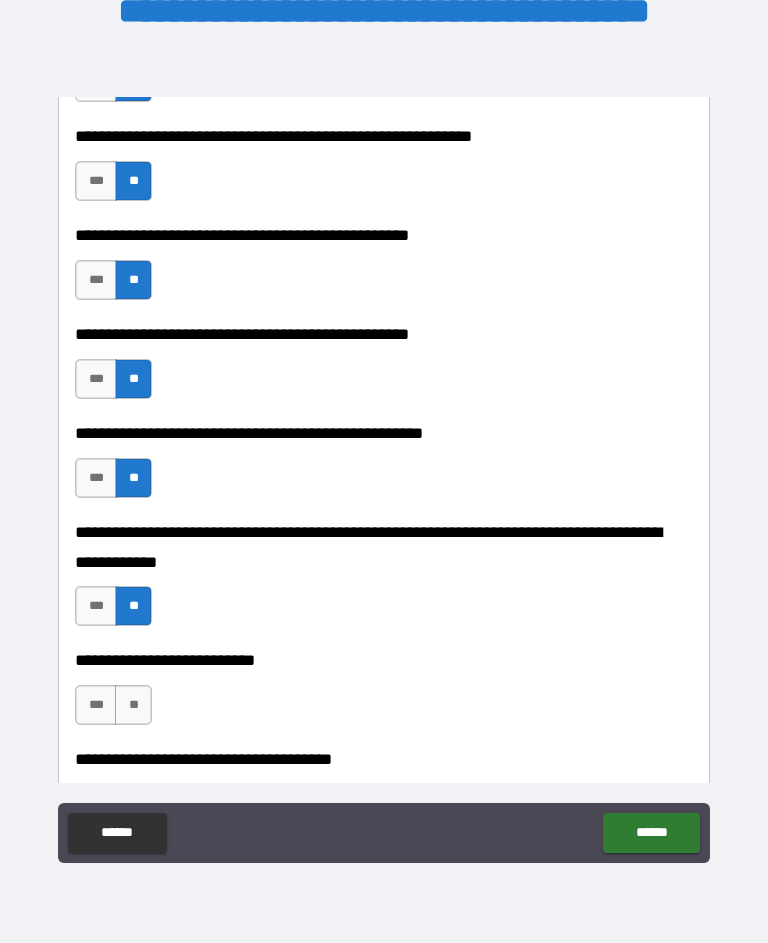 click on "**" at bounding box center [133, 705] 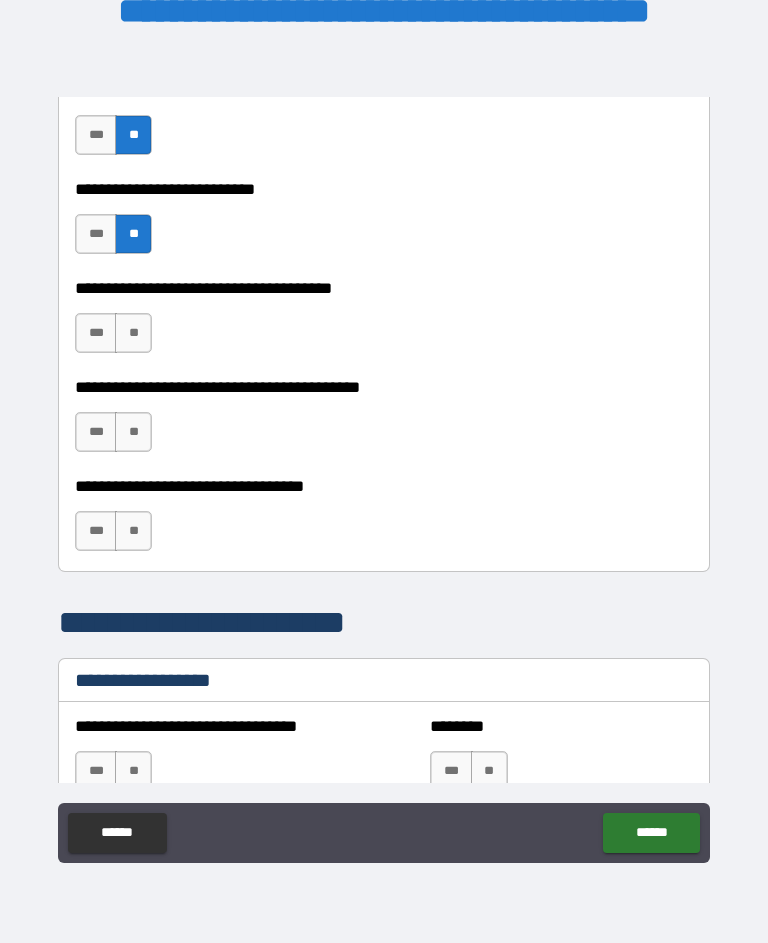 scroll, scrollTop: 1049, scrollLeft: 0, axis: vertical 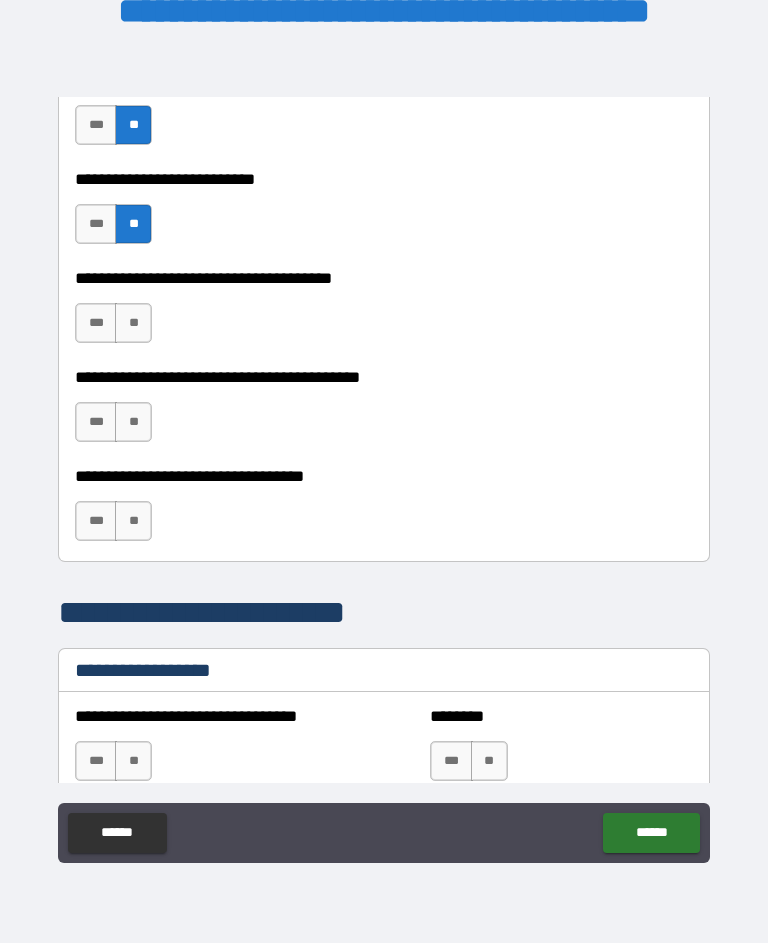 click on "**" at bounding box center [133, 323] 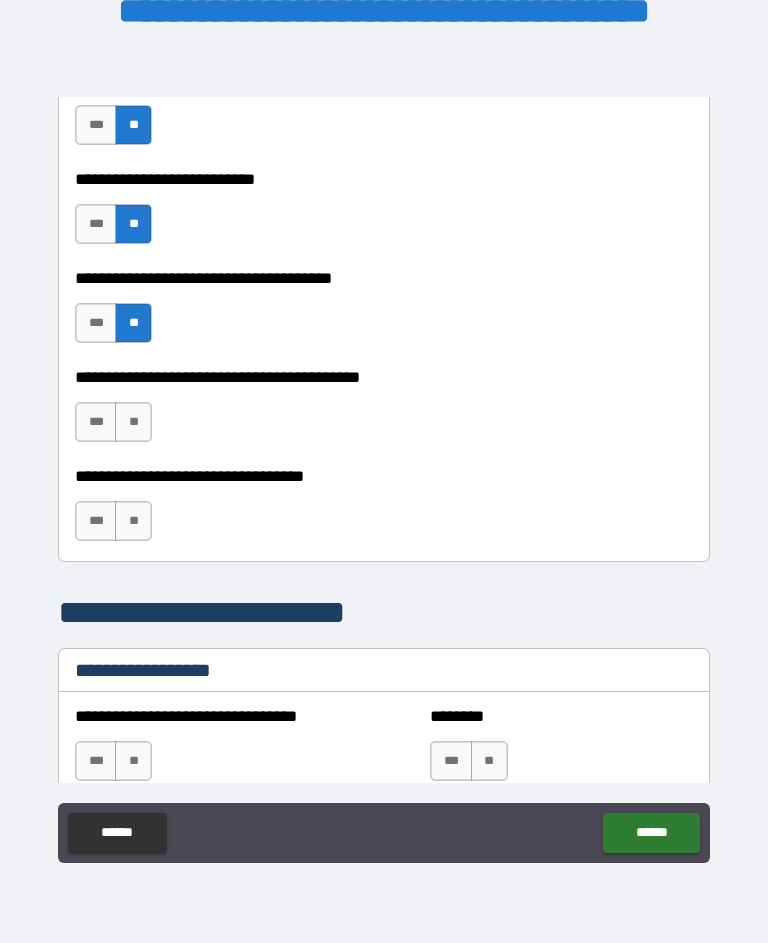 click on "**" at bounding box center (133, 422) 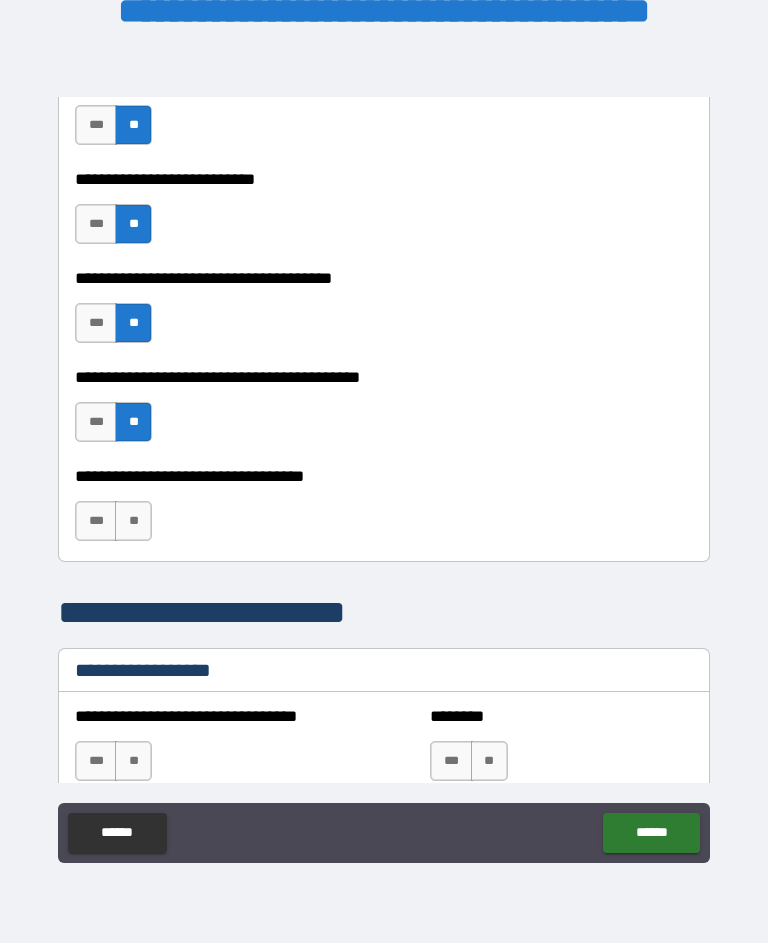 click on "**" at bounding box center [133, 521] 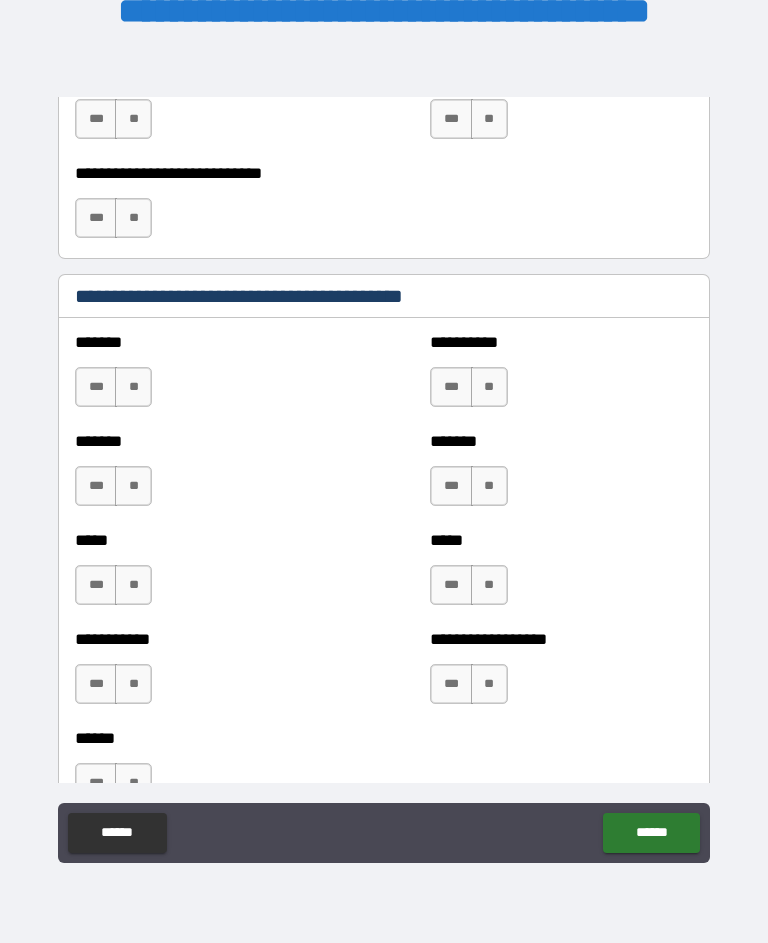 scroll, scrollTop: 1692, scrollLeft: 0, axis: vertical 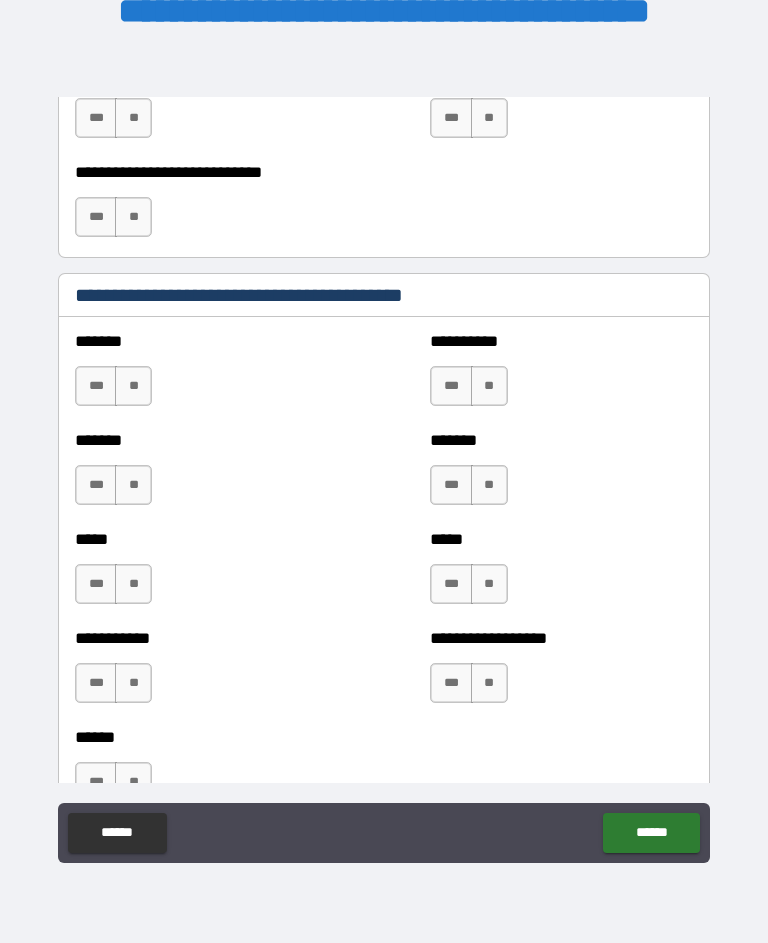 click on "**" at bounding box center [133, 386] 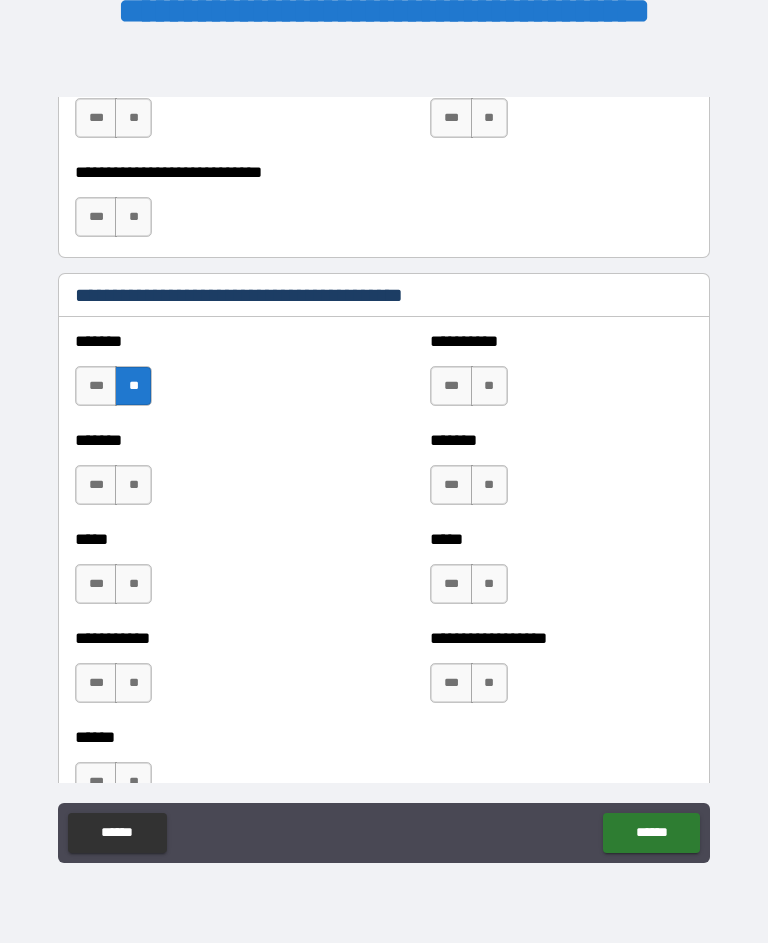 click on "**" at bounding box center [133, 485] 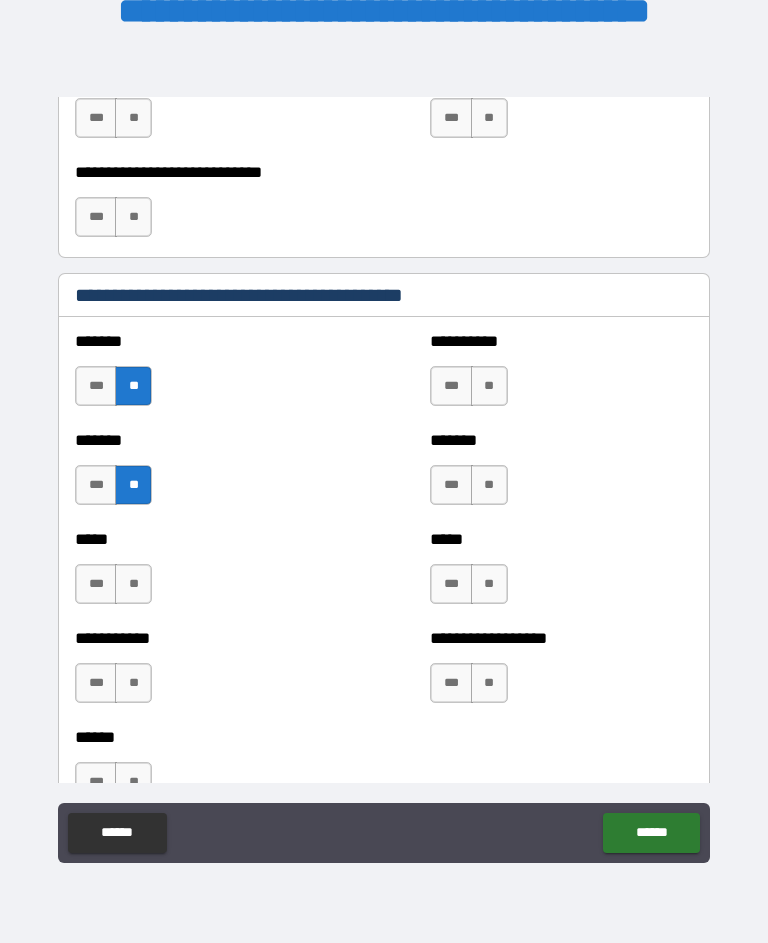 click on "**" at bounding box center [133, 584] 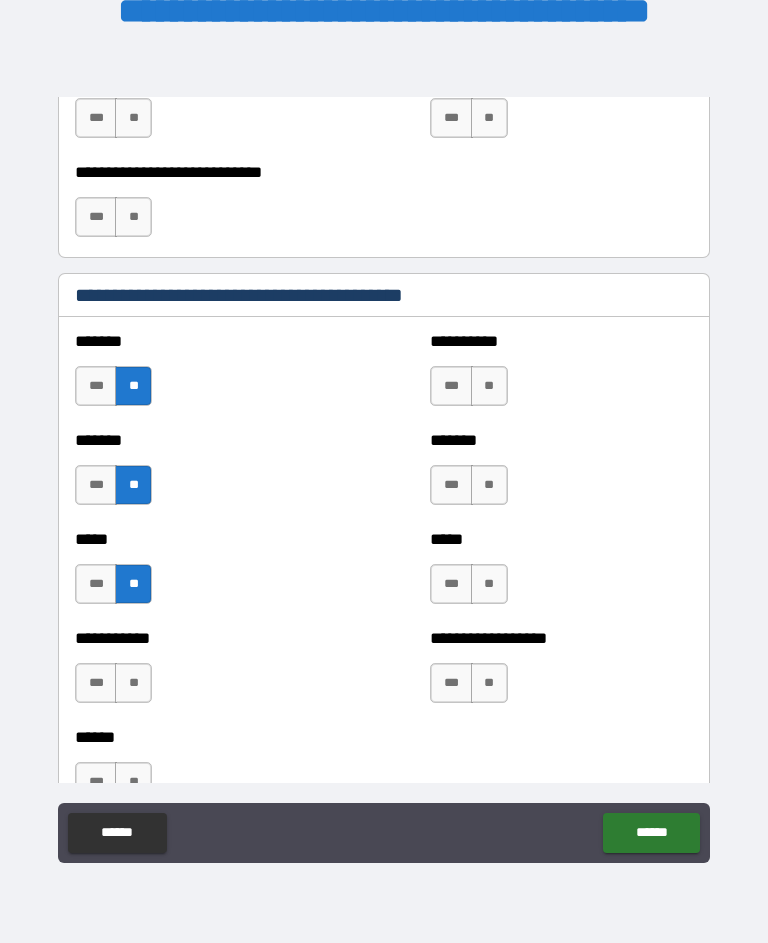 click on "**" at bounding box center (489, 386) 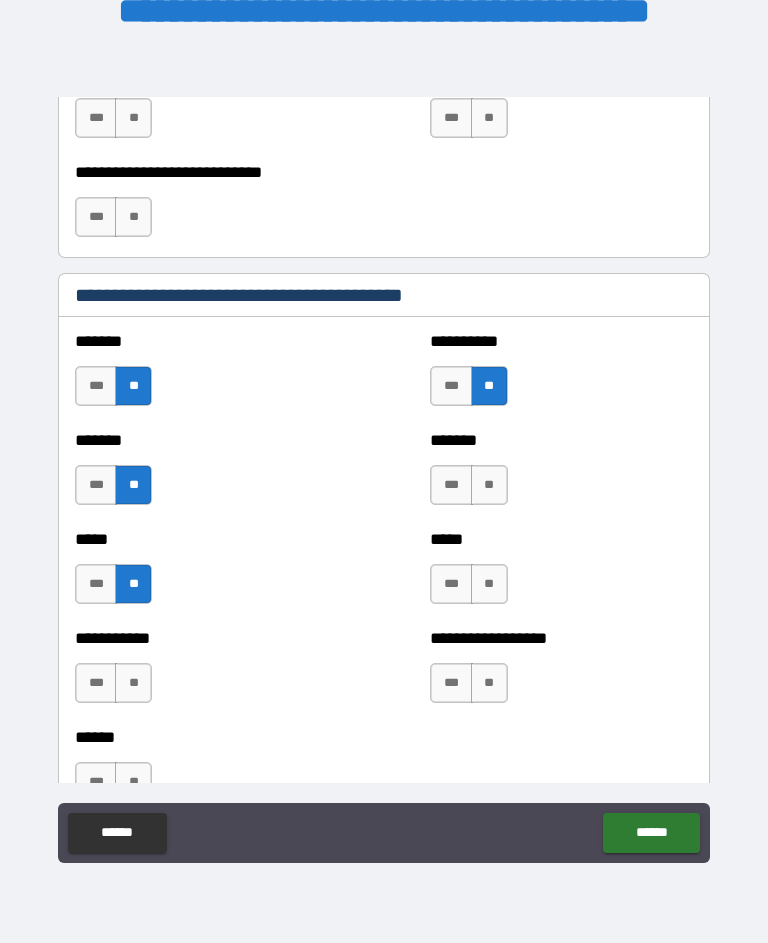 click on "**" at bounding box center [489, 485] 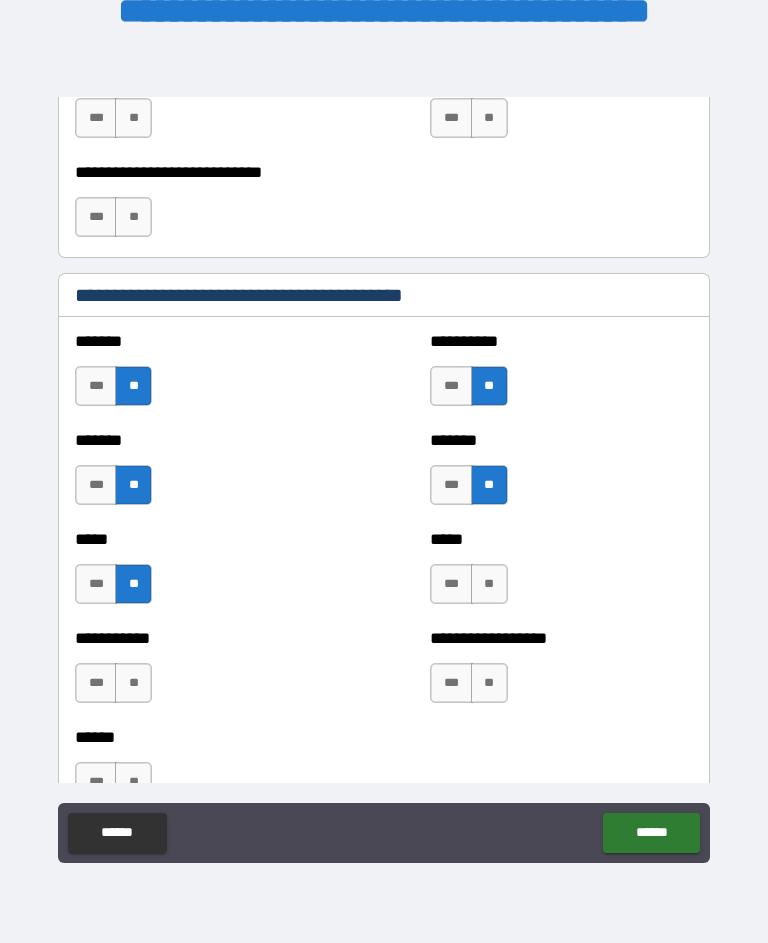 click on "**" at bounding box center [489, 584] 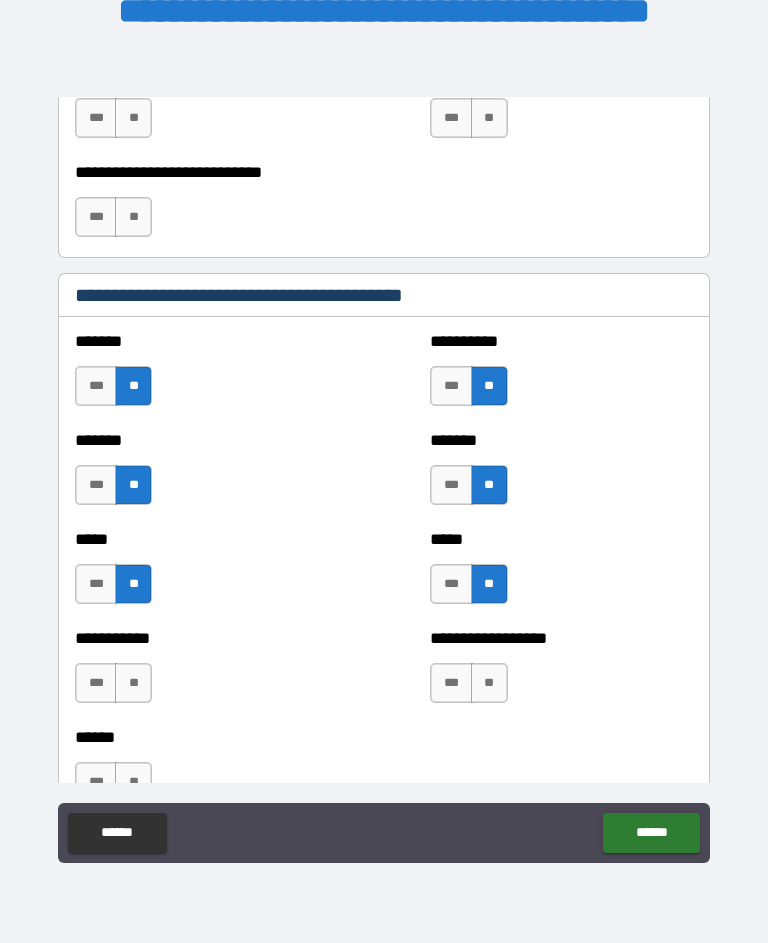 click on "**" at bounding box center (489, 683) 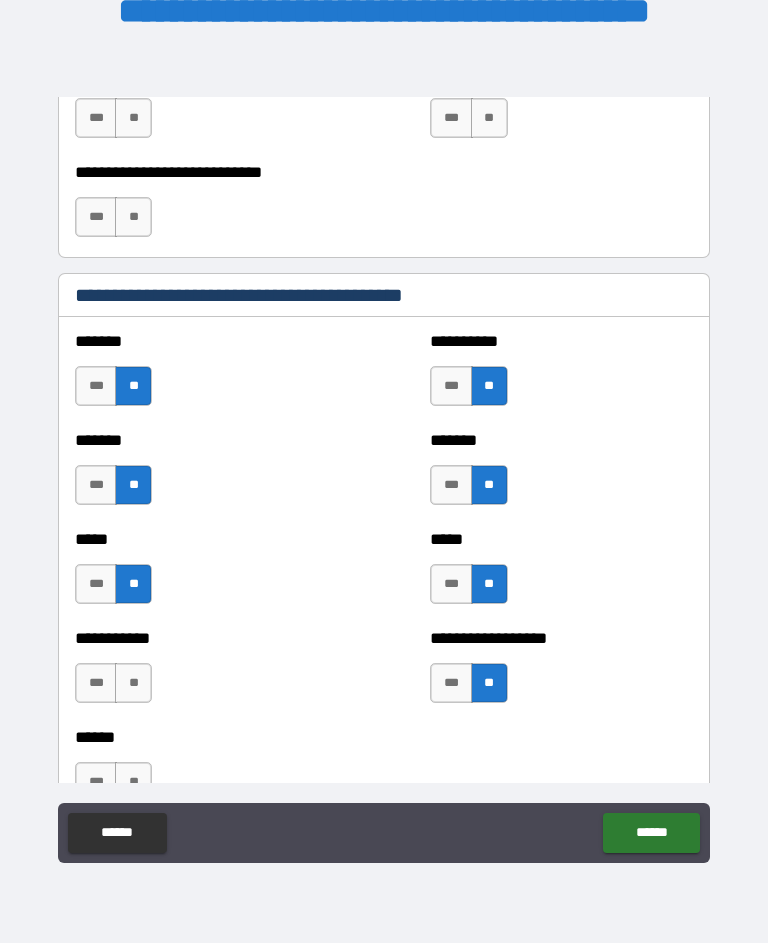 click on "**" at bounding box center [133, 683] 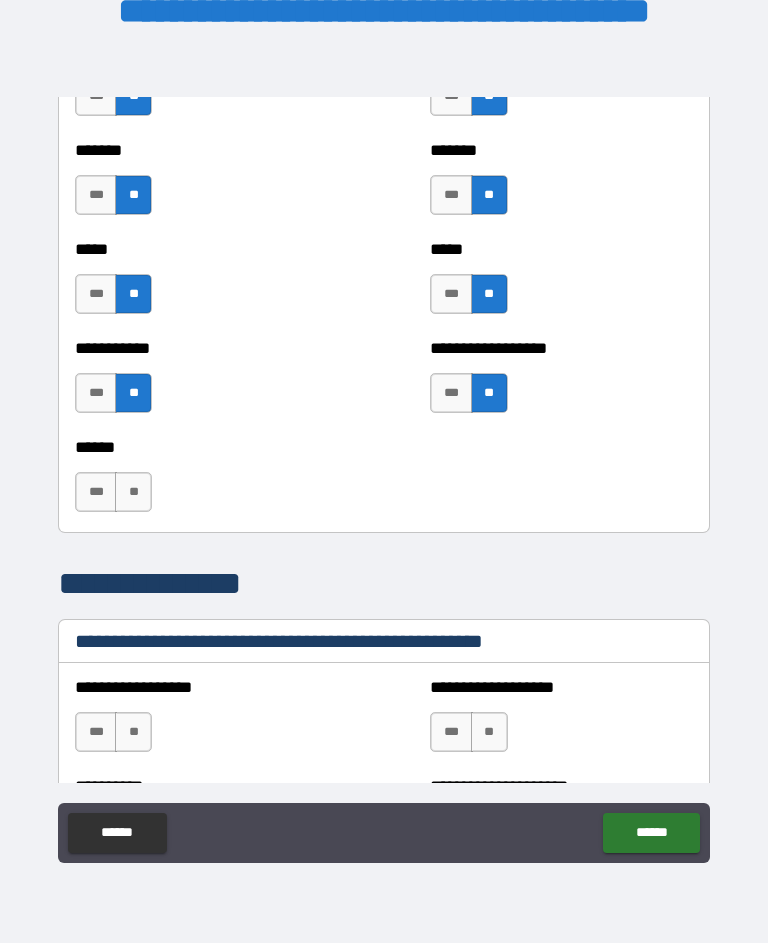scroll, scrollTop: 1982, scrollLeft: 0, axis: vertical 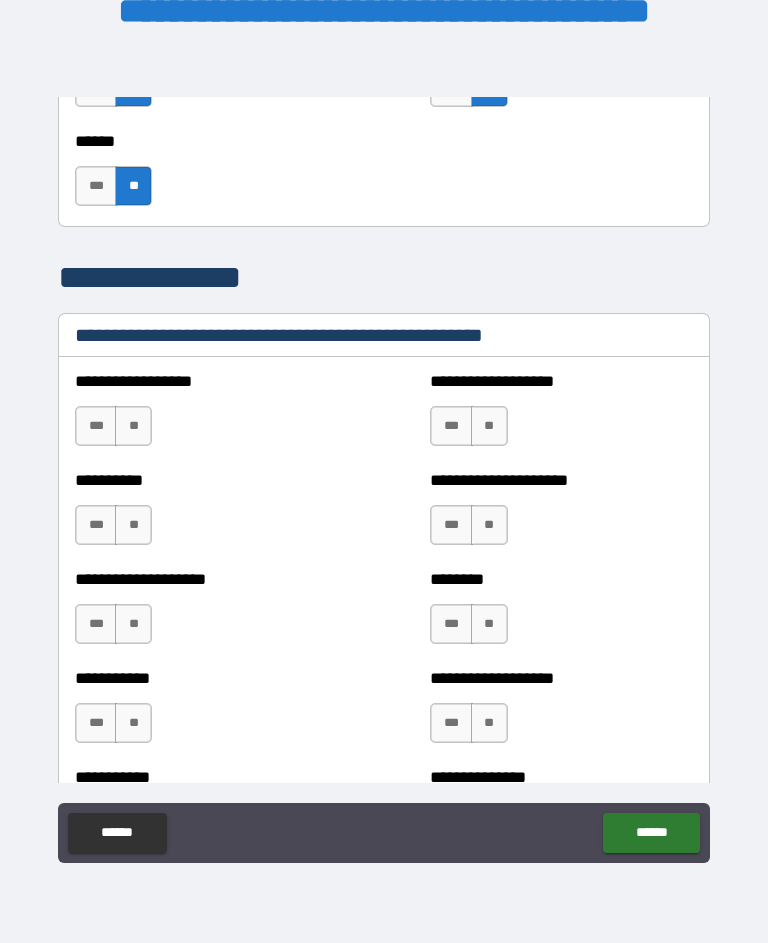 click on "**" at bounding box center (133, 426) 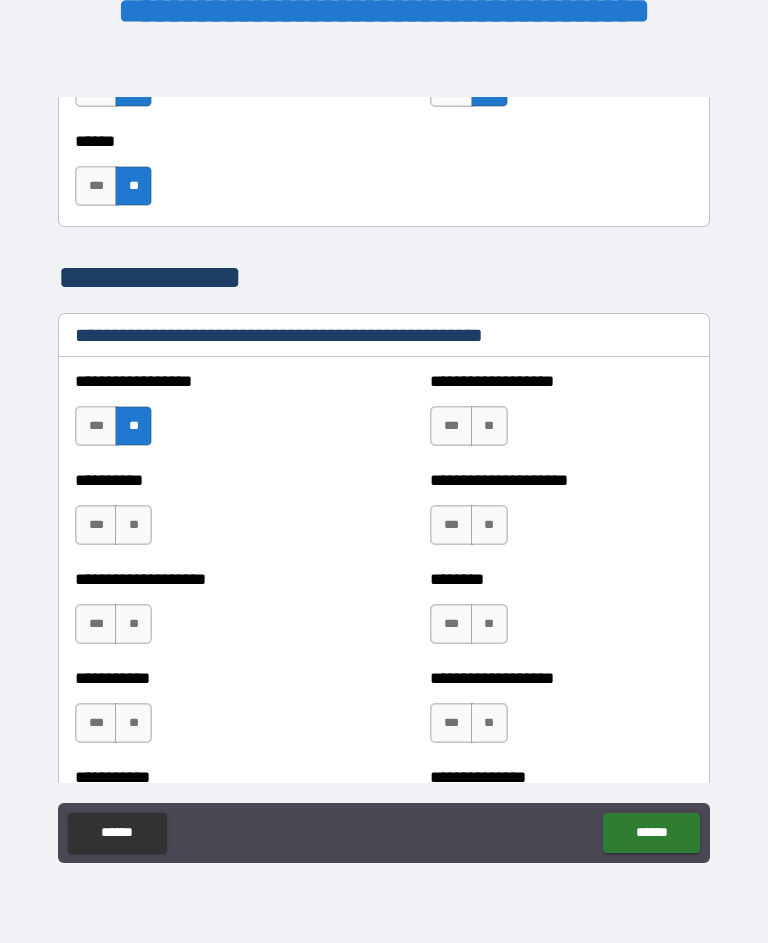 click on "**" at bounding box center [133, 525] 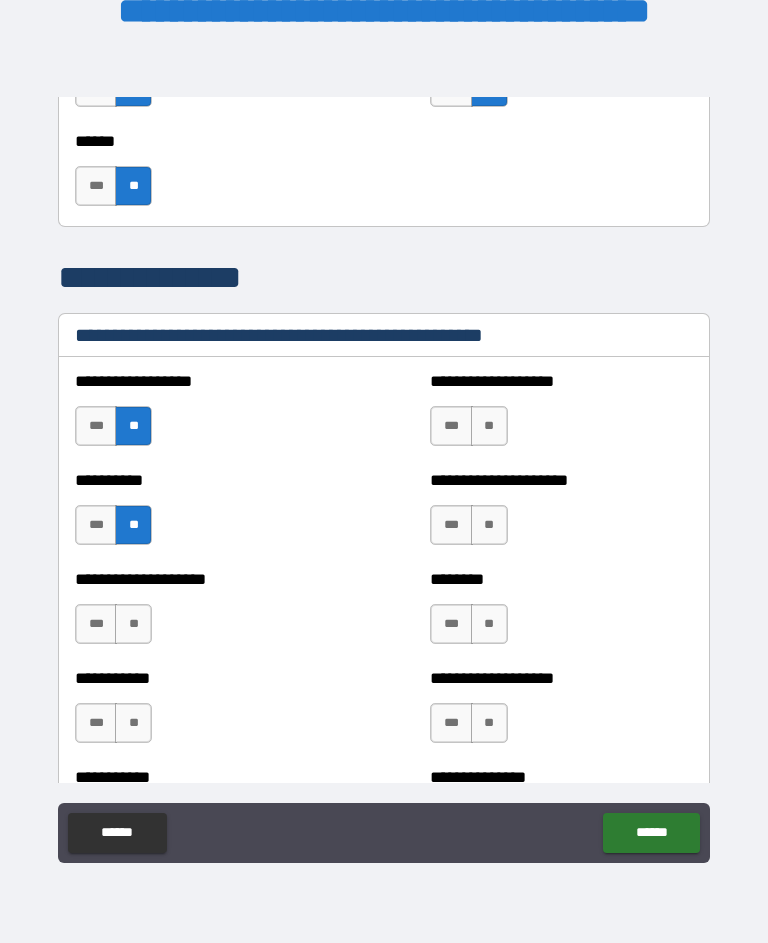 click on "**" at bounding box center [489, 426] 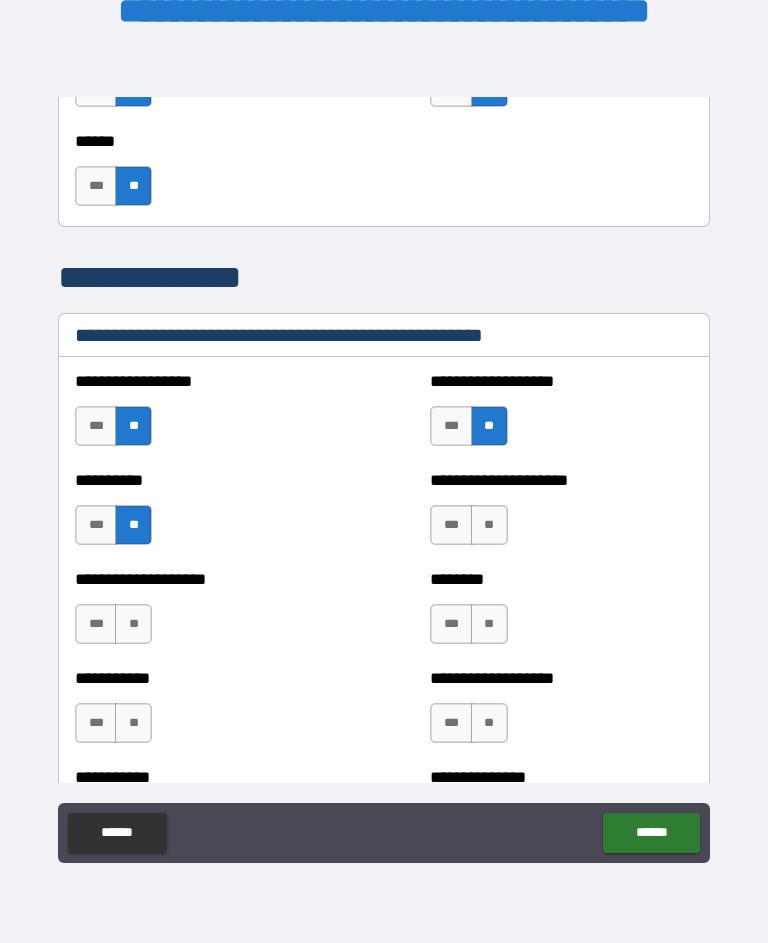 click on "**" at bounding box center (489, 525) 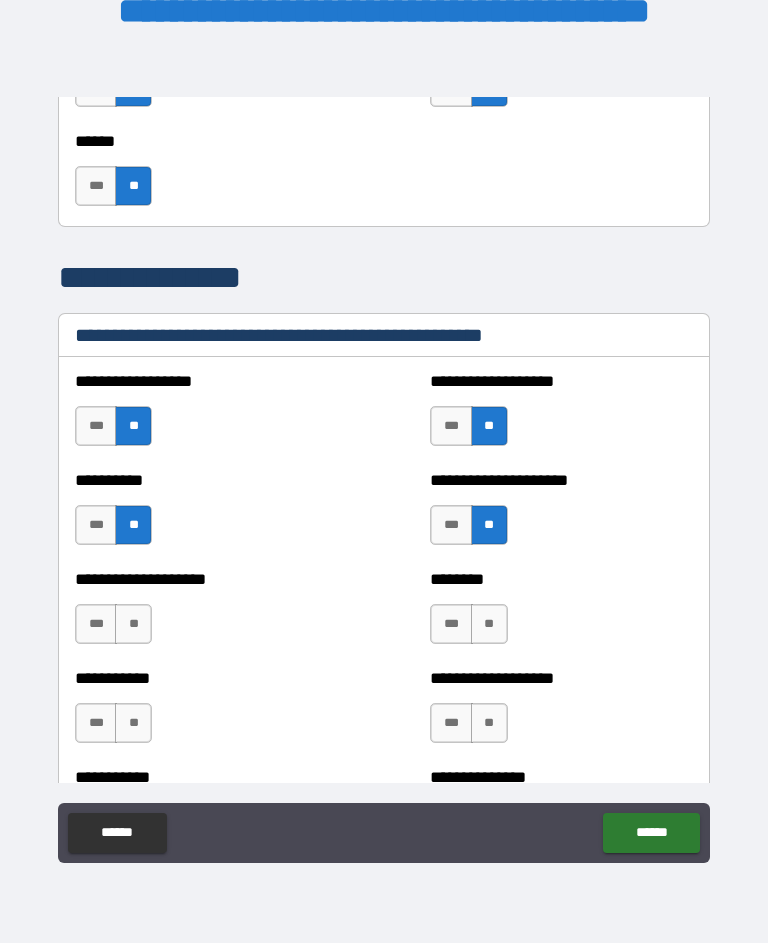 click on "**" at bounding box center [489, 624] 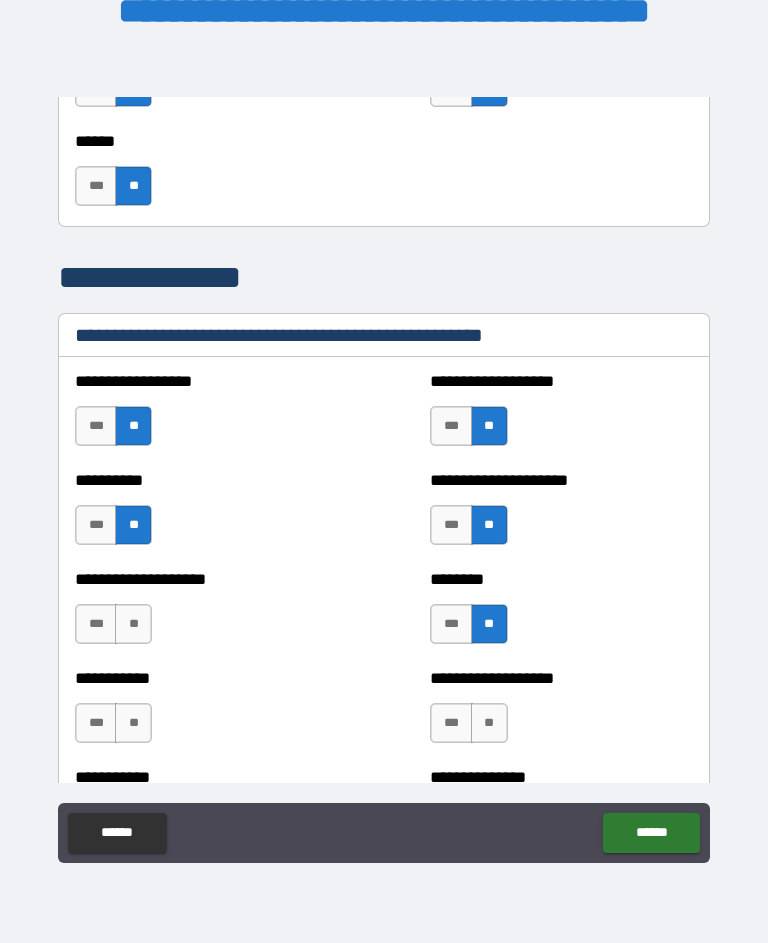 click on "**" at bounding box center [133, 624] 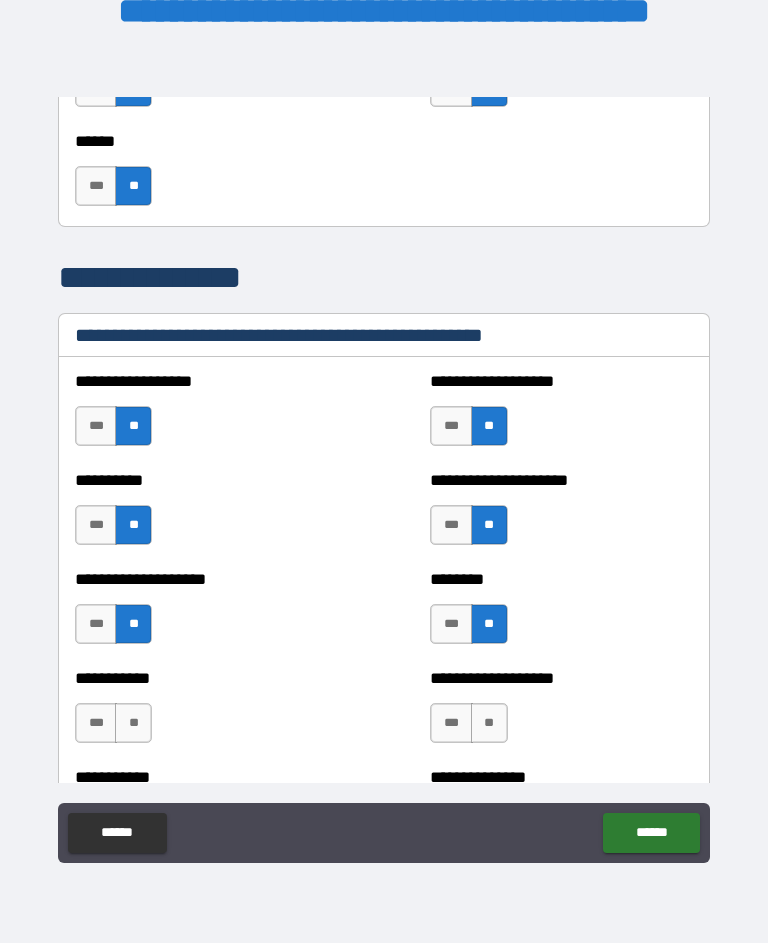 click on "**" at bounding box center (133, 723) 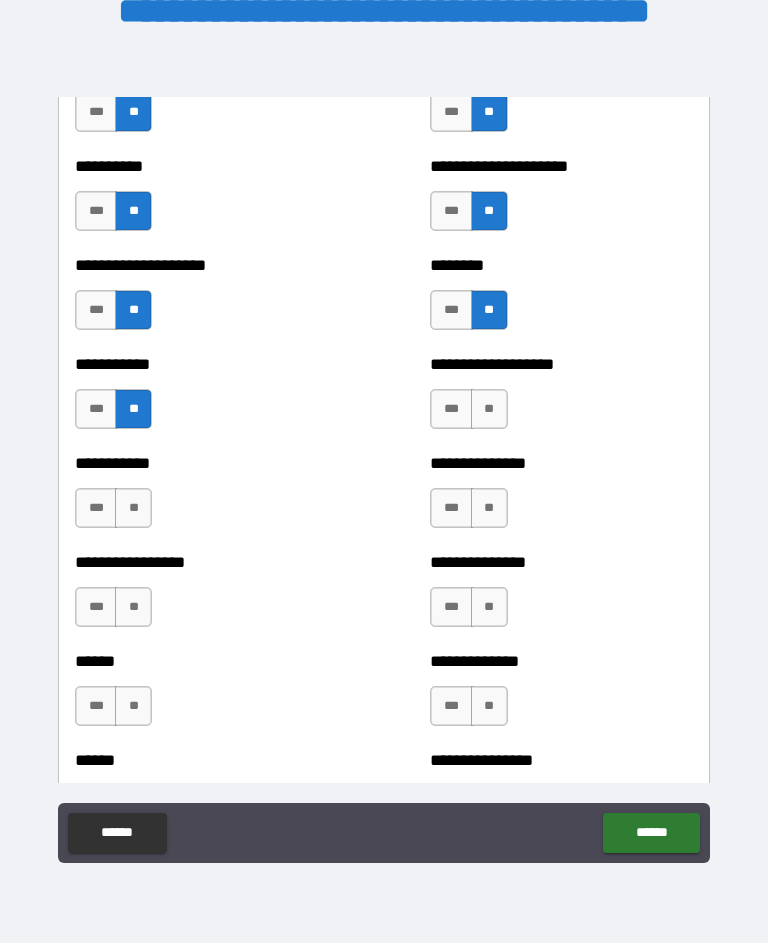 scroll, scrollTop: 2602, scrollLeft: 0, axis: vertical 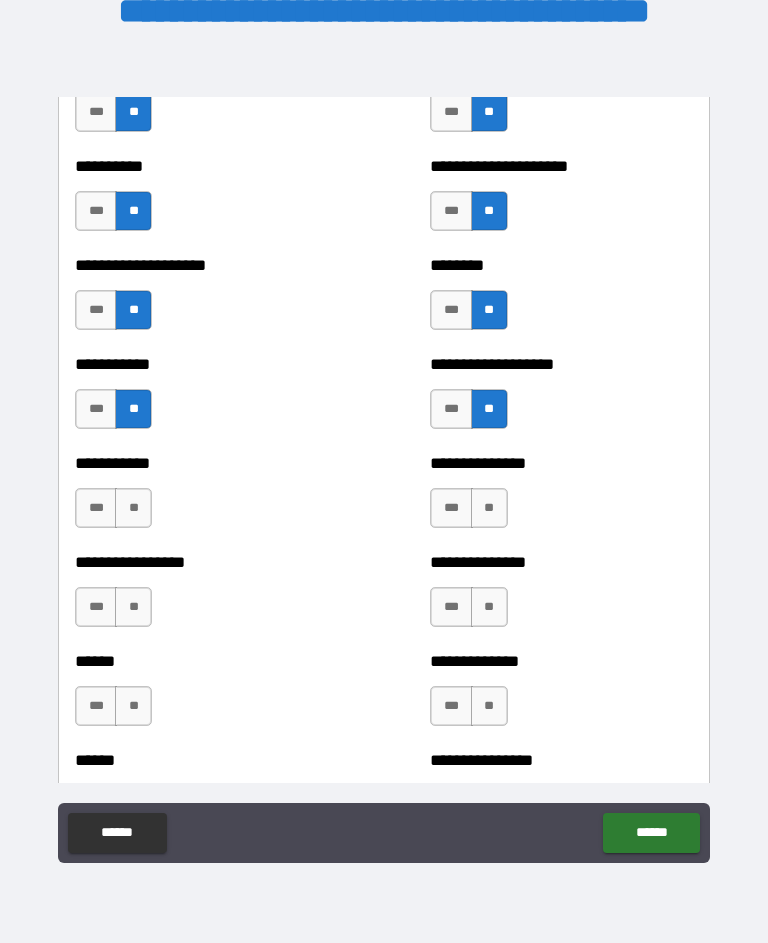 click on "**" at bounding box center [489, 508] 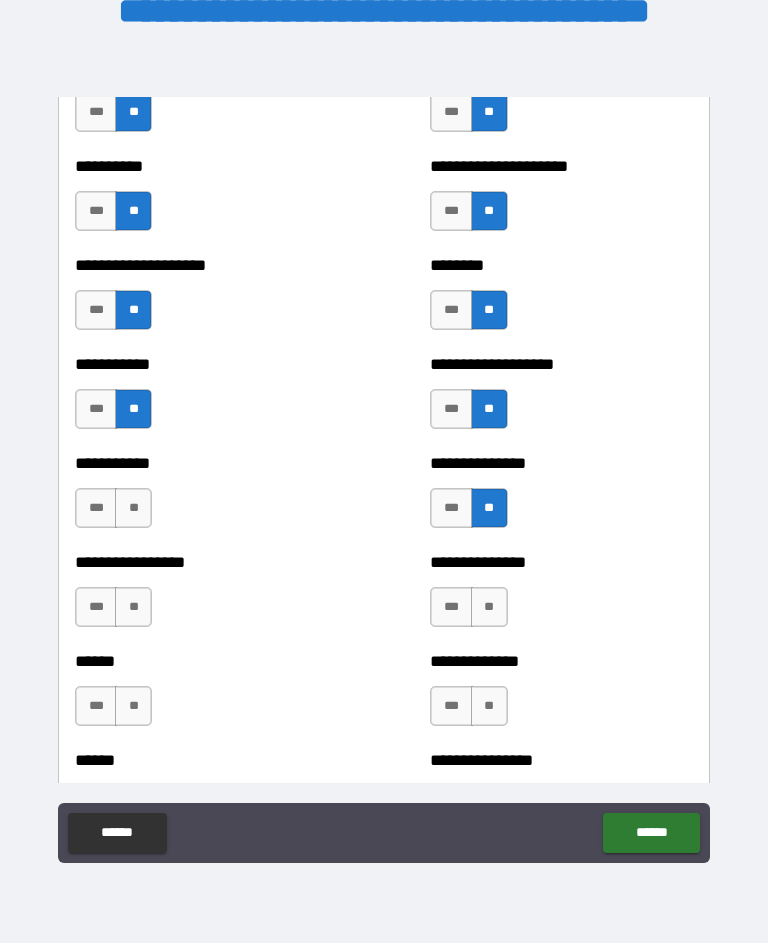 click on "**" at bounding box center (489, 607) 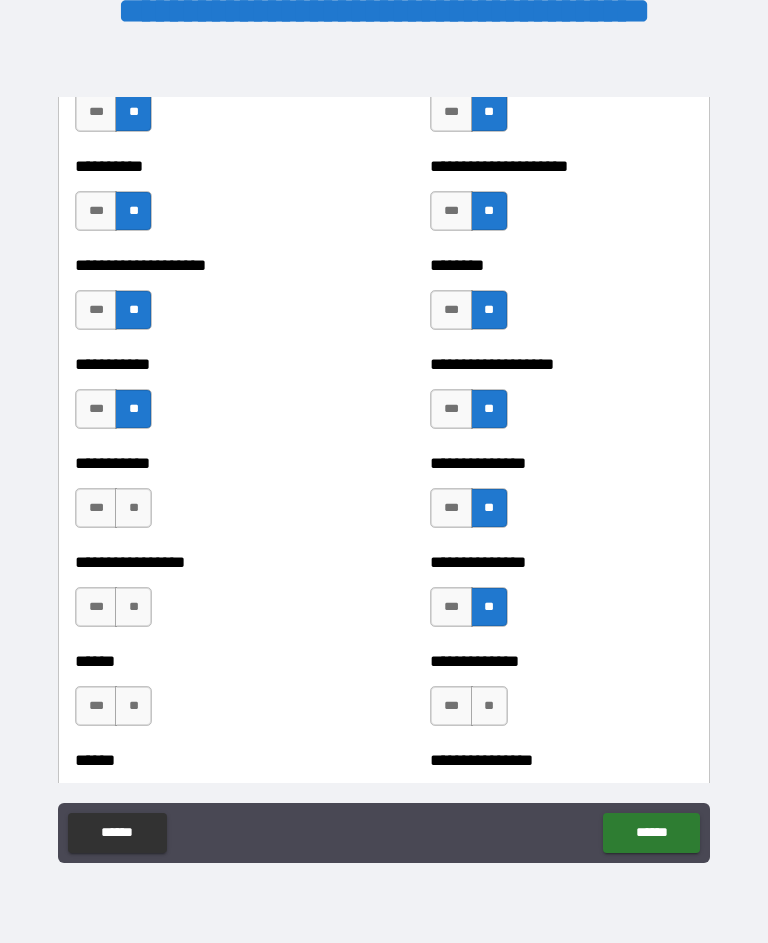 click on "**" at bounding box center [489, 706] 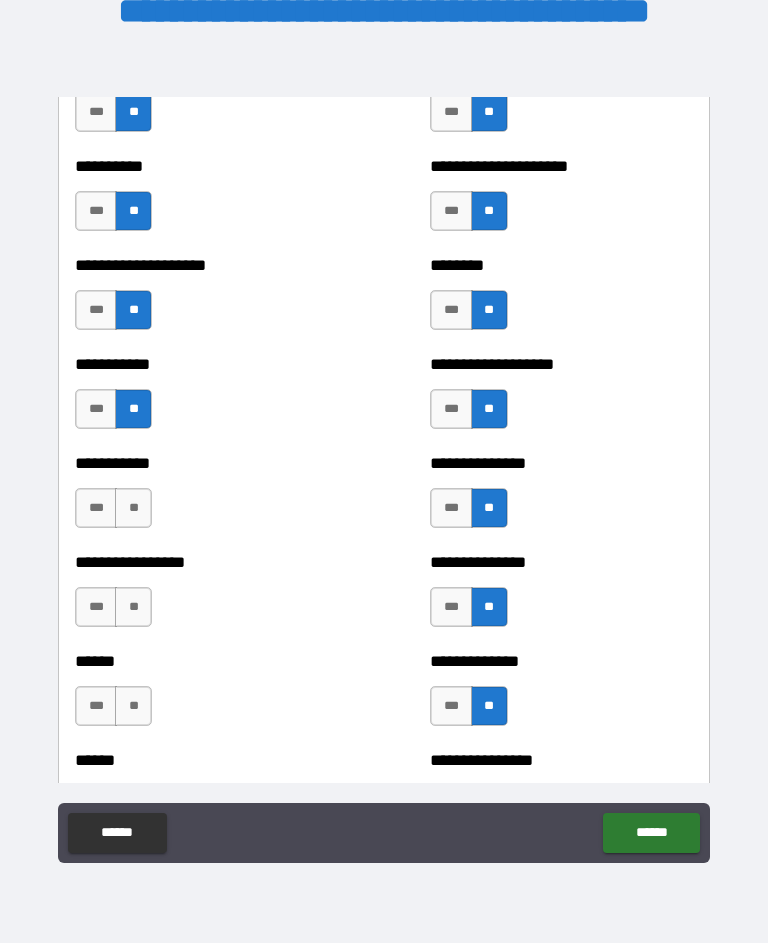 click on "**" at bounding box center (133, 706) 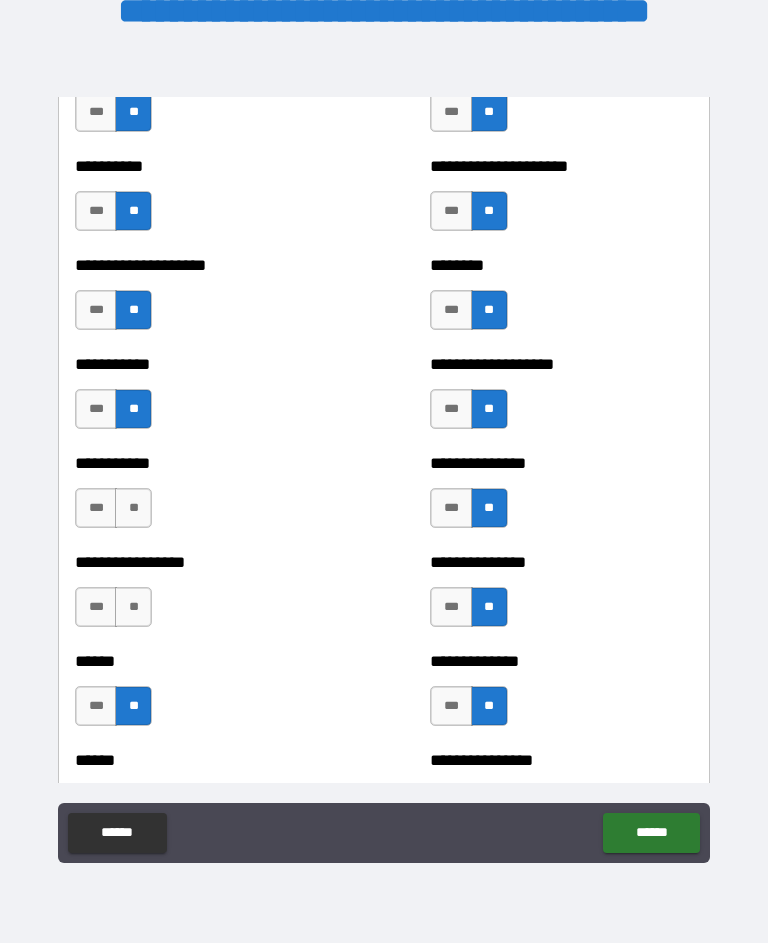 click on "**" at bounding box center (133, 607) 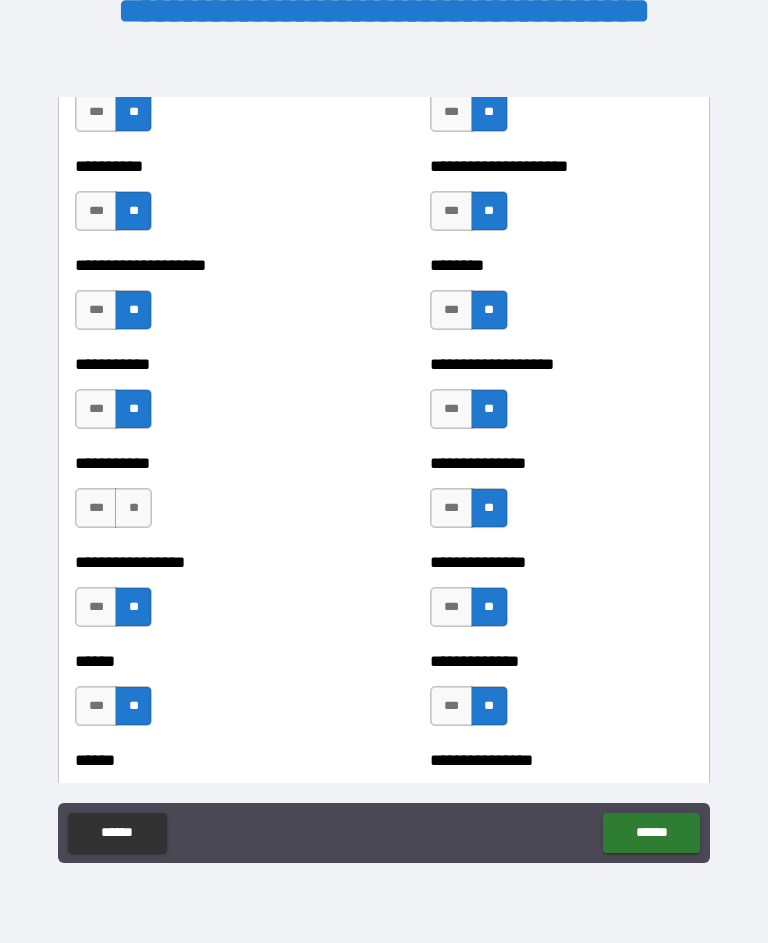click on "**" at bounding box center [133, 508] 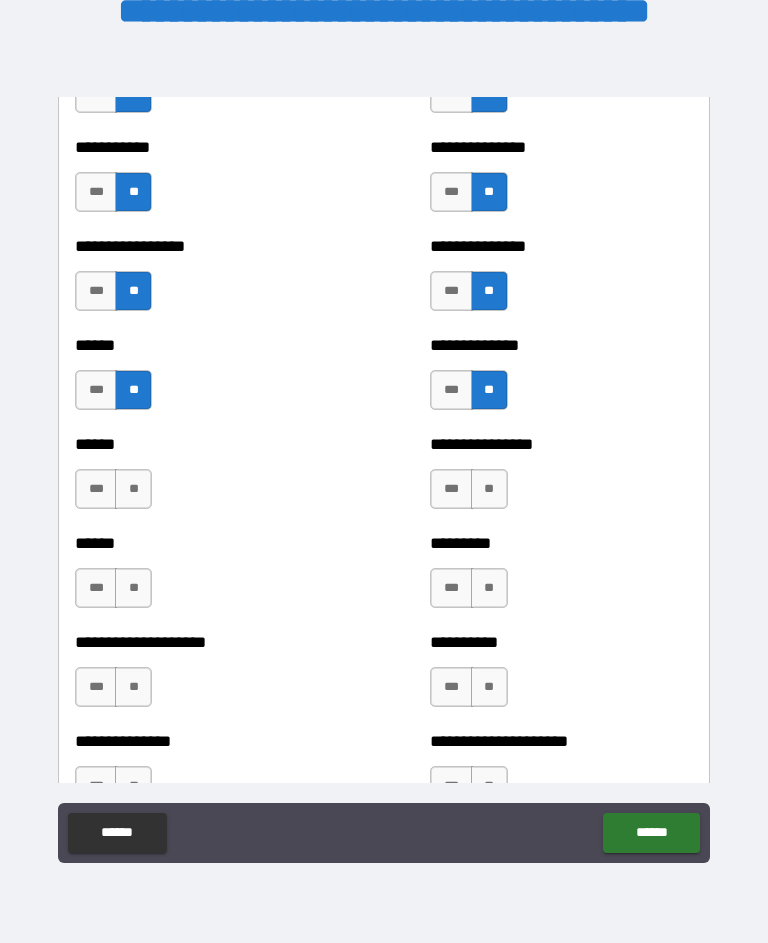 scroll, scrollTop: 2945, scrollLeft: 0, axis: vertical 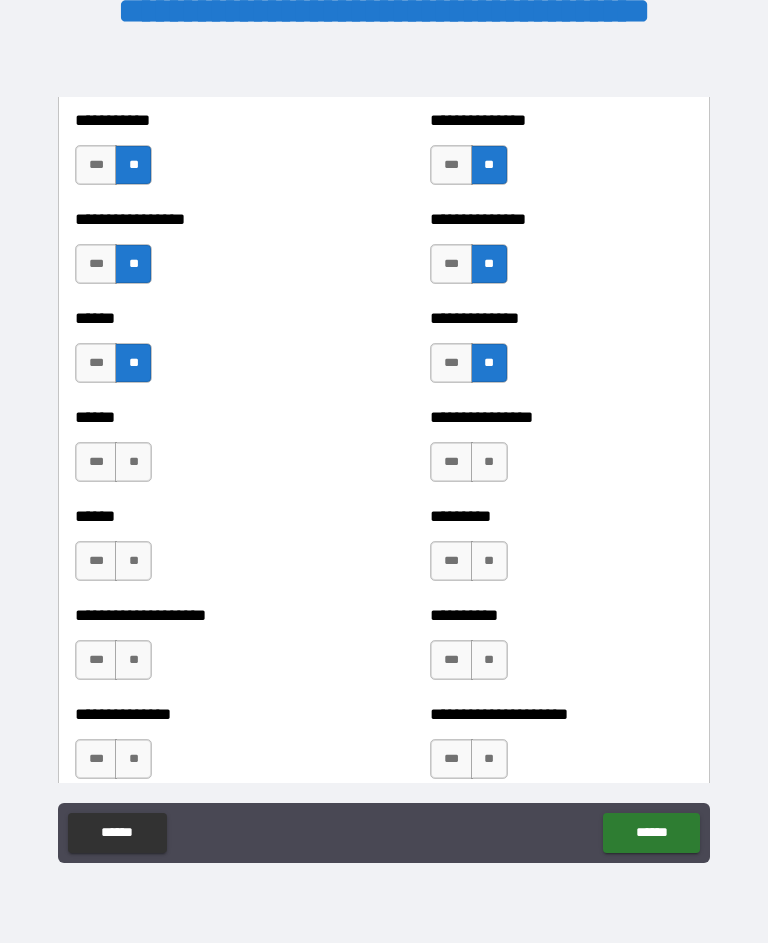 click on "**" at bounding box center (133, 462) 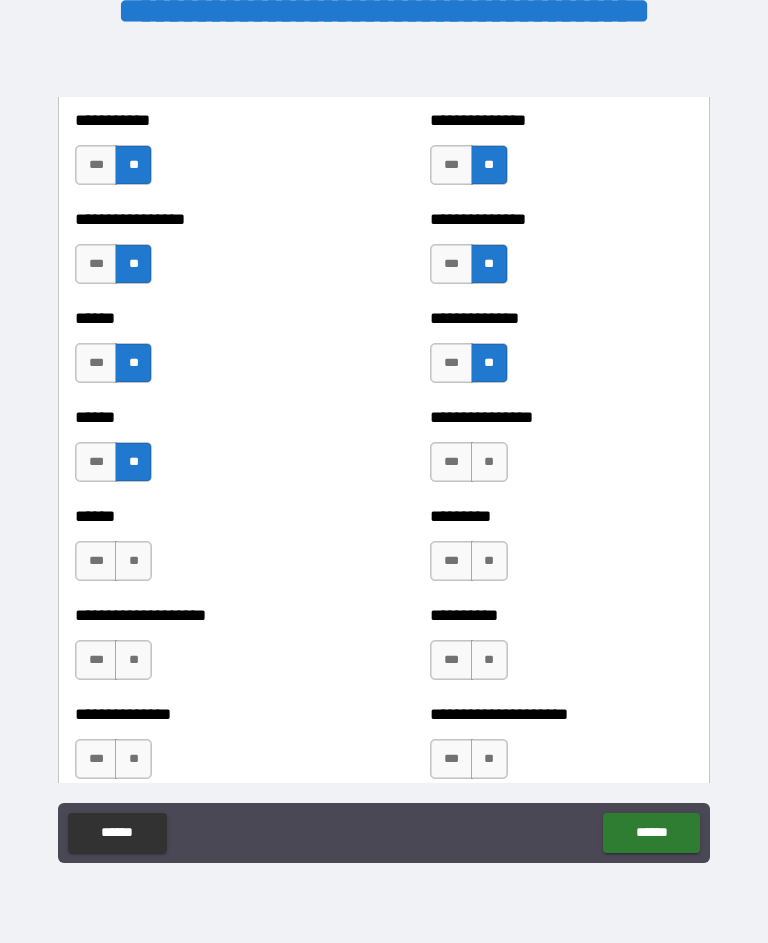 click on "**" at bounding box center (133, 561) 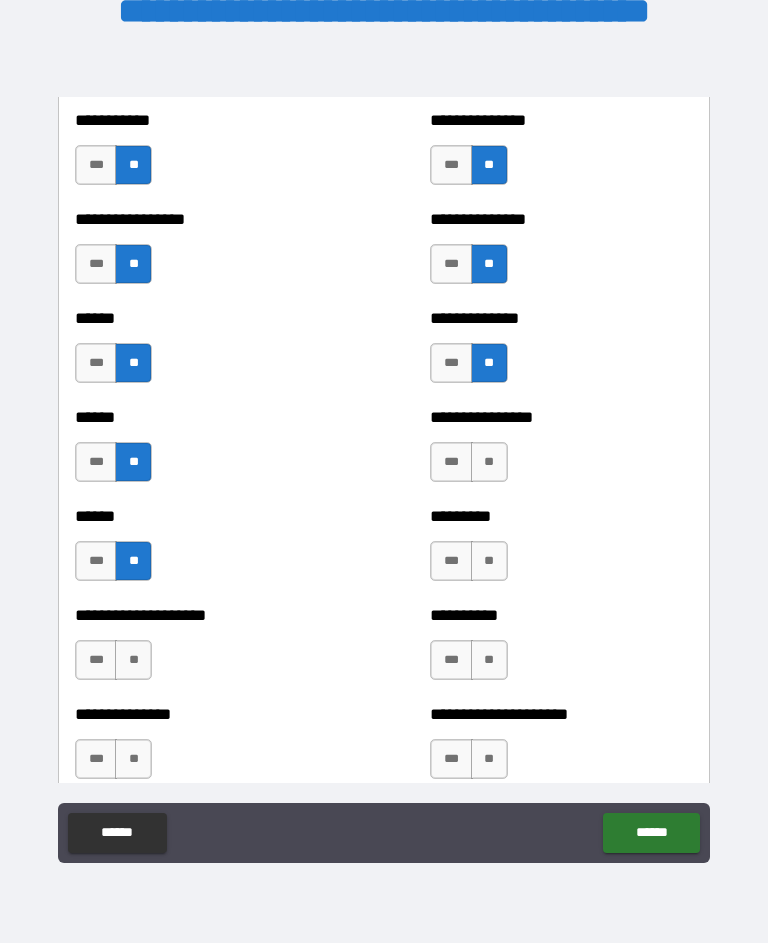 click on "**" at bounding box center (489, 462) 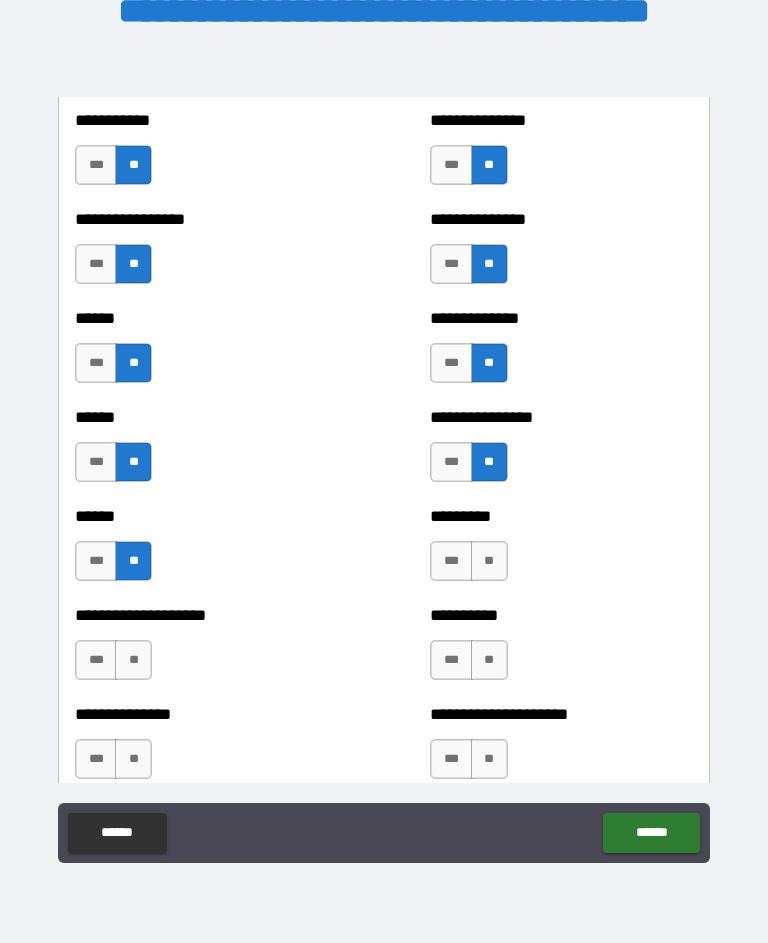 click on "**" at bounding box center (489, 561) 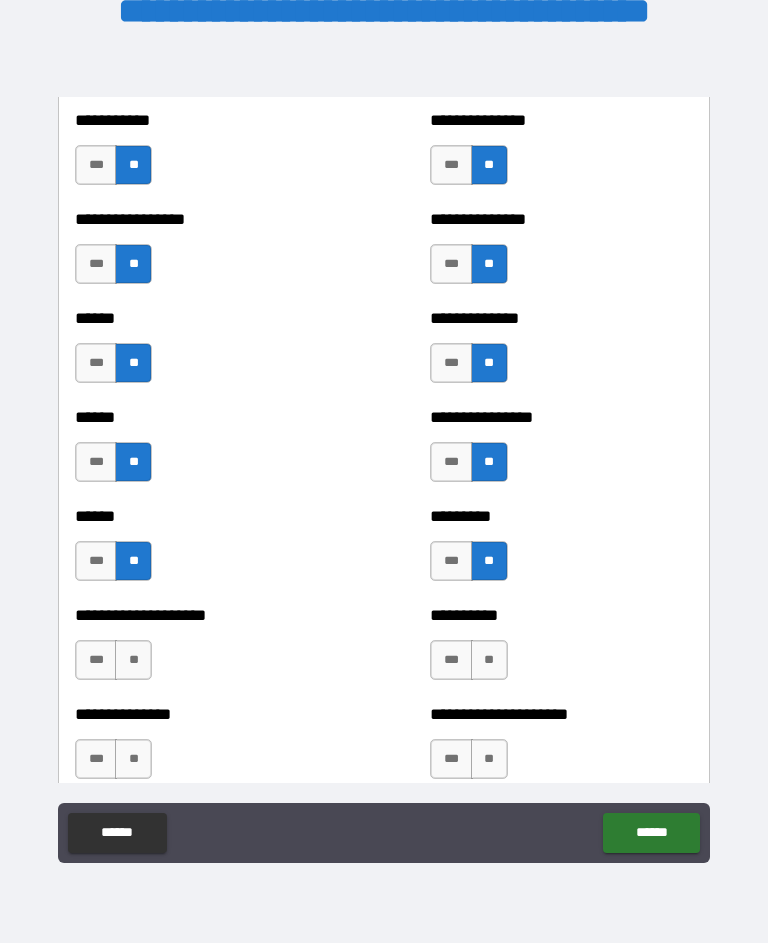 click on "**" at bounding box center (489, 660) 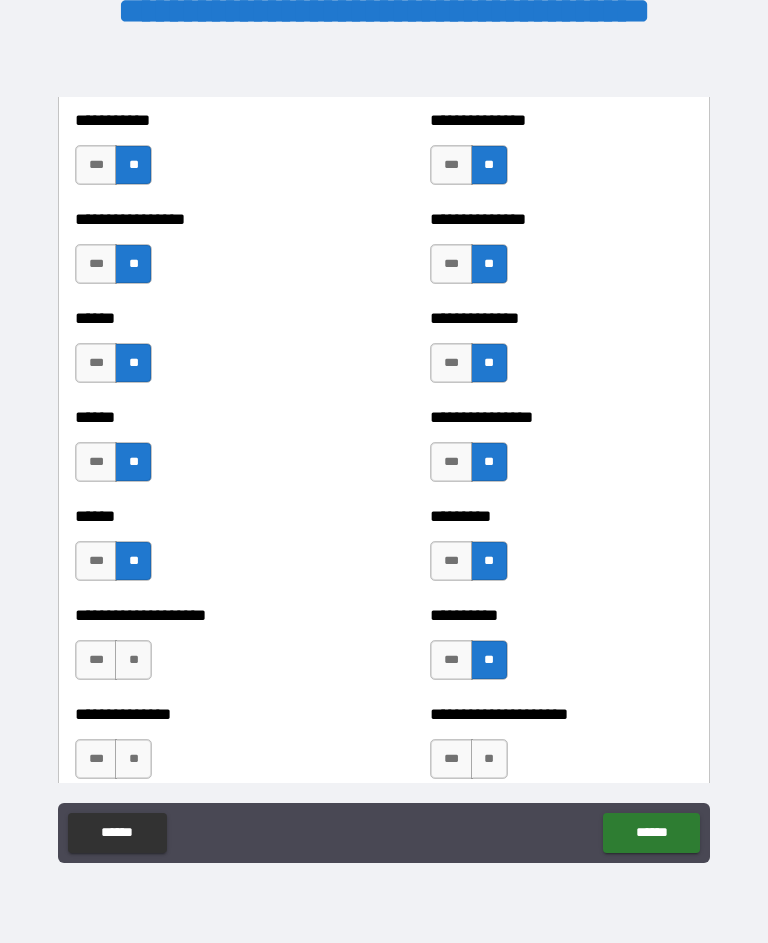 click on "**" at bounding box center [489, 759] 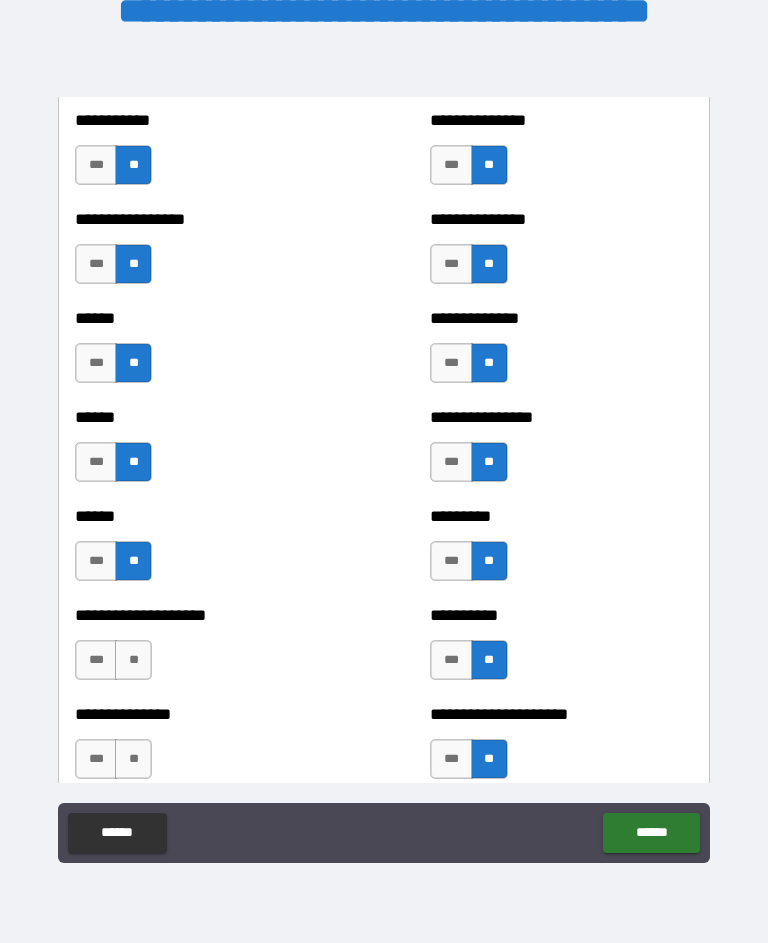 click on "**" at bounding box center (133, 660) 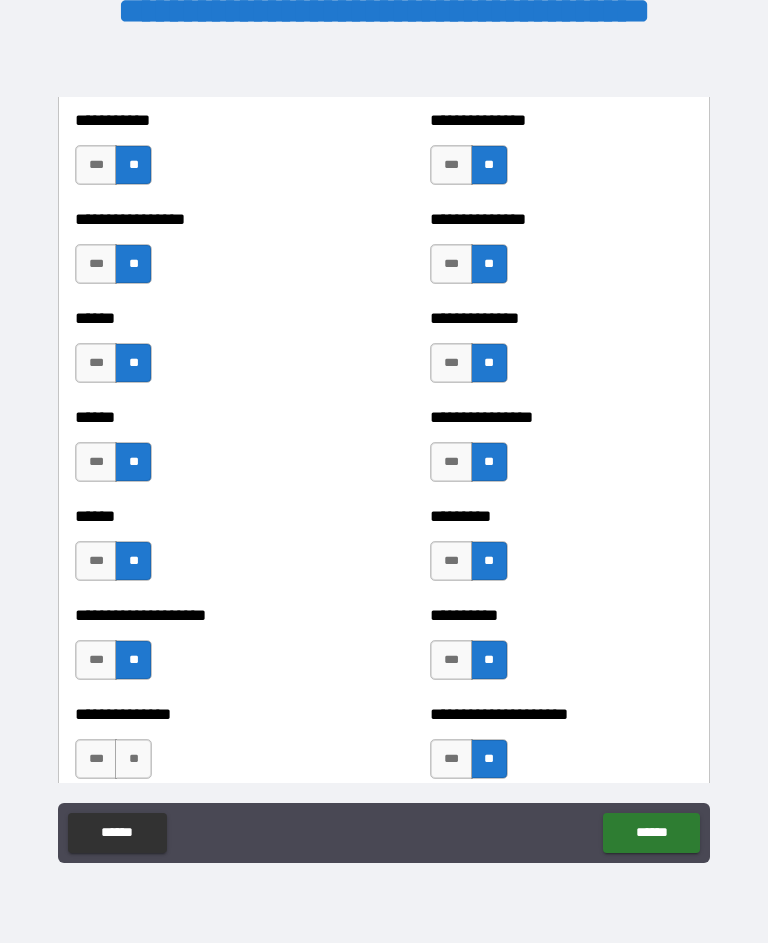 click on "**" at bounding box center [133, 759] 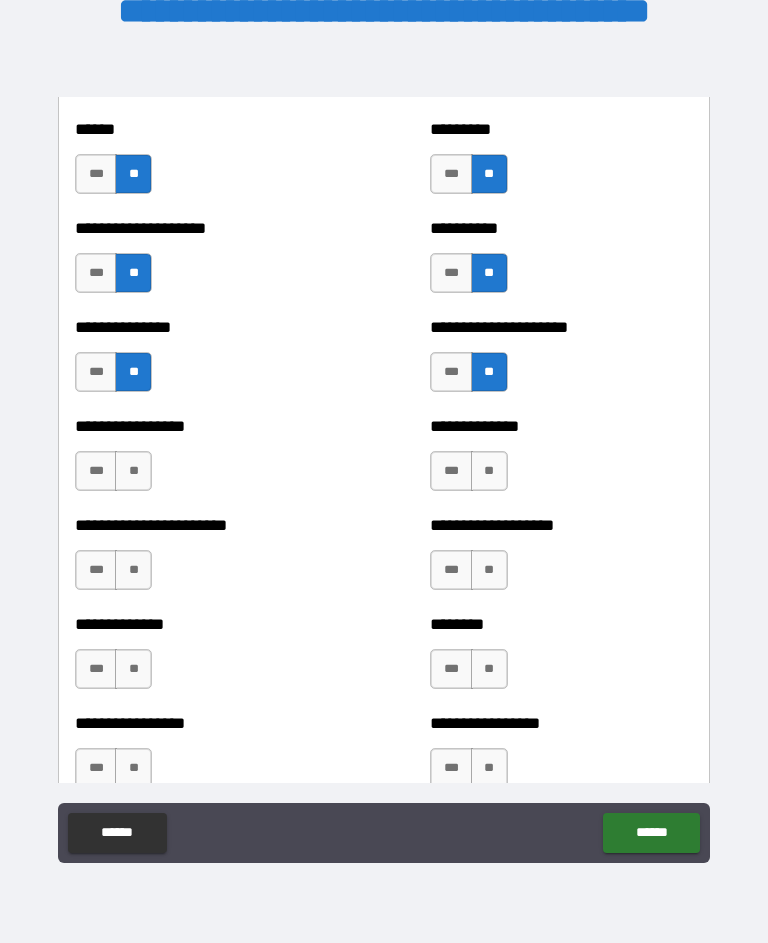scroll, scrollTop: 3395, scrollLeft: 0, axis: vertical 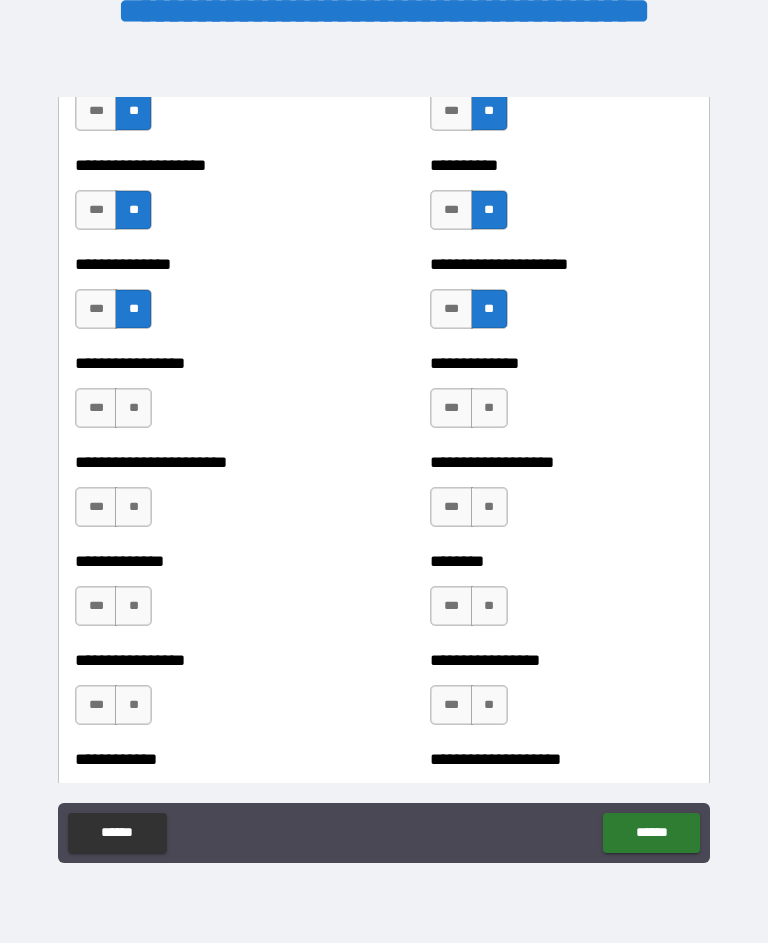 click on "**" at bounding box center (133, 408) 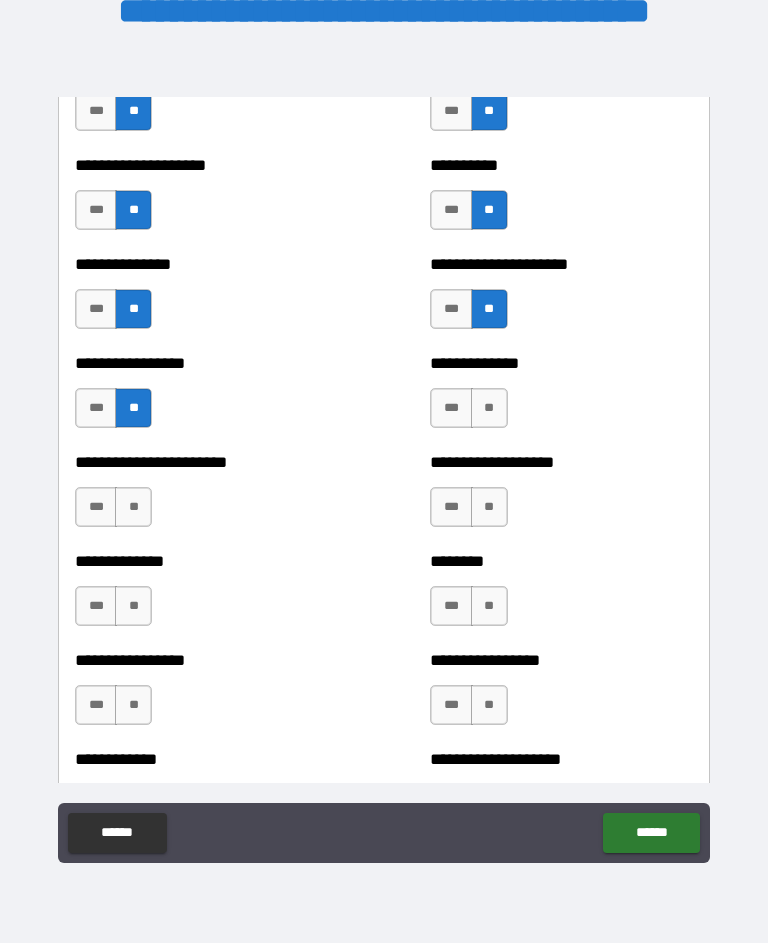 click on "**" at bounding box center (133, 507) 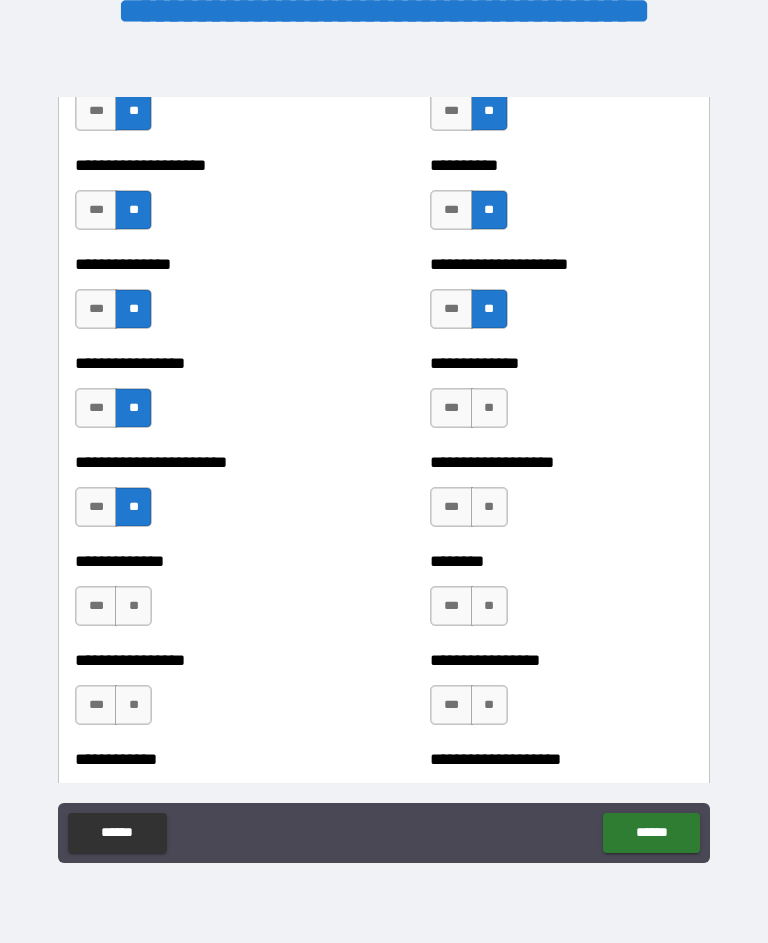 click on "**" at bounding box center [489, 408] 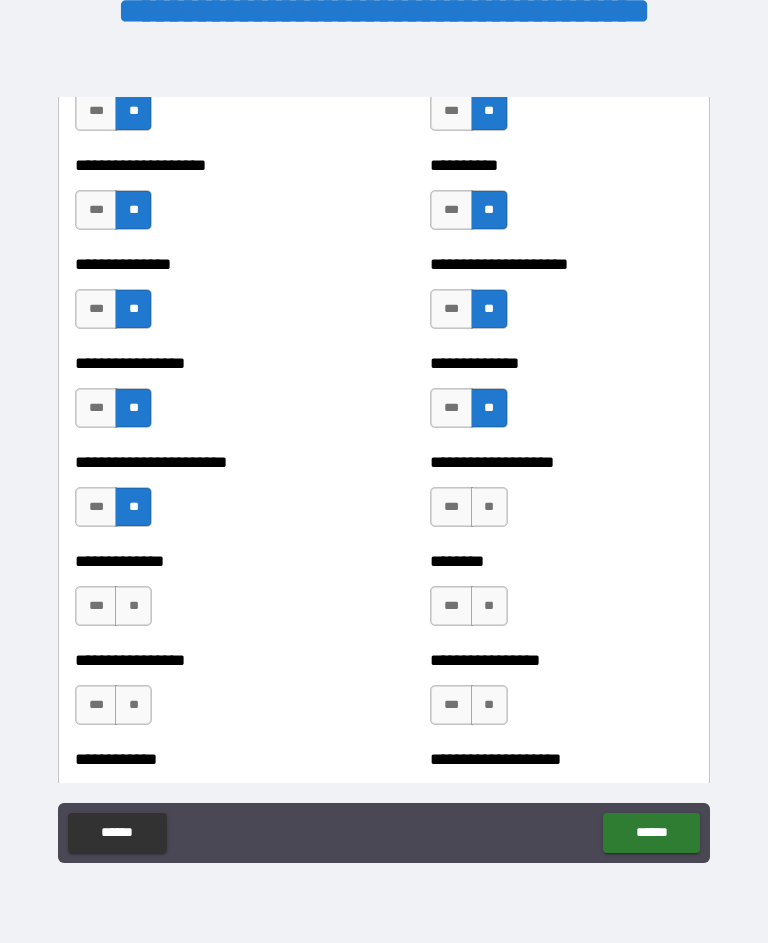 click on "**" at bounding box center (489, 507) 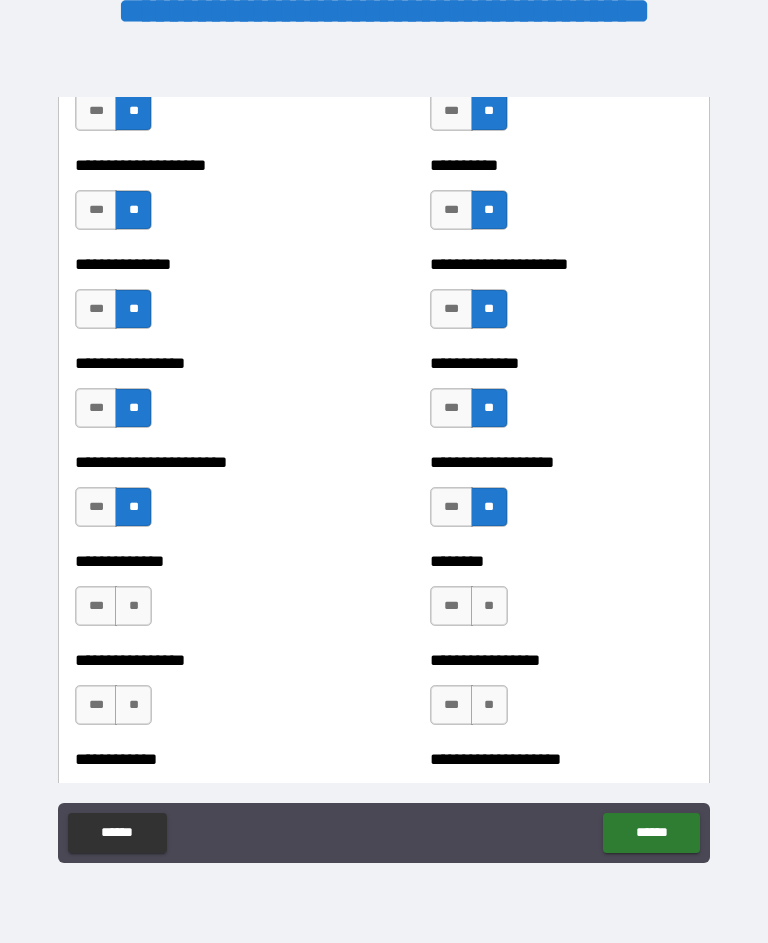 click on "**" at bounding box center (489, 606) 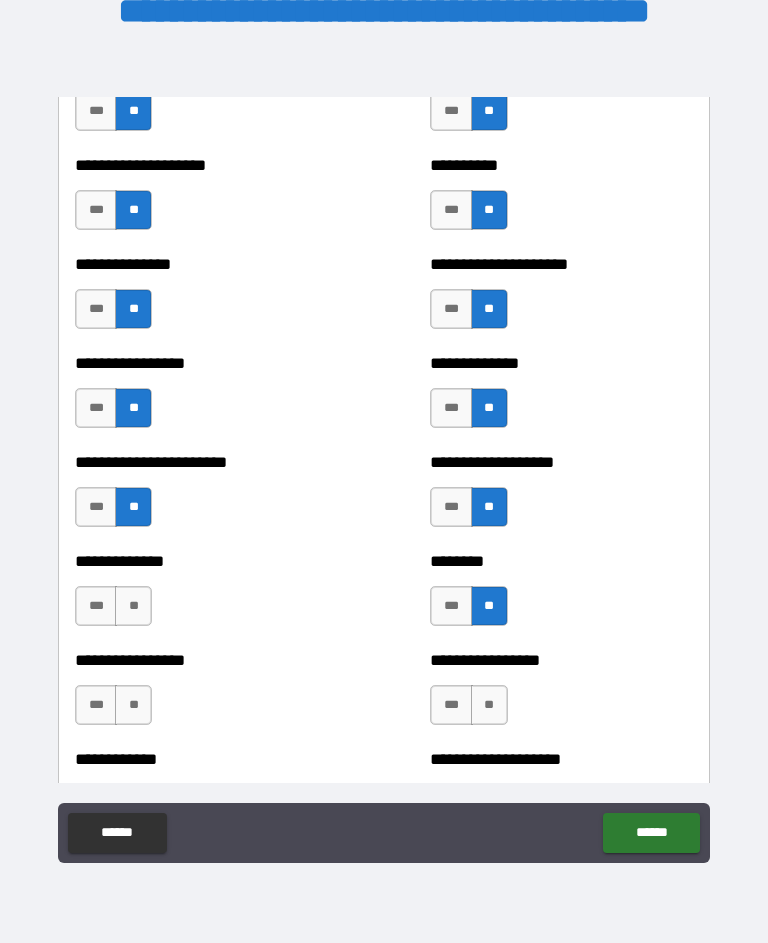 click on "**" at bounding box center [133, 606] 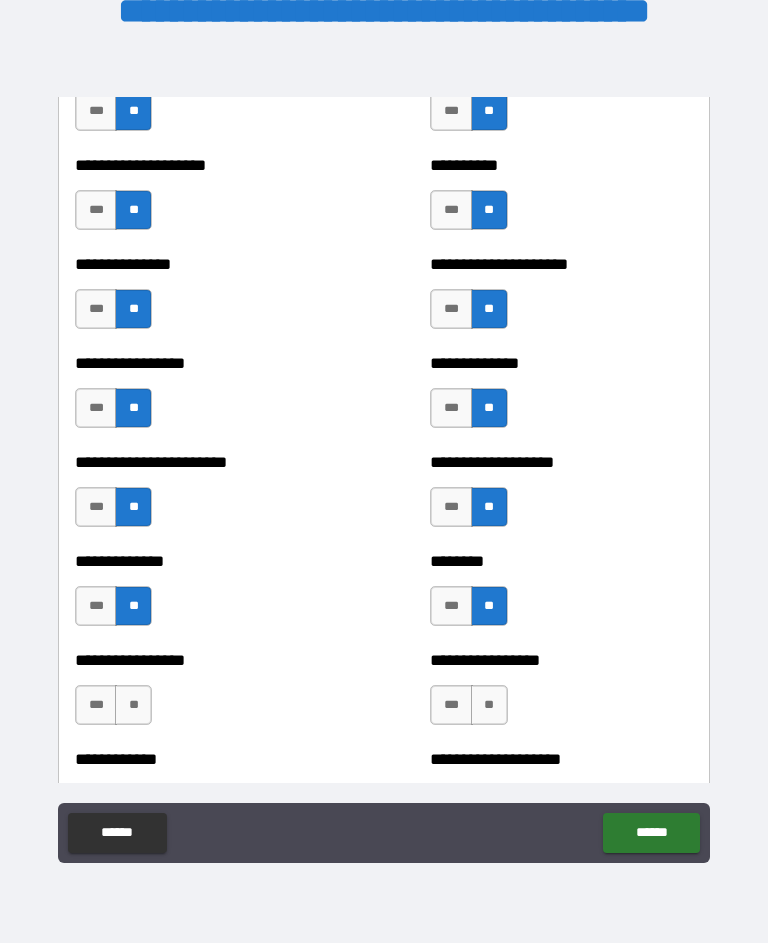 click on "**" at bounding box center [133, 705] 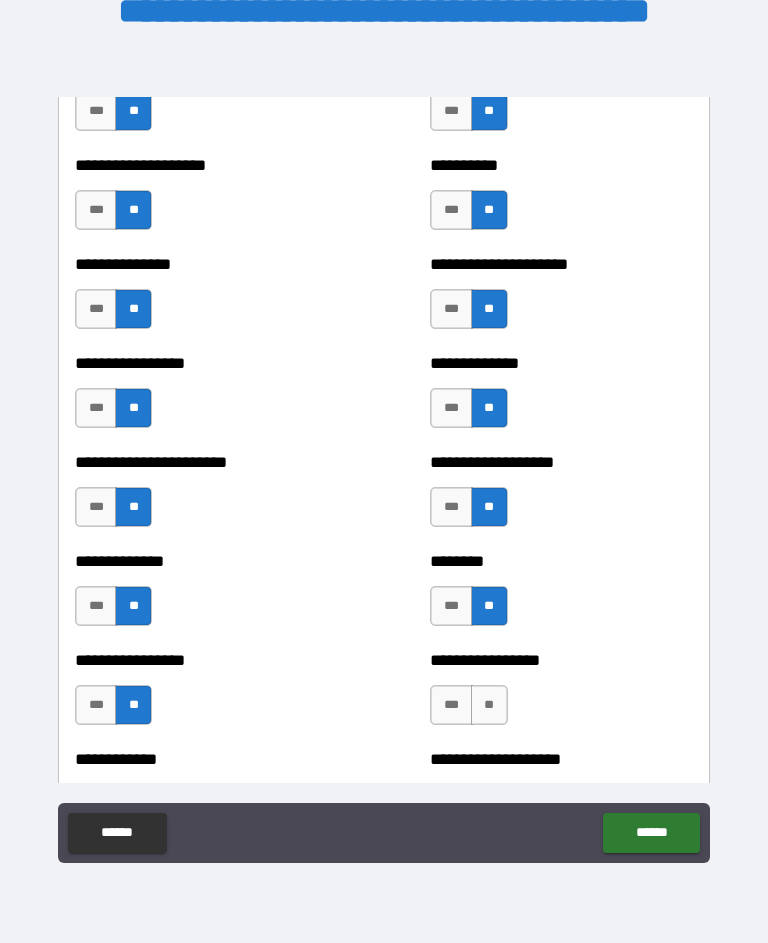click on "**" at bounding box center (489, 705) 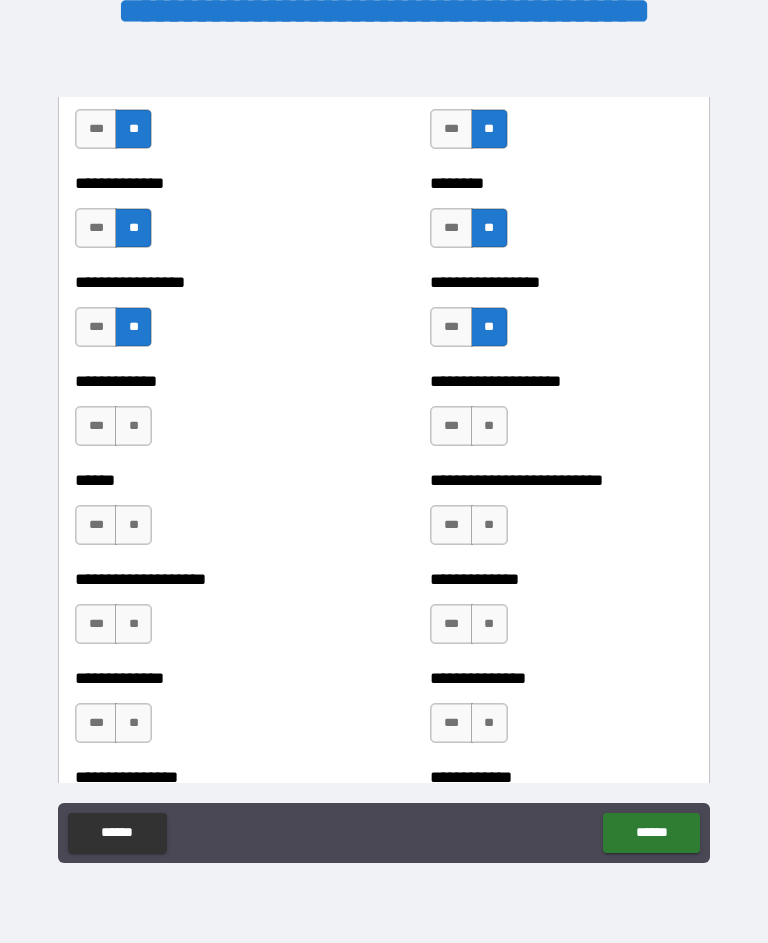 scroll, scrollTop: 3797, scrollLeft: 0, axis: vertical 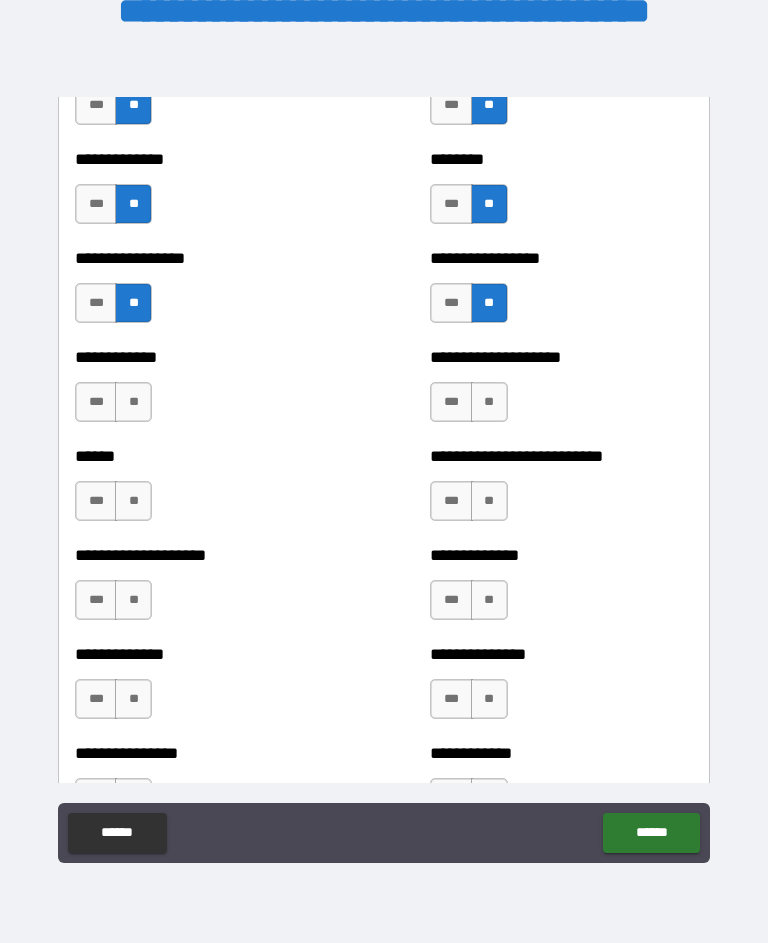 click on "**" at bounding box center [133, 402] 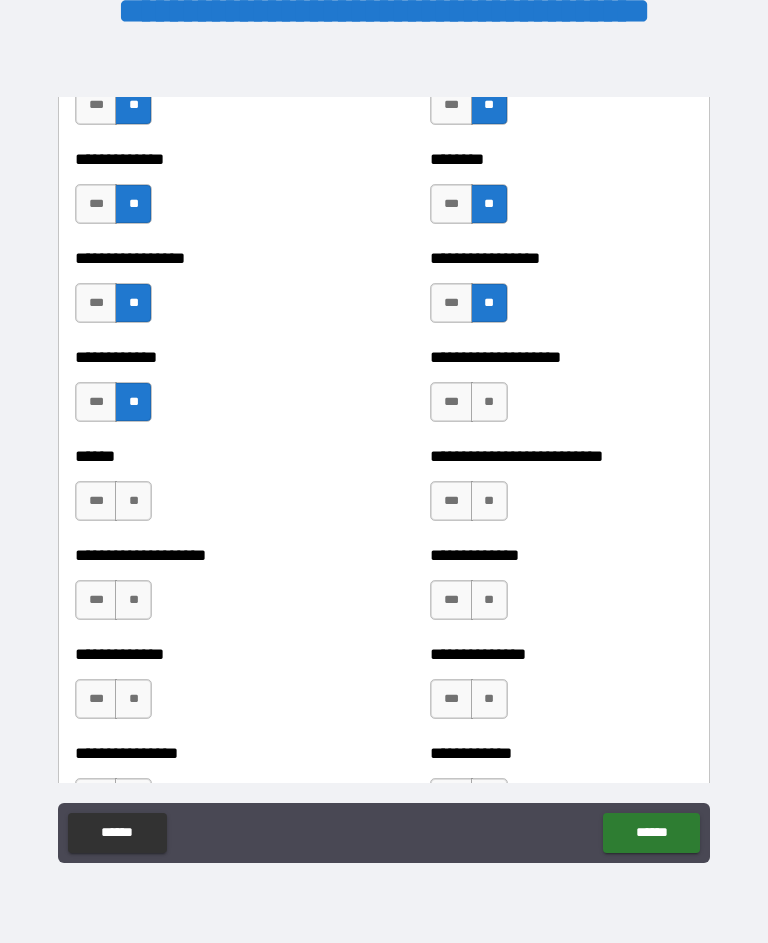 click on "**" at bounding box center (489, 402) 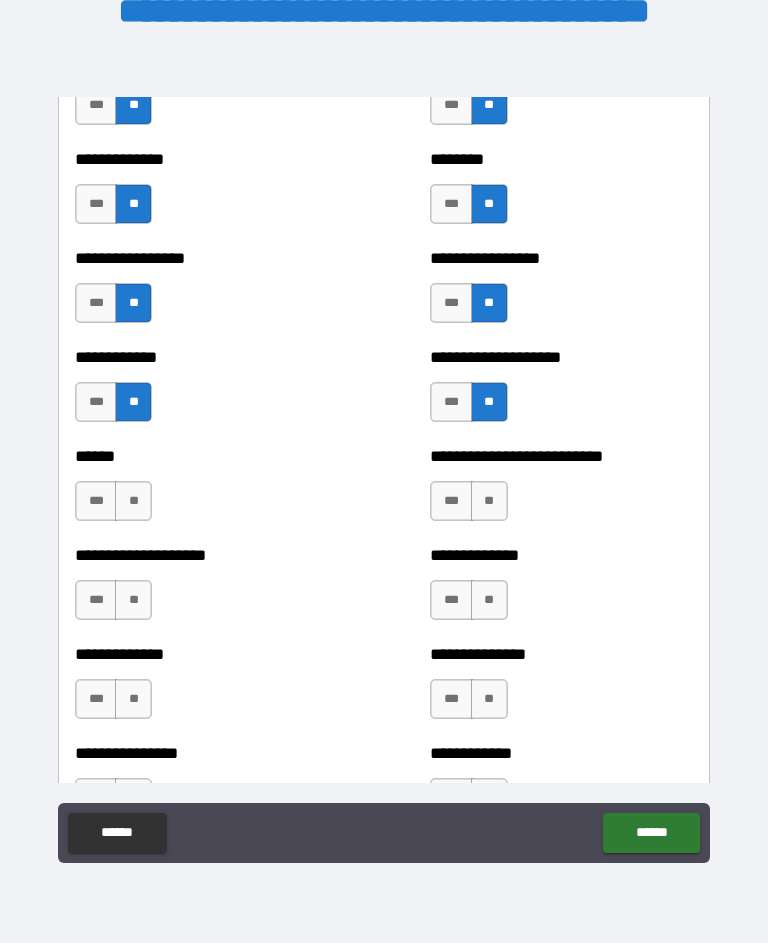 click on "**" at bounding box center (489, 501) 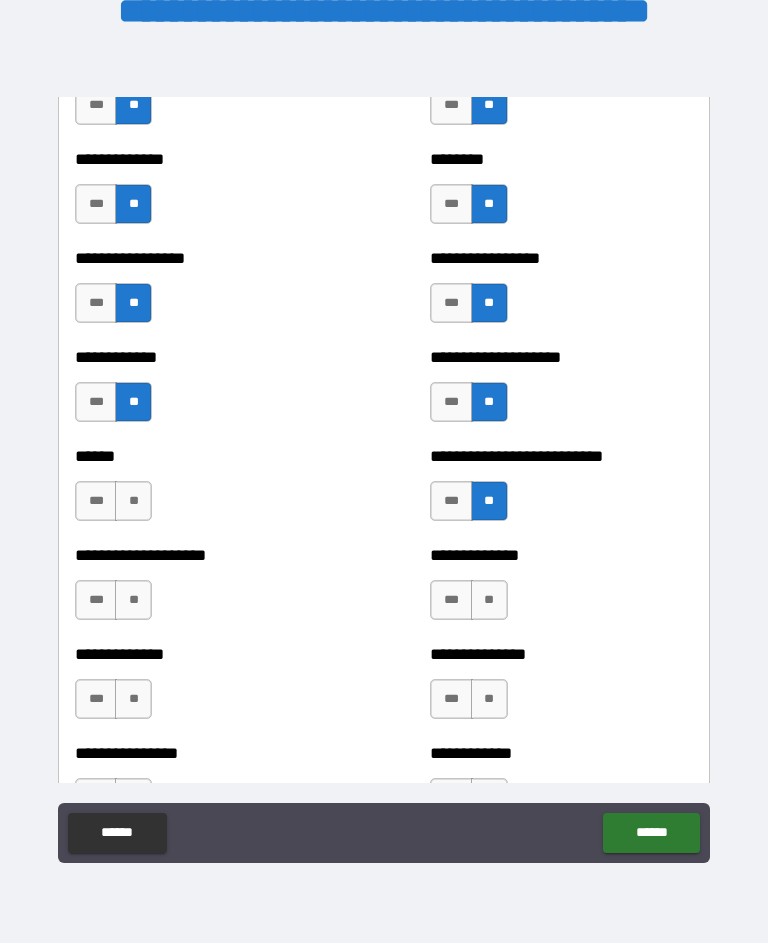 click on "**" at bounding box center [133, 501] 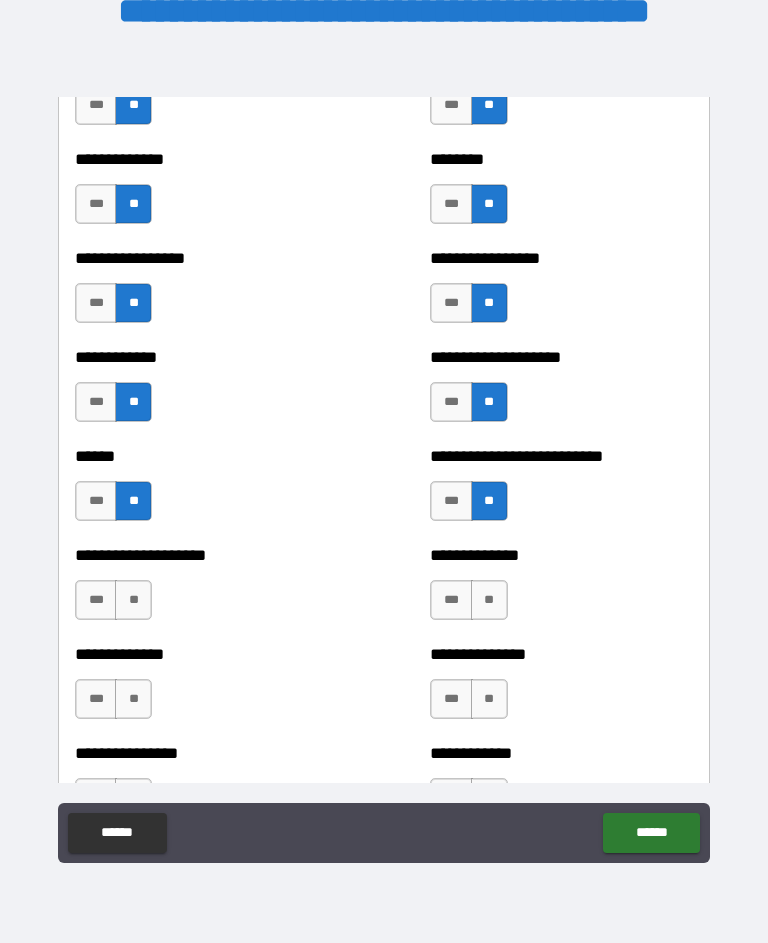 click on "**" at bounding box center [133, 600] 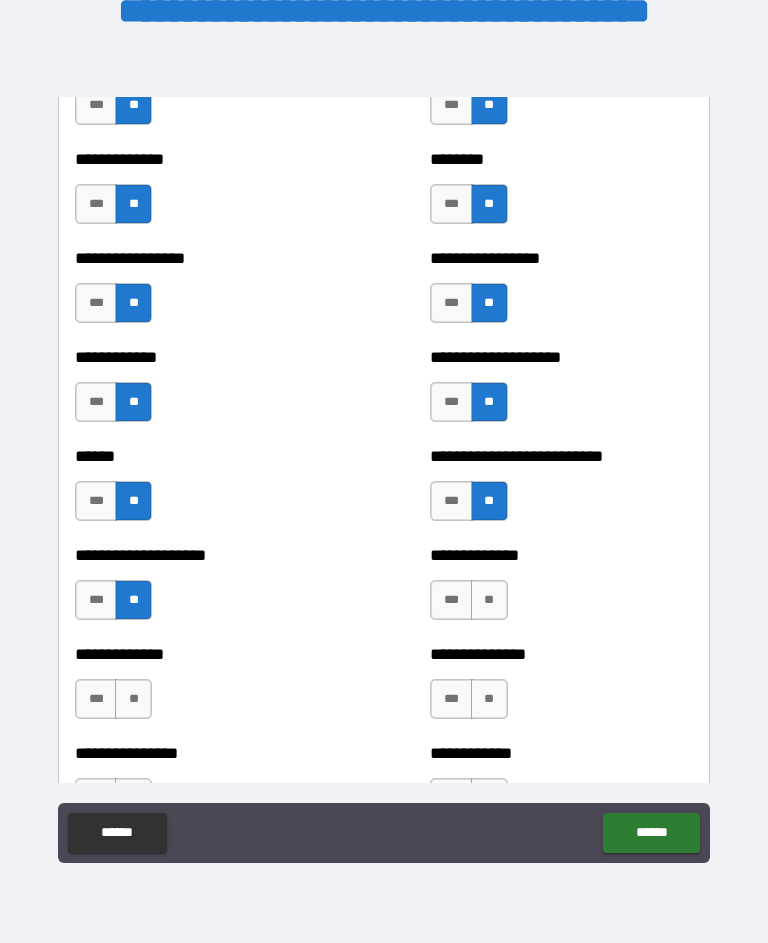 click on "**" at bounding box center (133, 699) 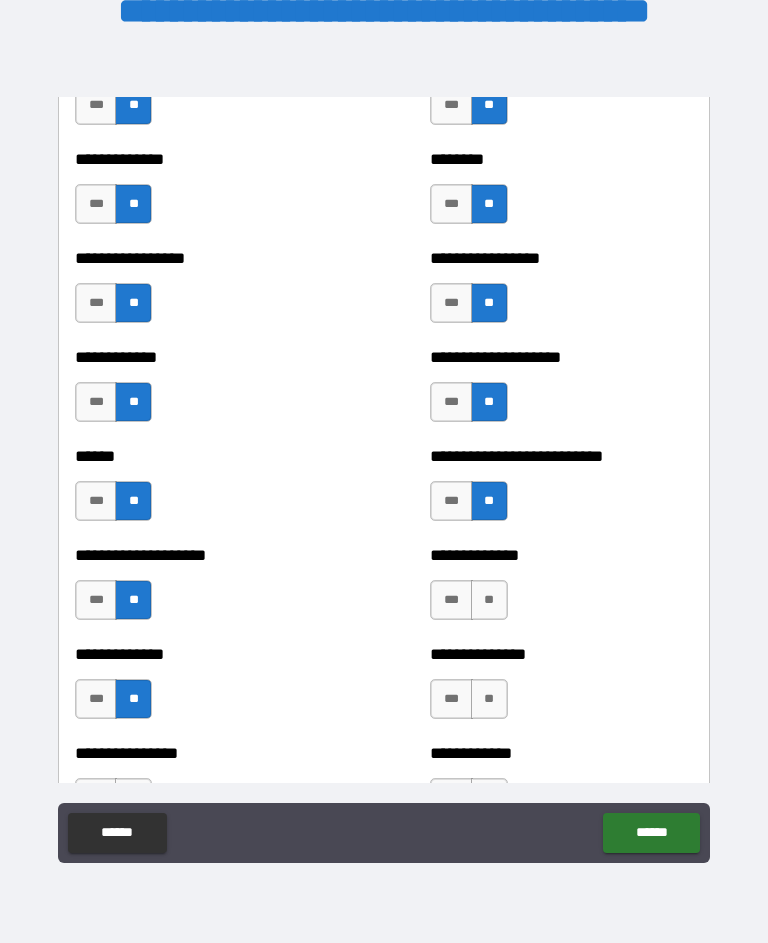 click on "**" at bounding box center (489, 600) 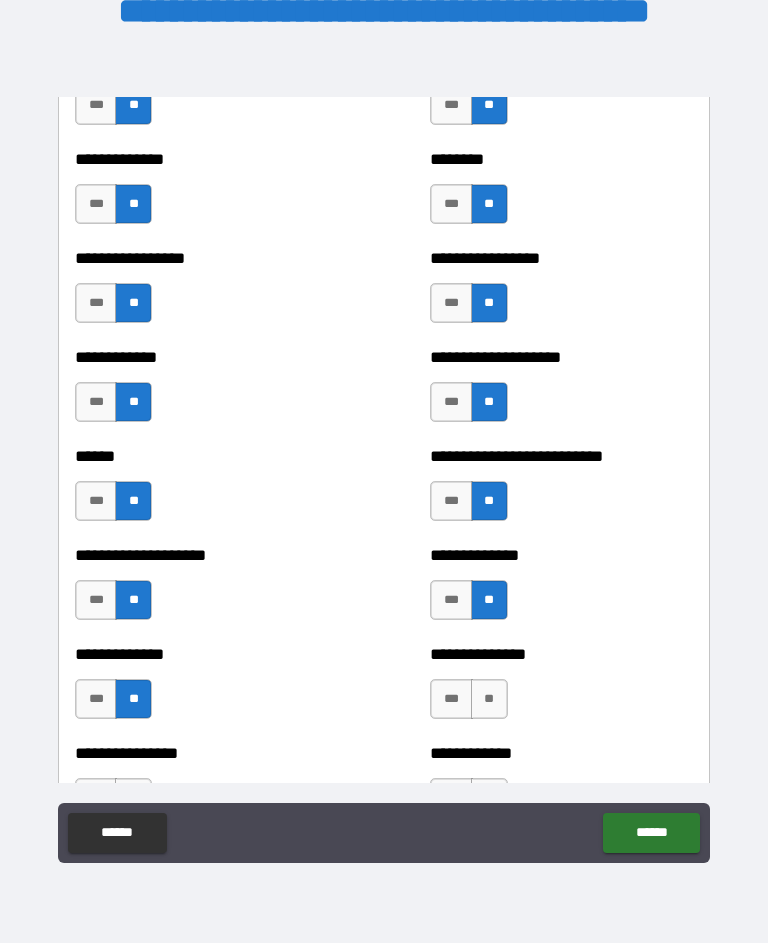 click on "**" at bounding box center [489, 699] 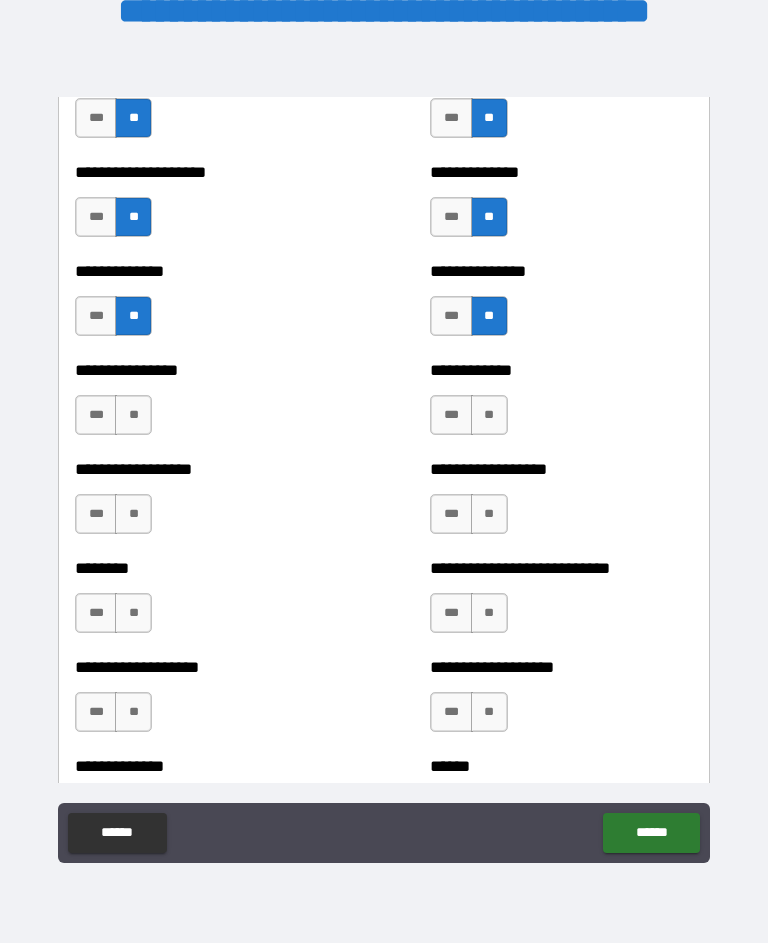 scroll, scrollTop: 4203, scrollLeft: 0, axis: vertical 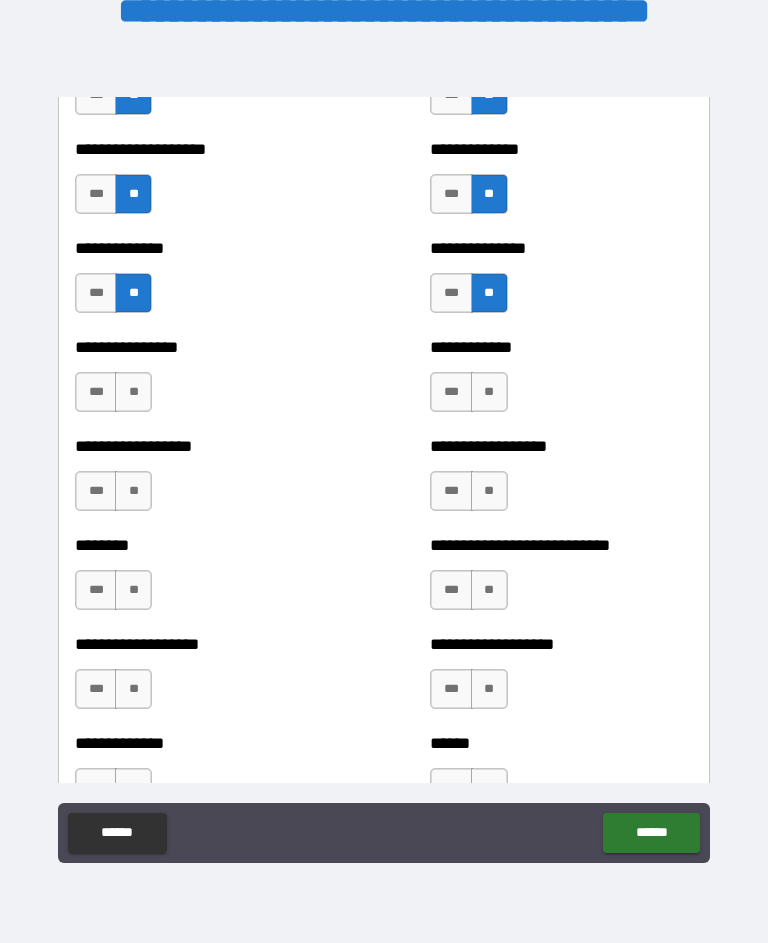 click on "**" at bounding box center (489, 392) 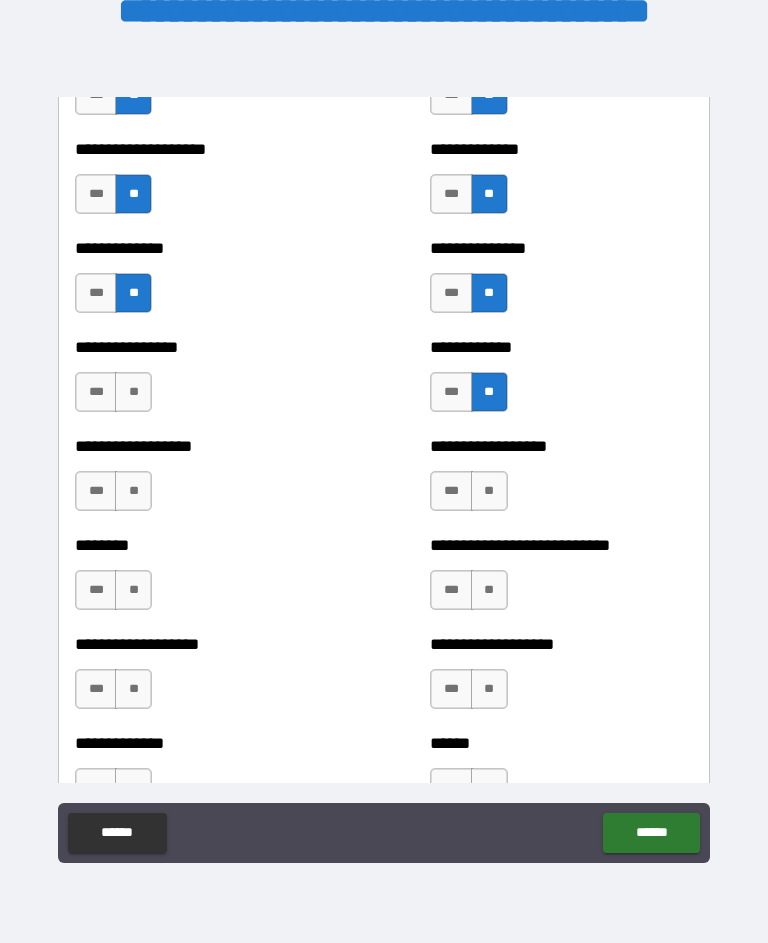 click on "**" at bounding box center (133, 392) 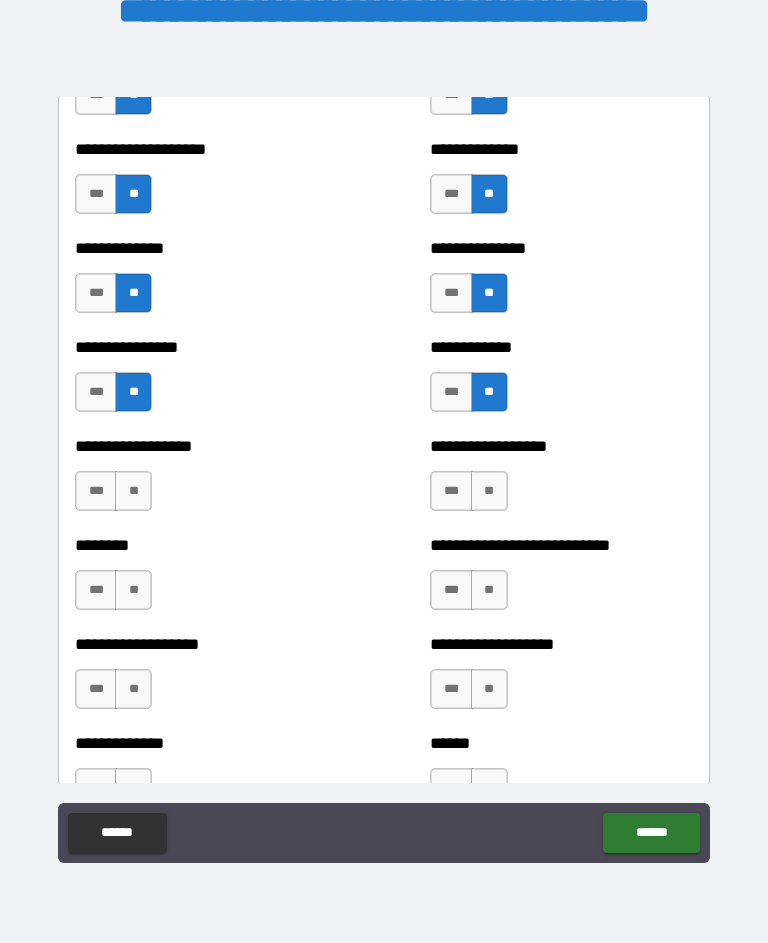 click on "**" at bounding box center (133, 491) 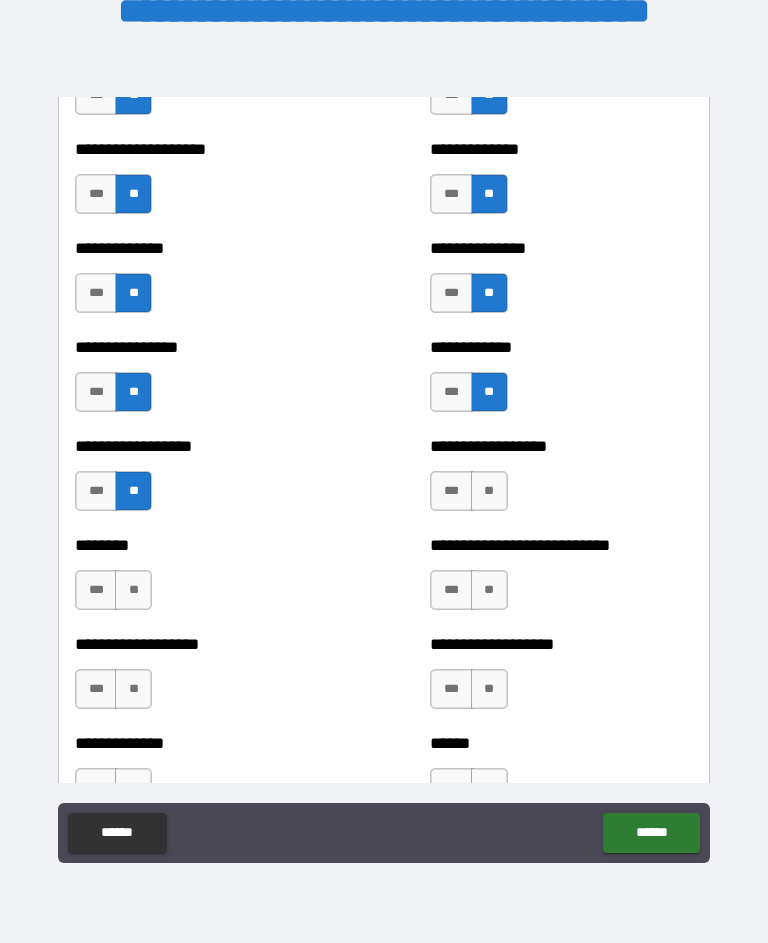 click on "**" at bounding box center [489, 491] 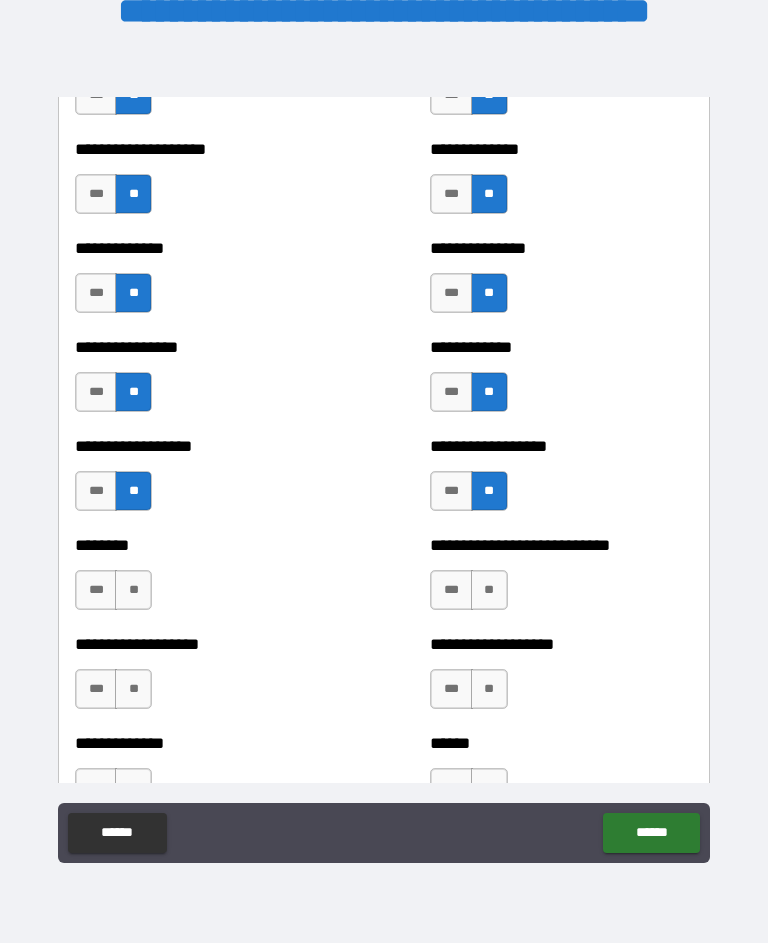 click on "**" at bounding box center [489, 590] 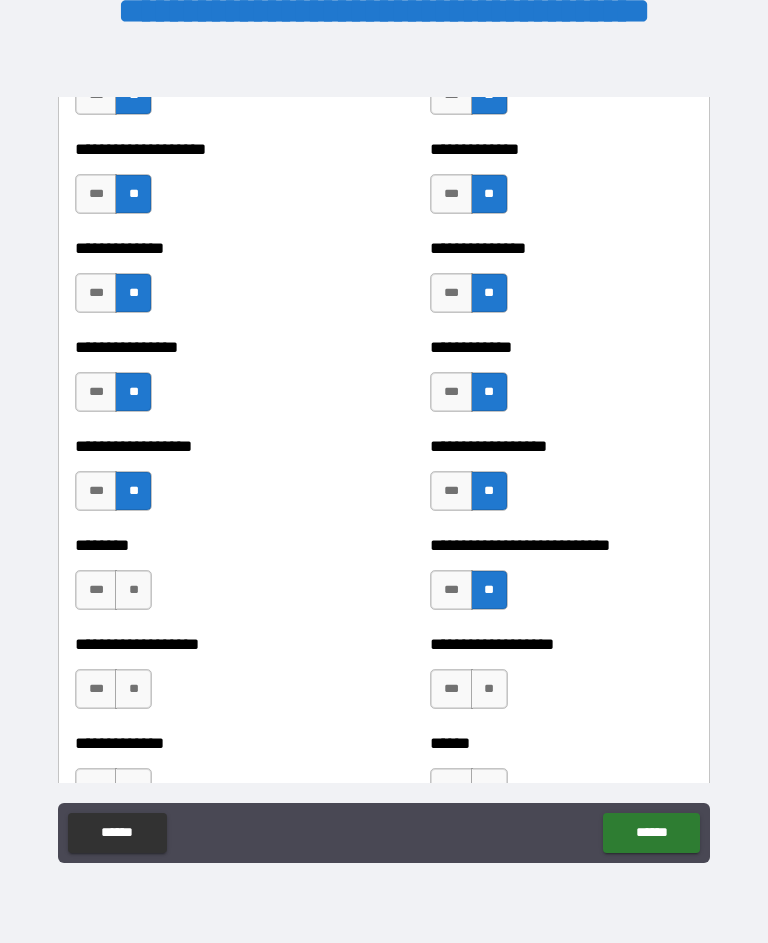 click on "**" at bounding box center (133, 590) 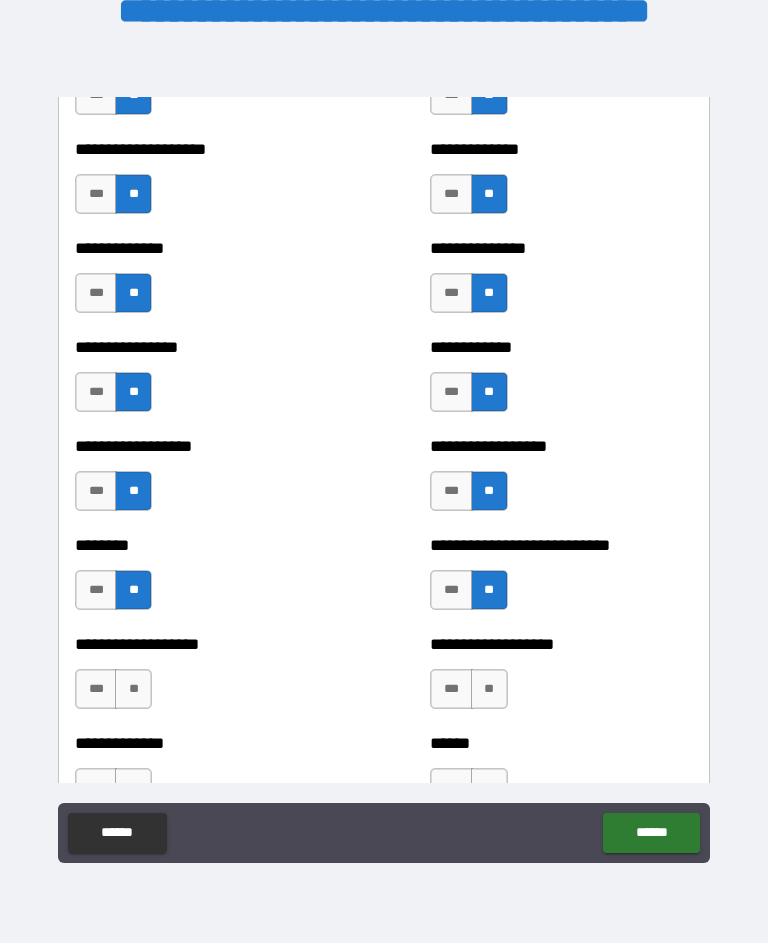 click on "**" at bounding box center (133, 689) 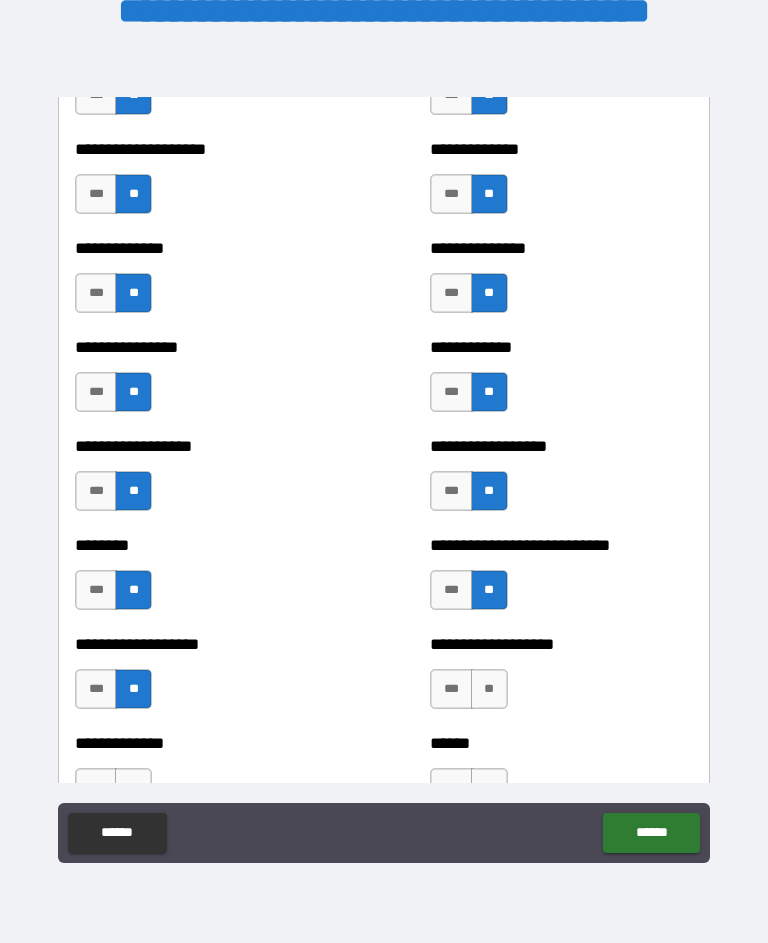 click on "**" at bounding box center [489, 689] 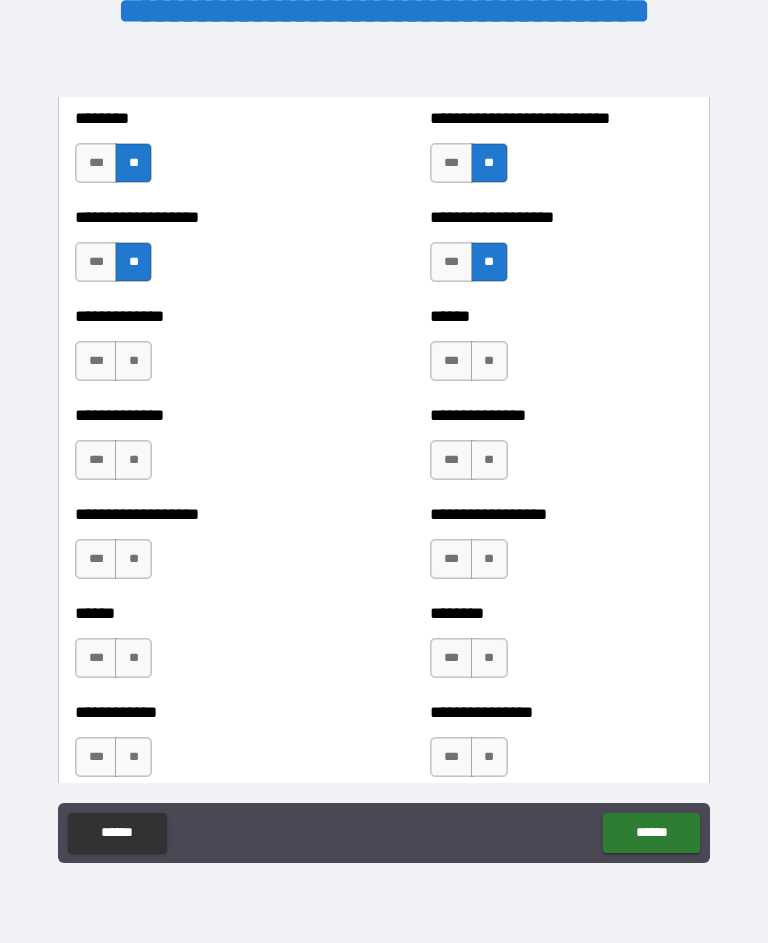 scroll, scrollTop: 4651, scrollLeft: 0, axis: vertical 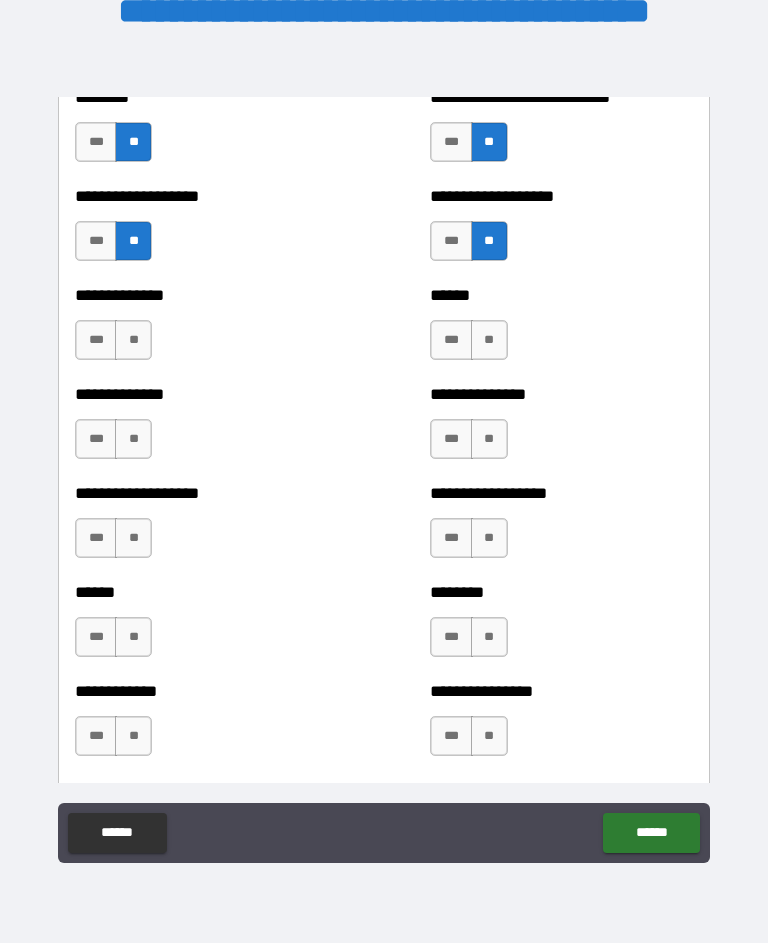 click on "**" at bounding box center [133, 340] 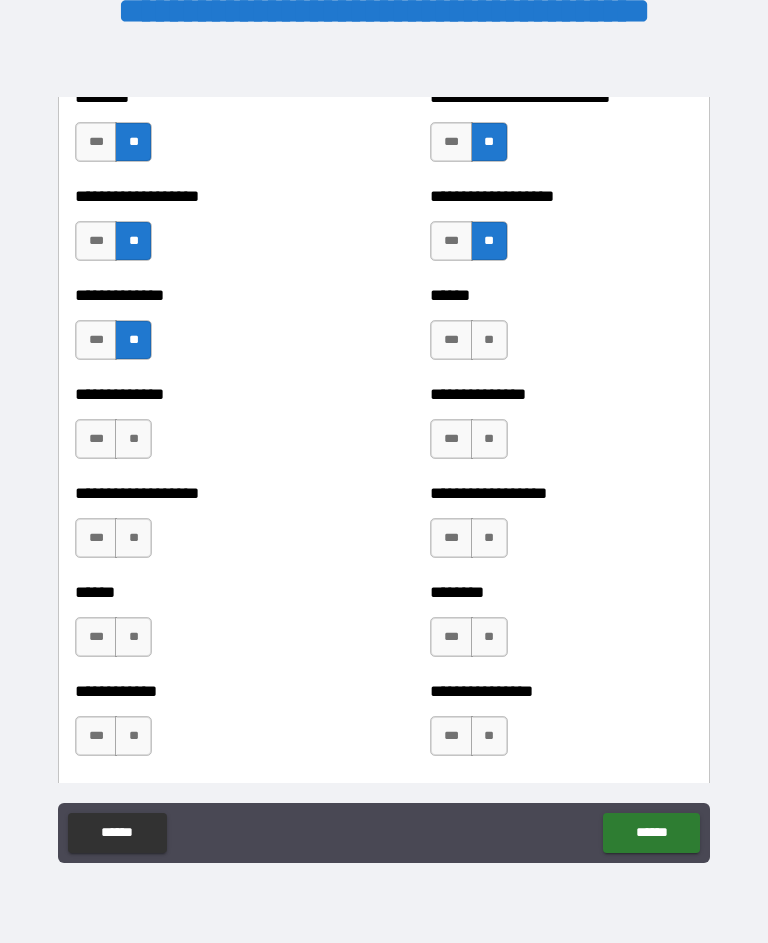 click on "**" at bounding box center (133, 439) 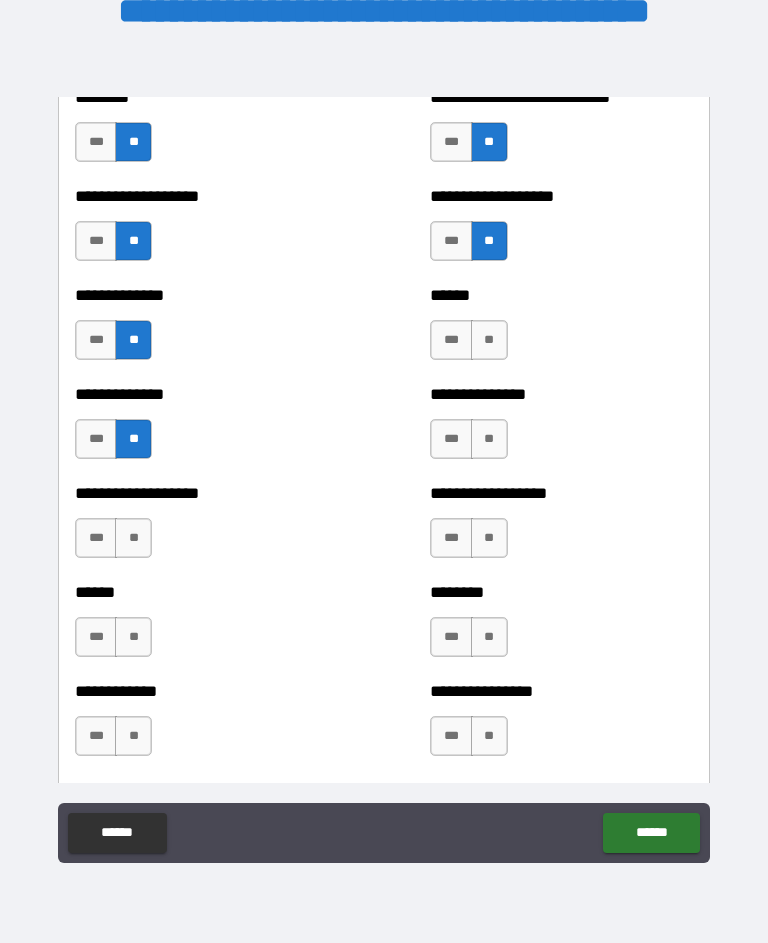 click on "**" at bounding box center [489, 340] 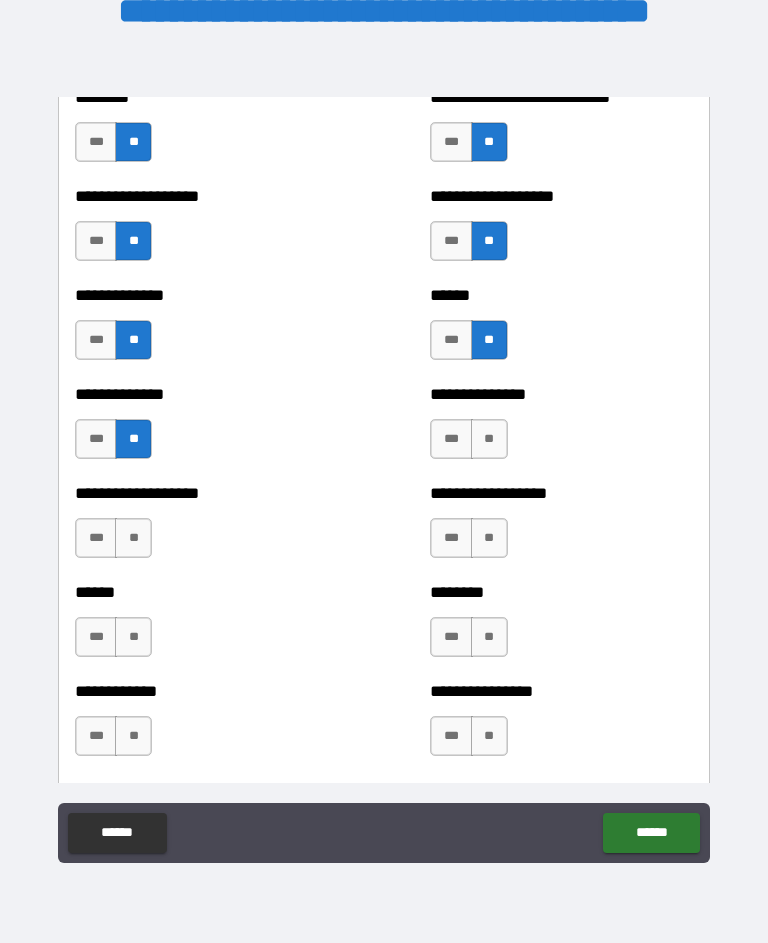 click on "**" at bounding box center (489, 439) 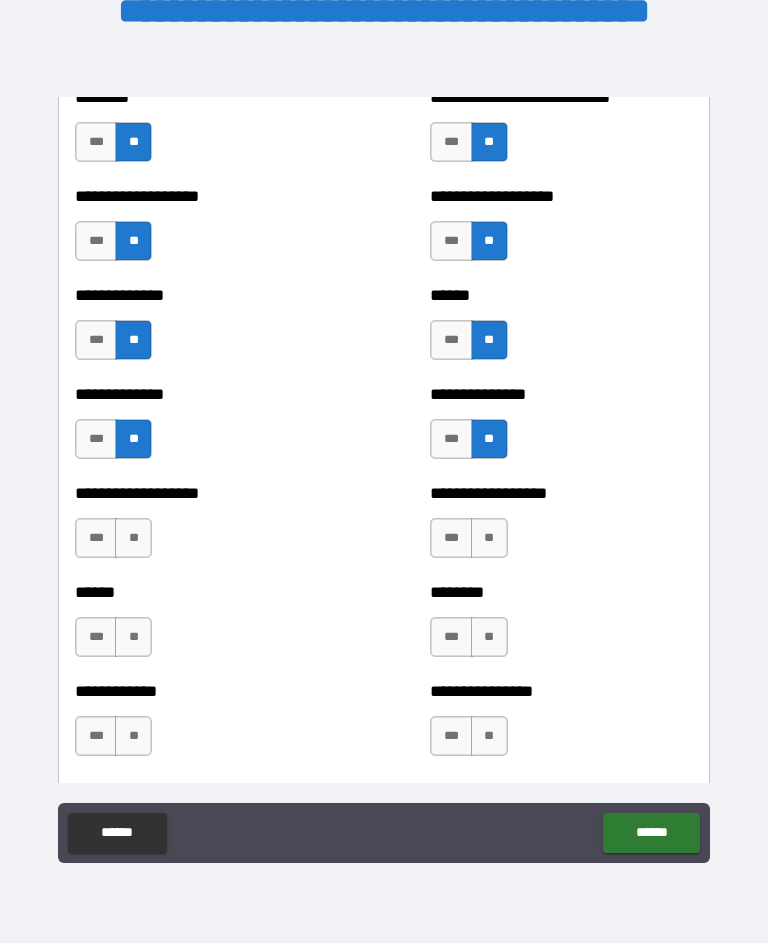 click on "**" at bounding box center [489, 538] 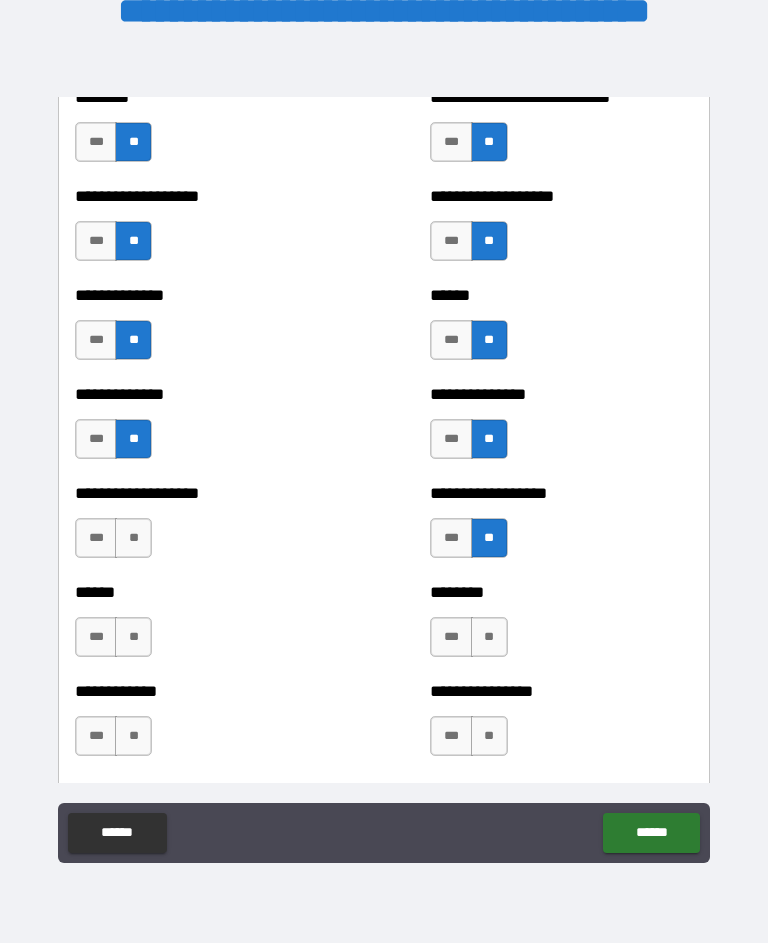 click on "**" at bounding box center [133, 538] 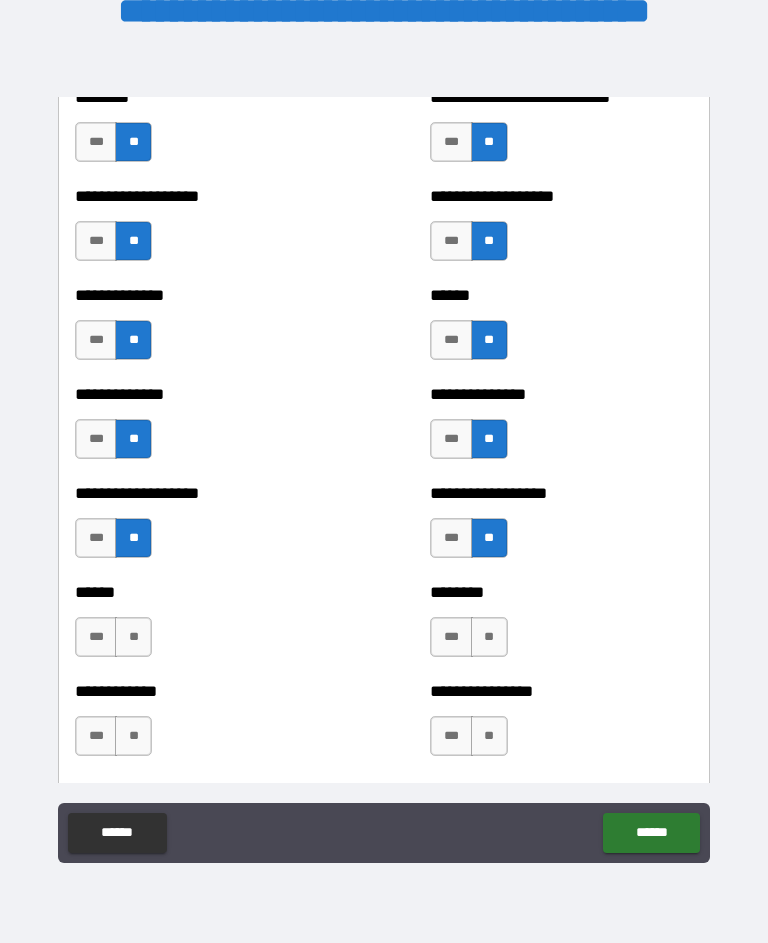 click on "**" at bounding box center (133, 637) 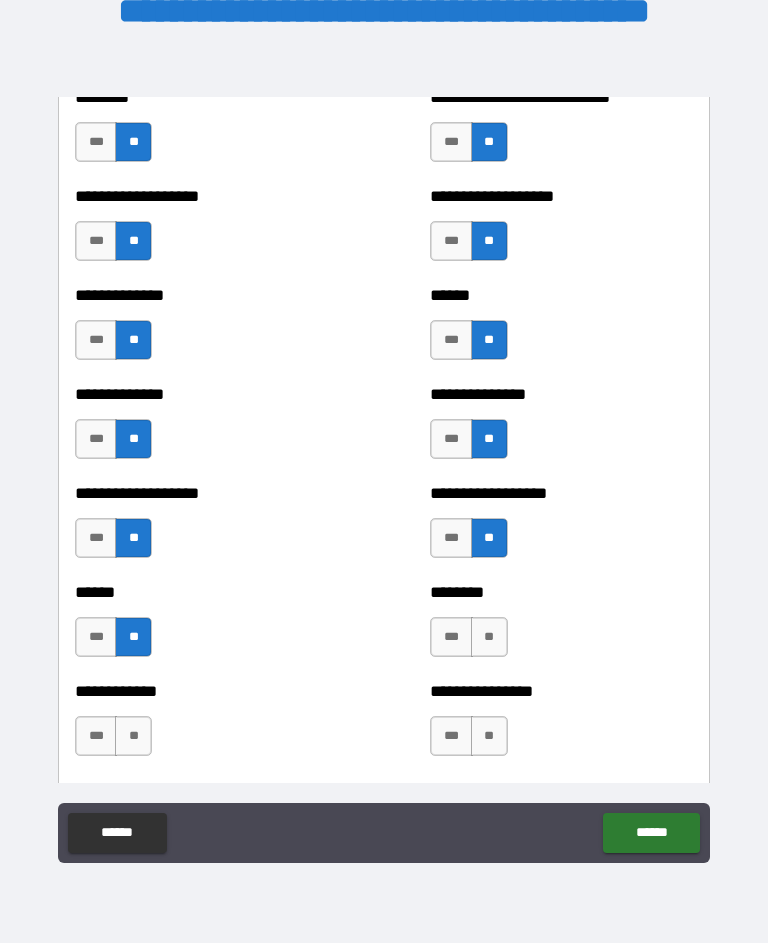 click on "**" at bounding box center (133, 736) 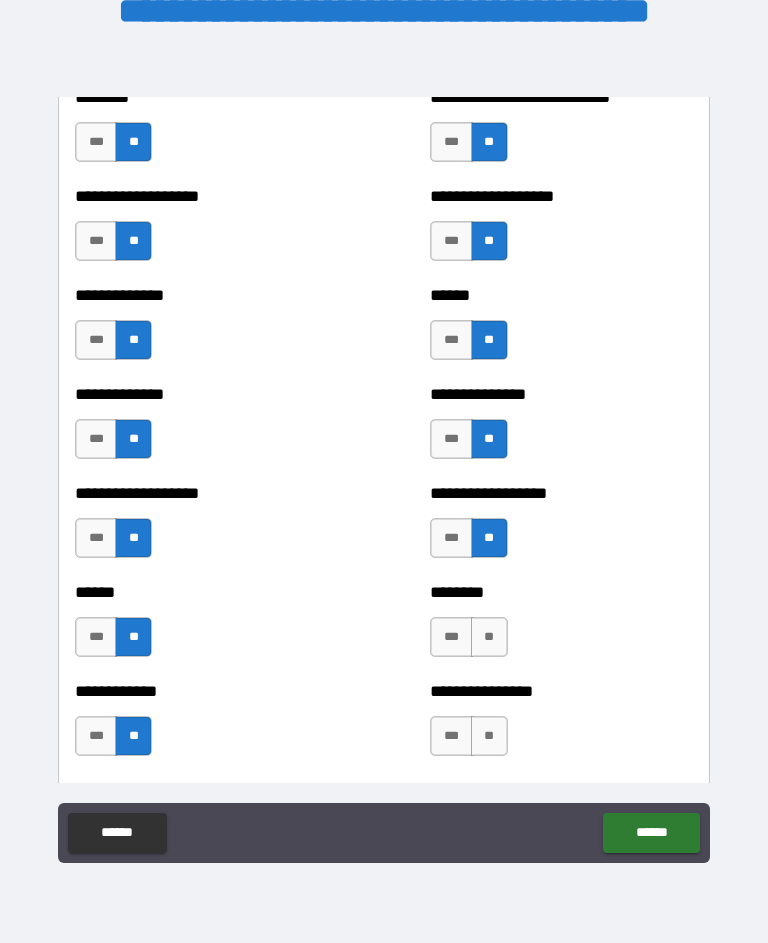 click on "**" at bounding box center [489, 637] 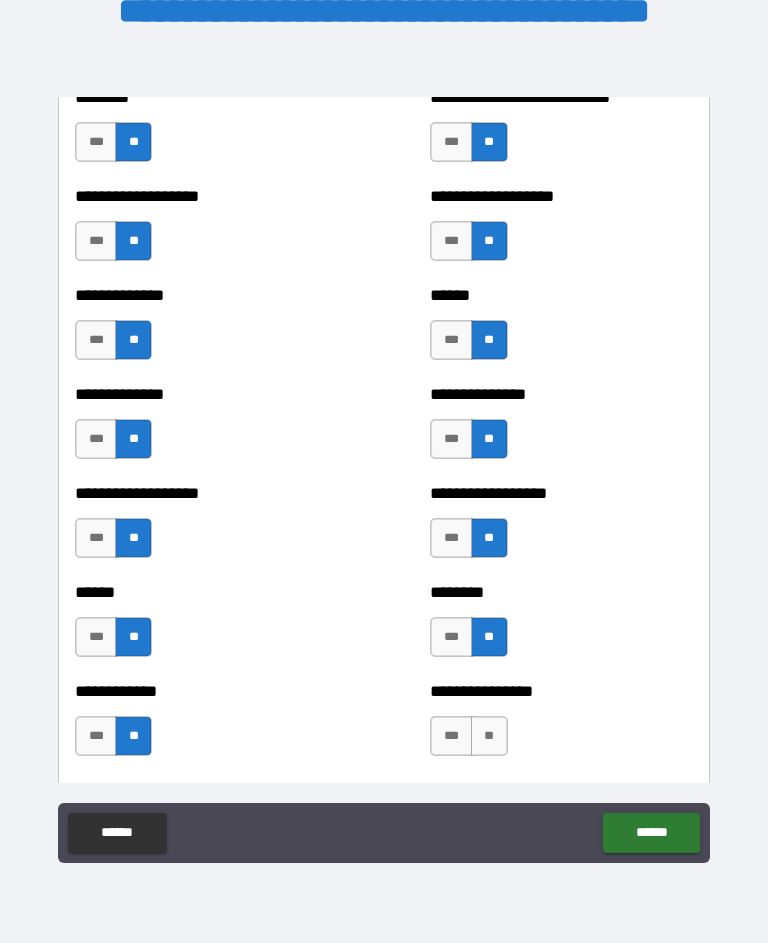 click on "**" at bounding box center [489, 736] 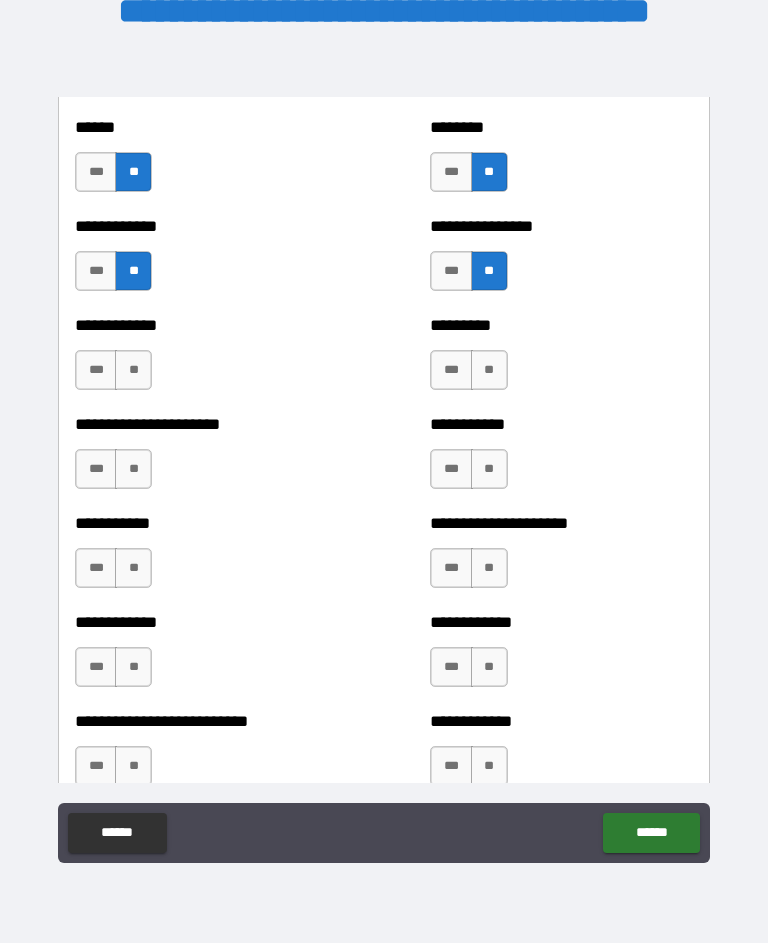 scroll, scrollTop: 5117, scrollLeft: 0, axis: vertical 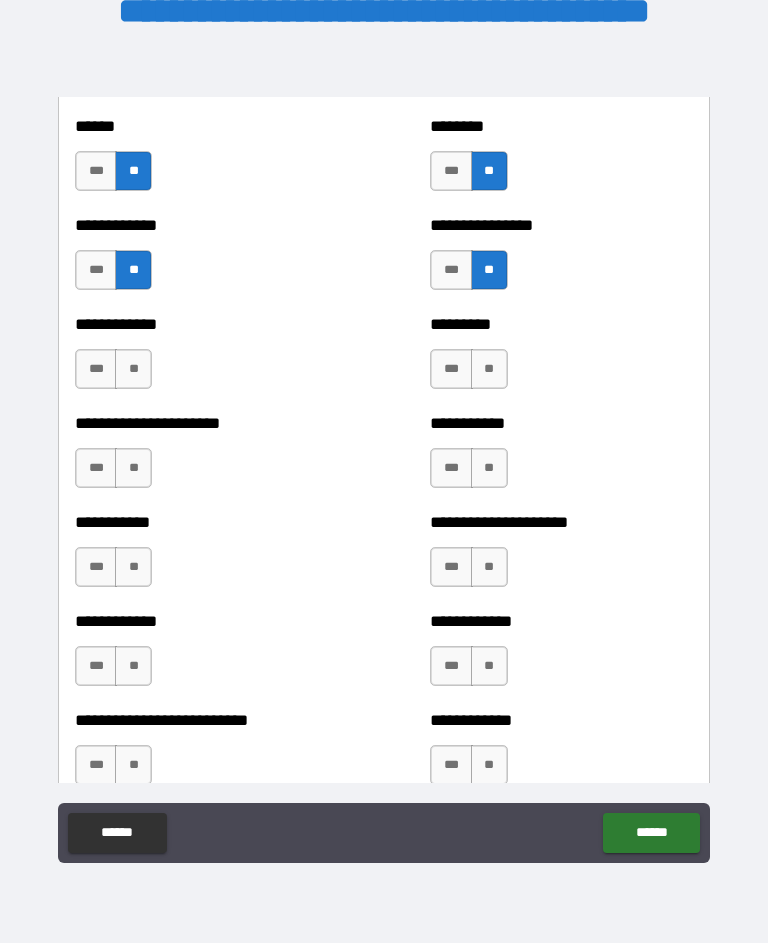 click on "**" at bounding box center (133, 369) 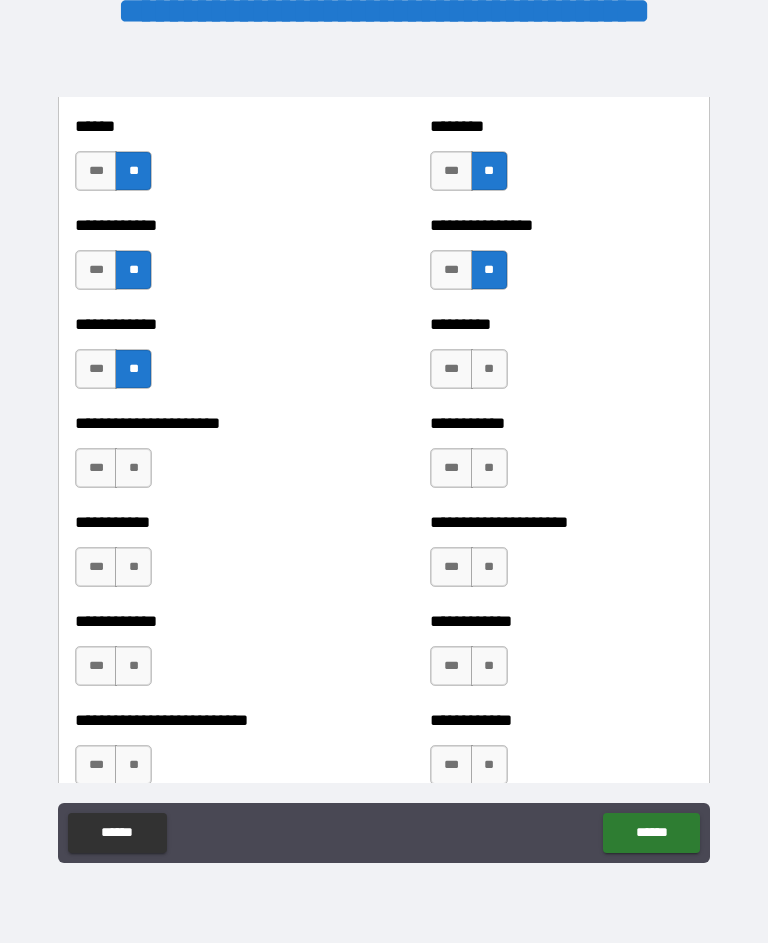 click on "**" at bounding box center [133, 468] 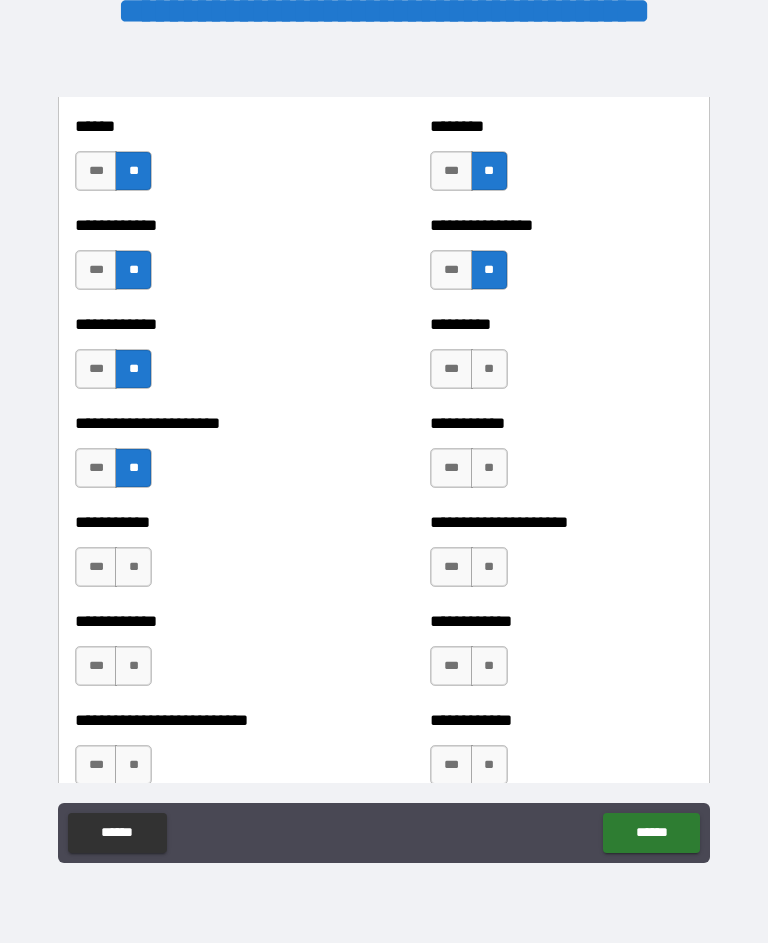 click on "**" at bounding box center [133, 567] 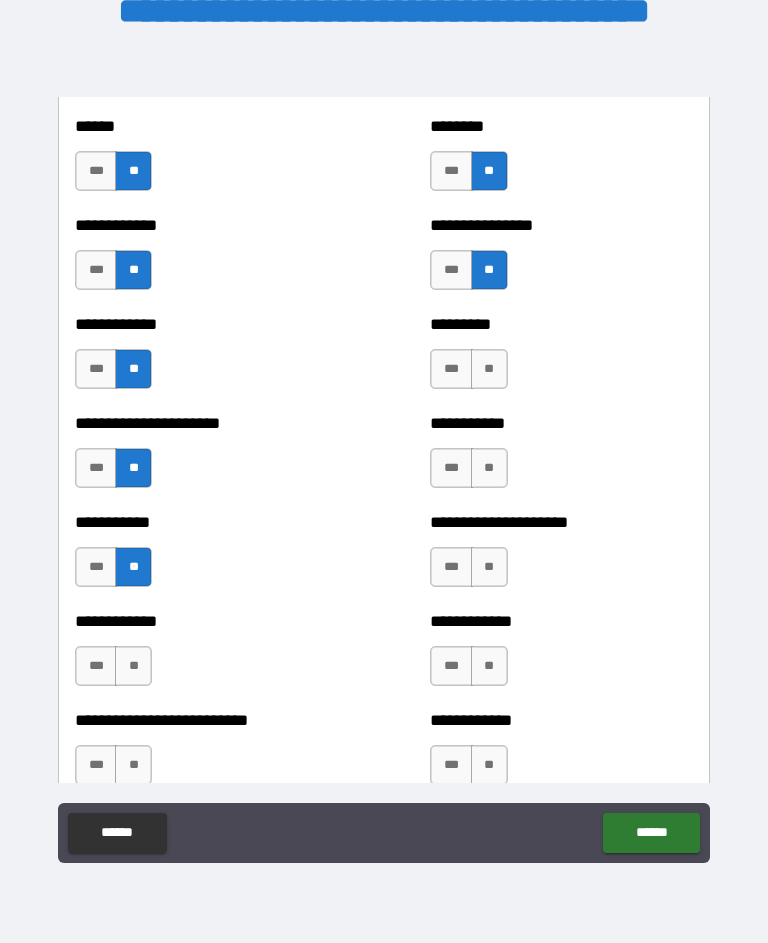 click on "**" at bounding box center [133, 666] 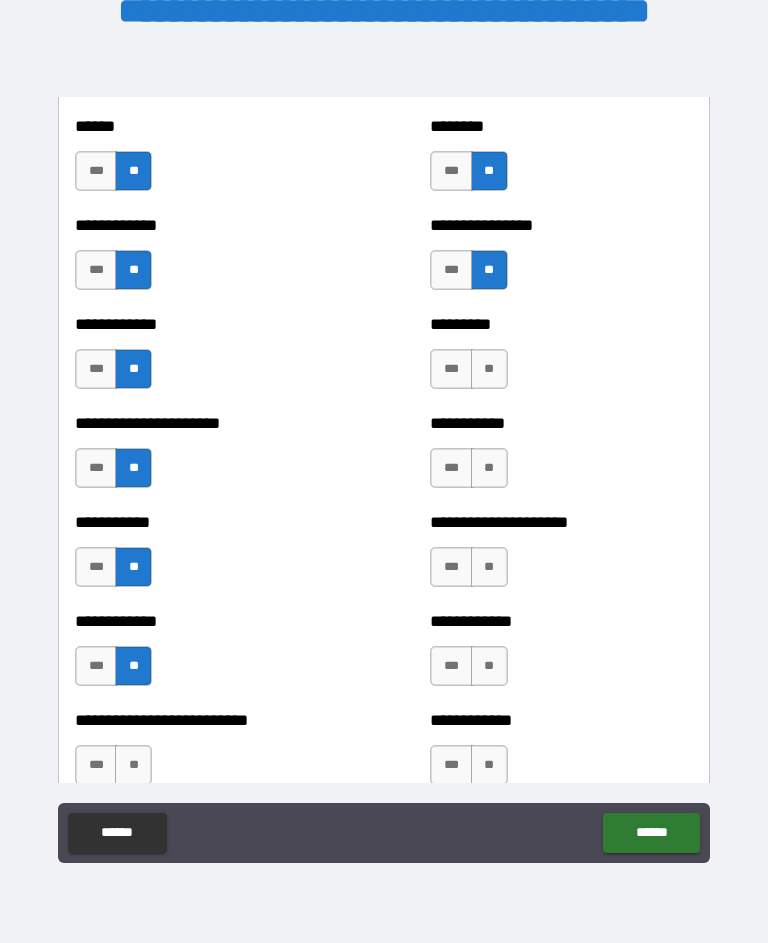 click on "**" at bounding box center (489, 369) 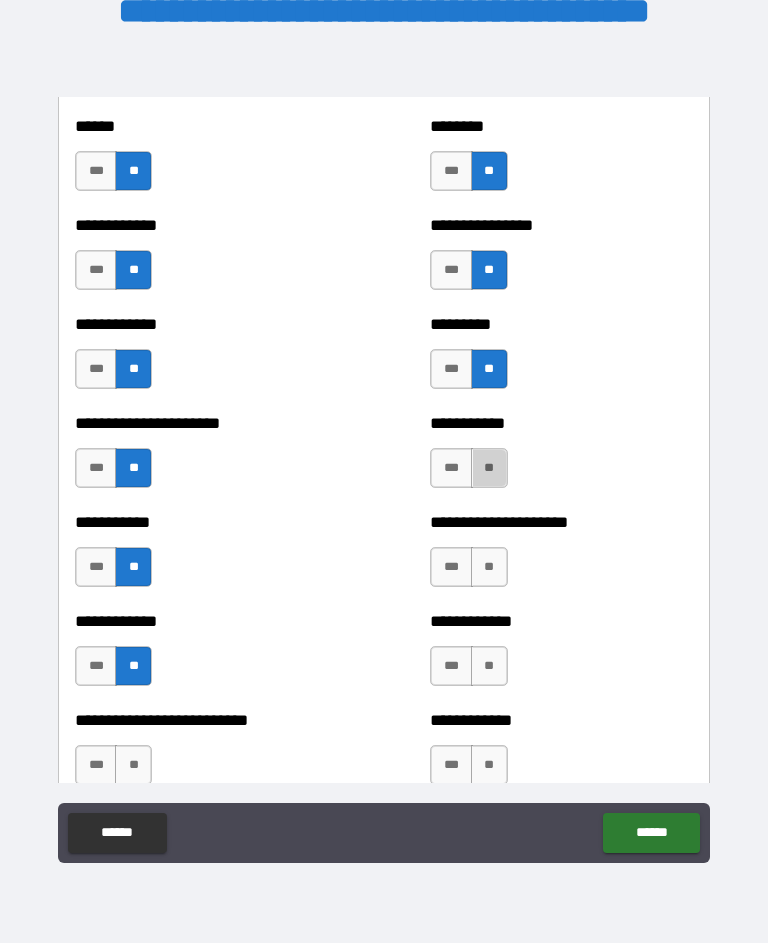click on "**" at bounding box center [489, 468] 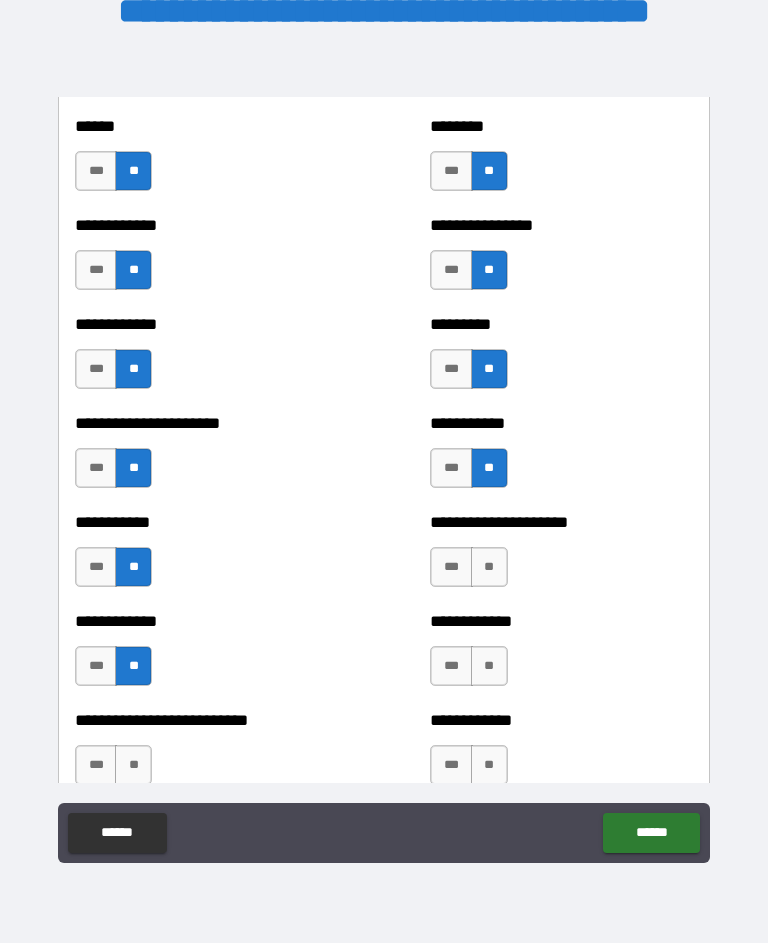 click on "**" at bounding box center [489, 567] 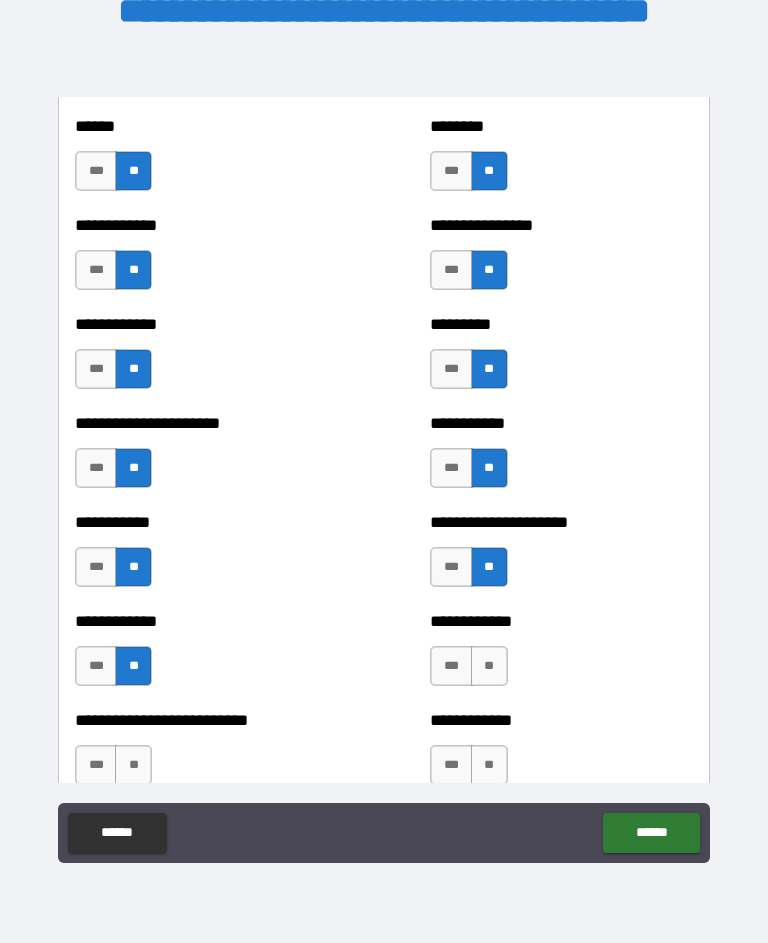 click on "**" at bounding box center (489, 666) 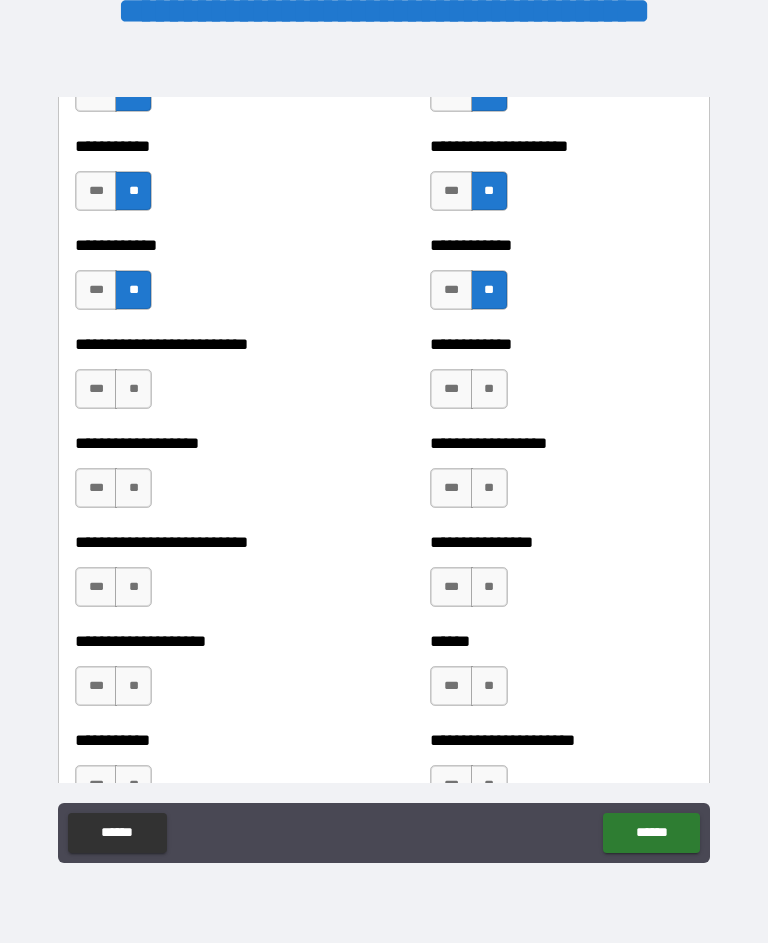 scroll, scrollTop: 5493, scrollLeft: 0, axis: vertical 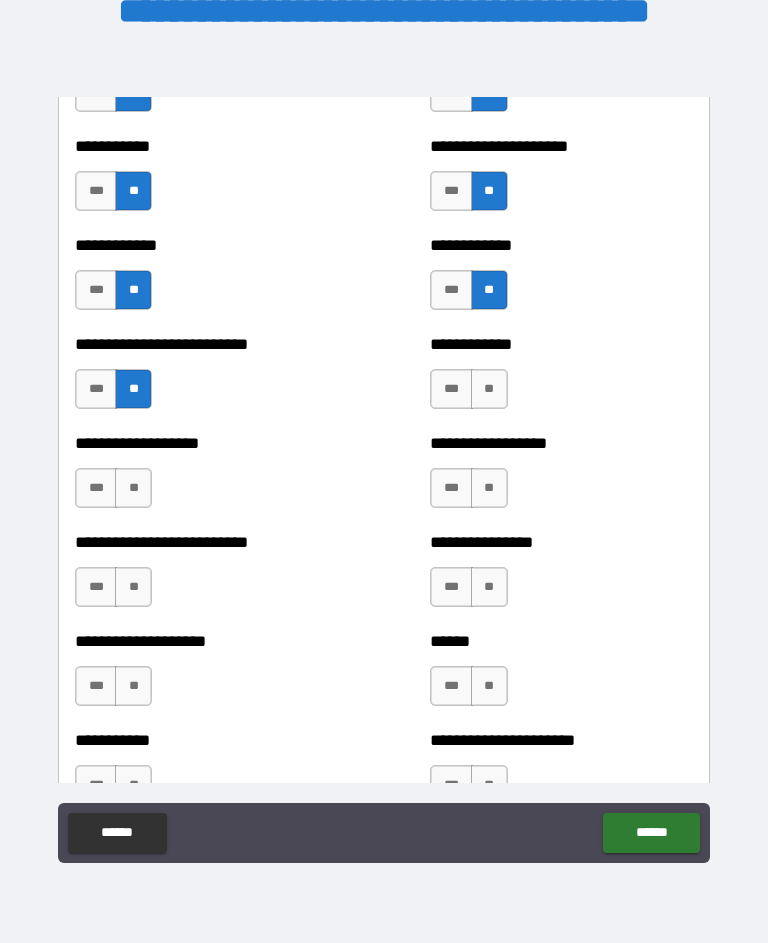 click on "**" at bounding box center (133, 488) 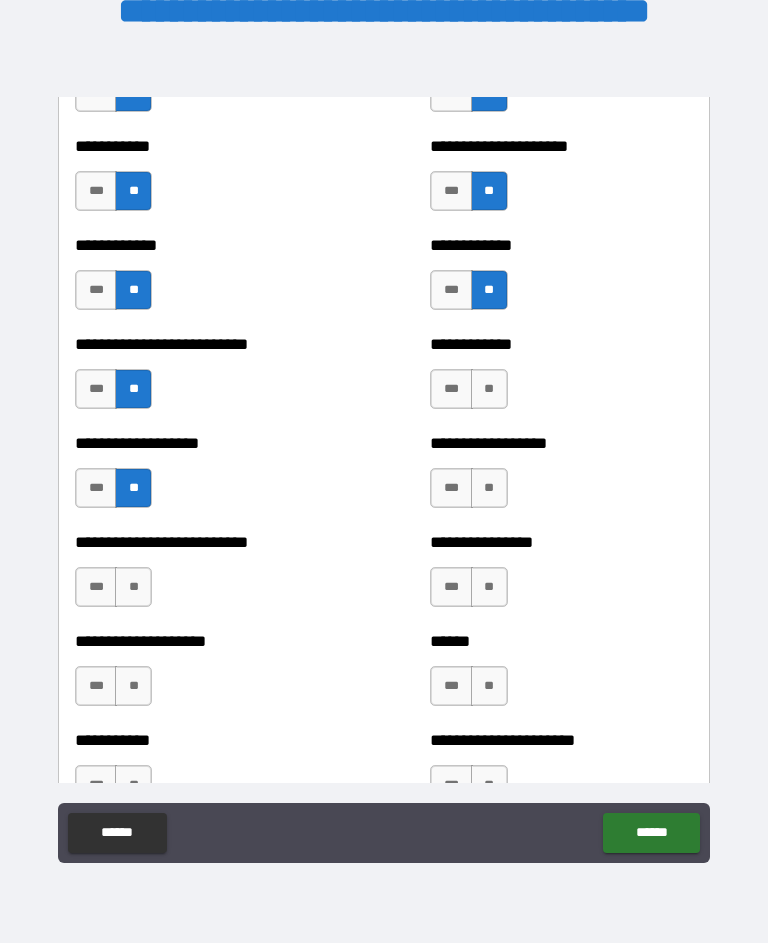 click on "**" at bounding box center (133, 587) 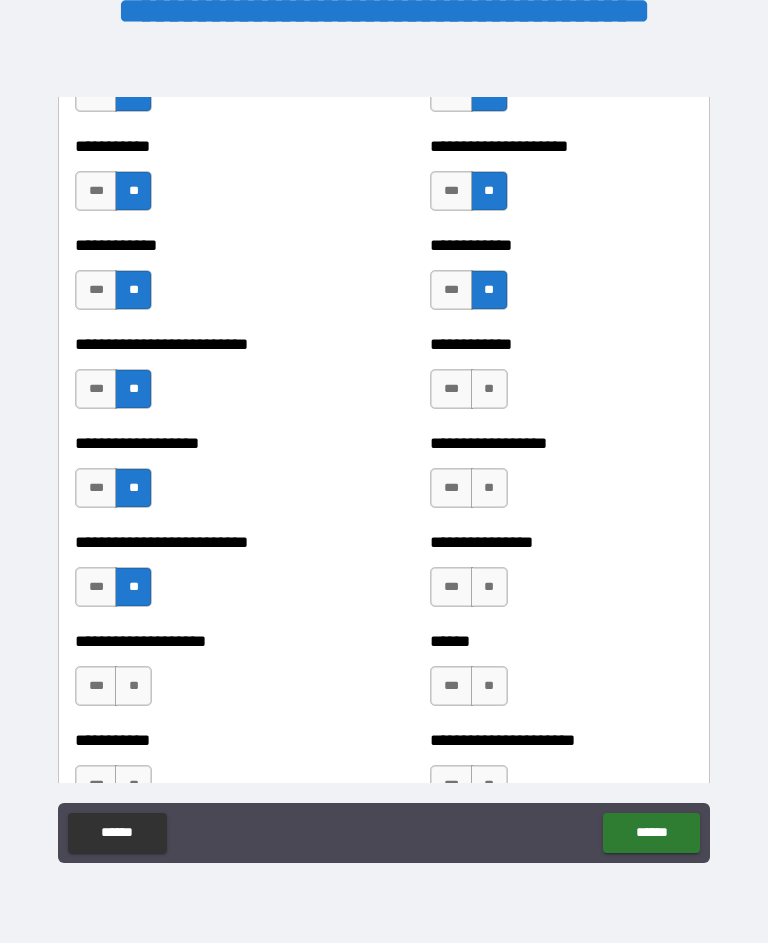 click on "**" at bounding box center [133, 686] 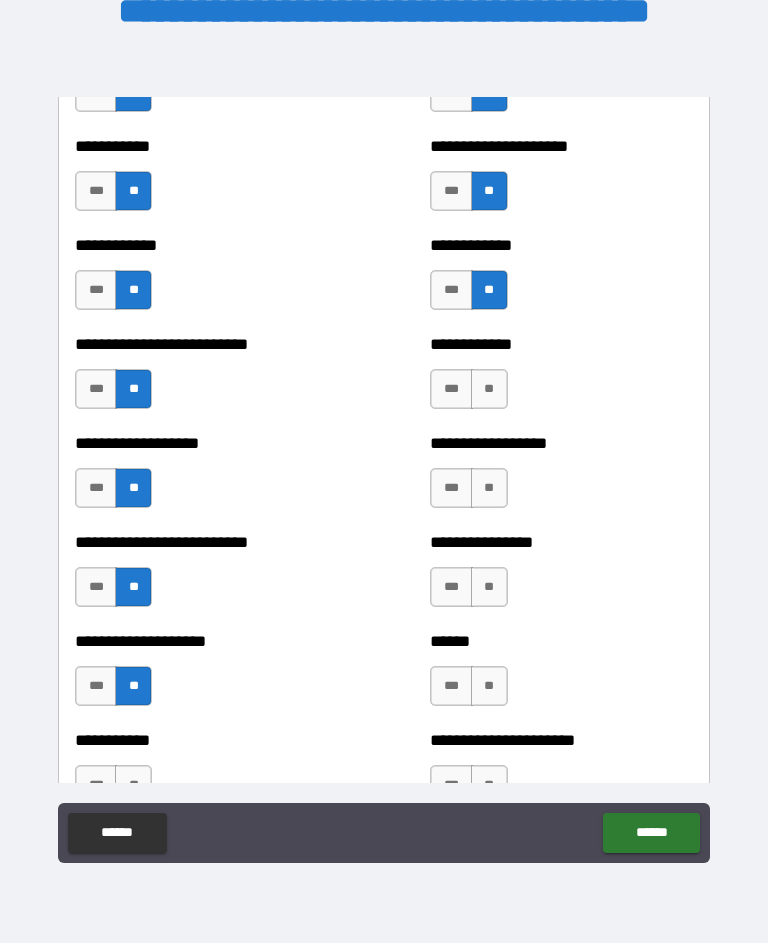 click on "**" at bounding box center [489, 389] 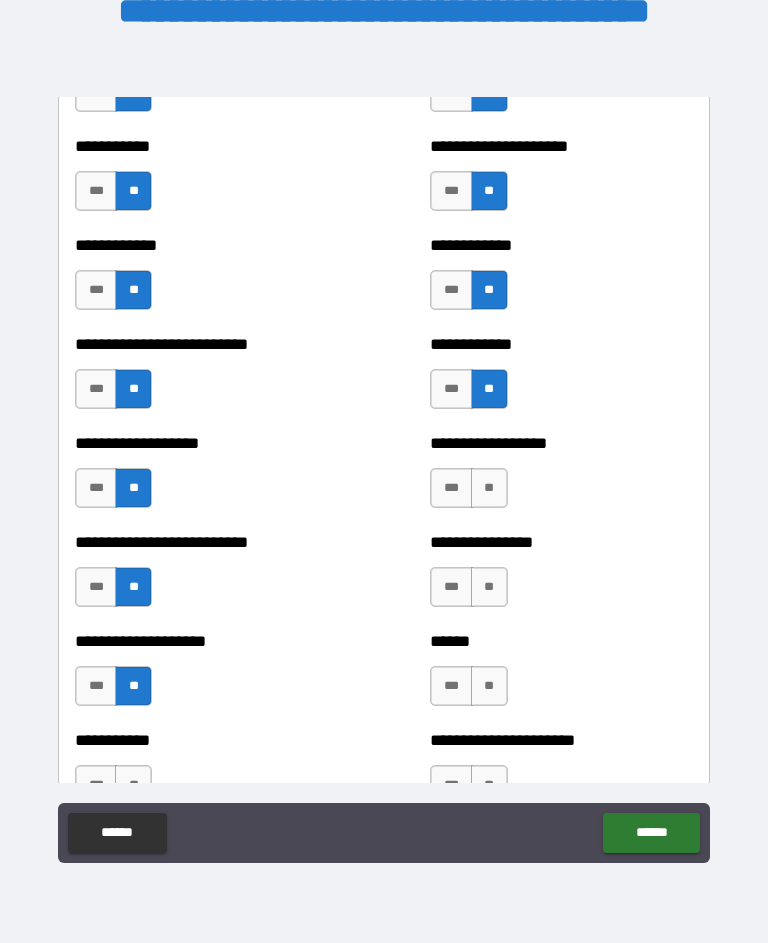click on "**" at bounding box center (489, 488) 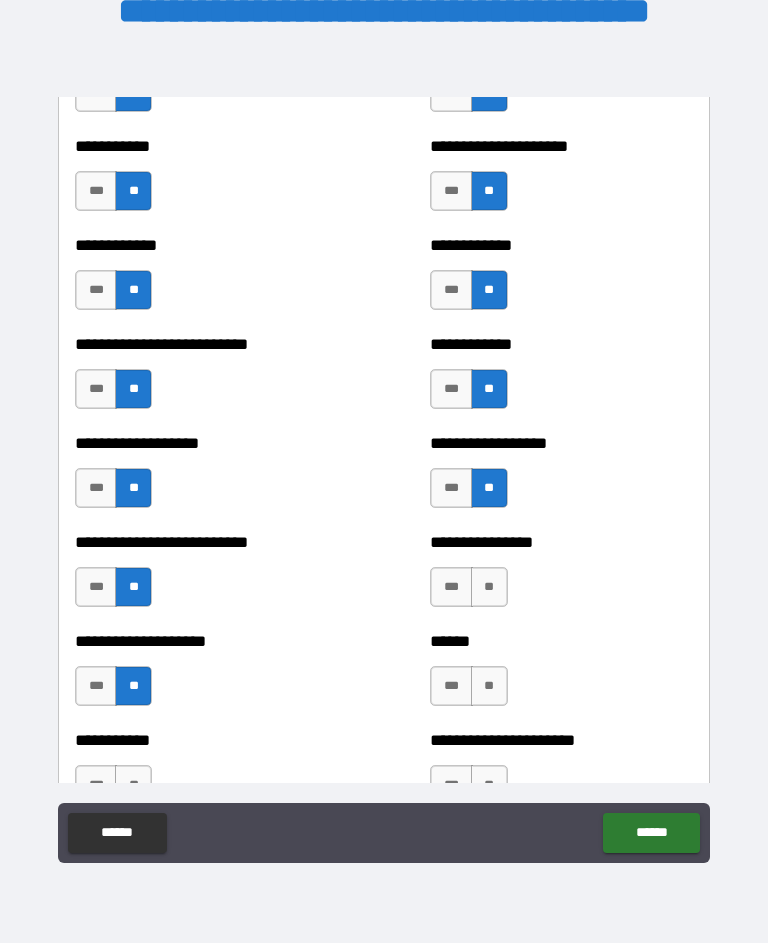 click on "**" at bounding box center (489, 587) 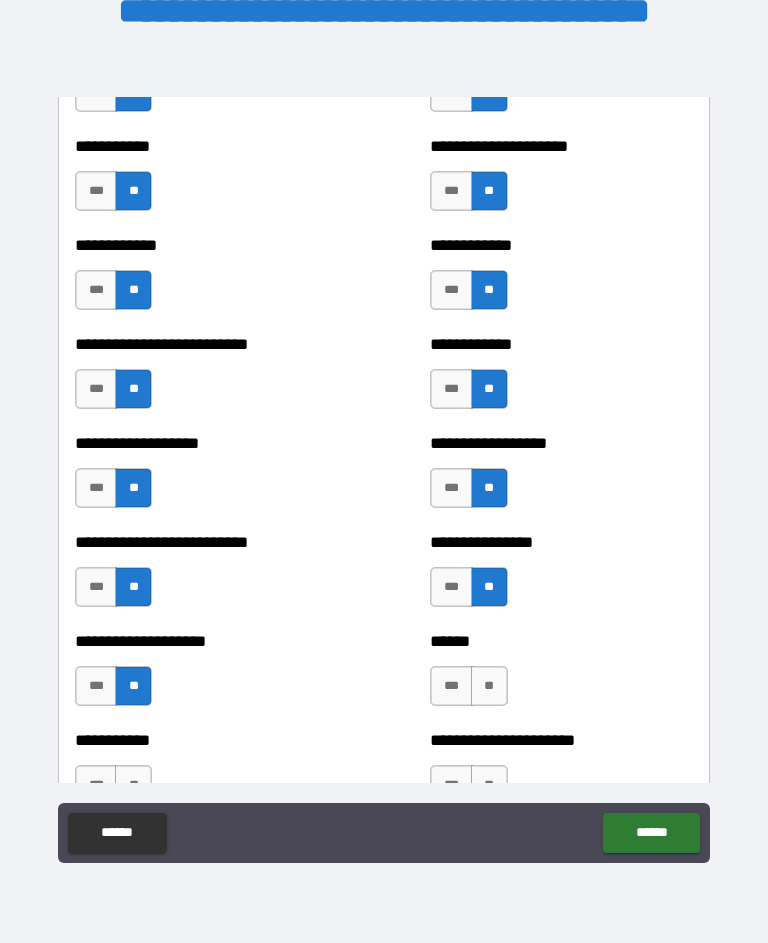 click on "**" at bounding box center (489, 686) 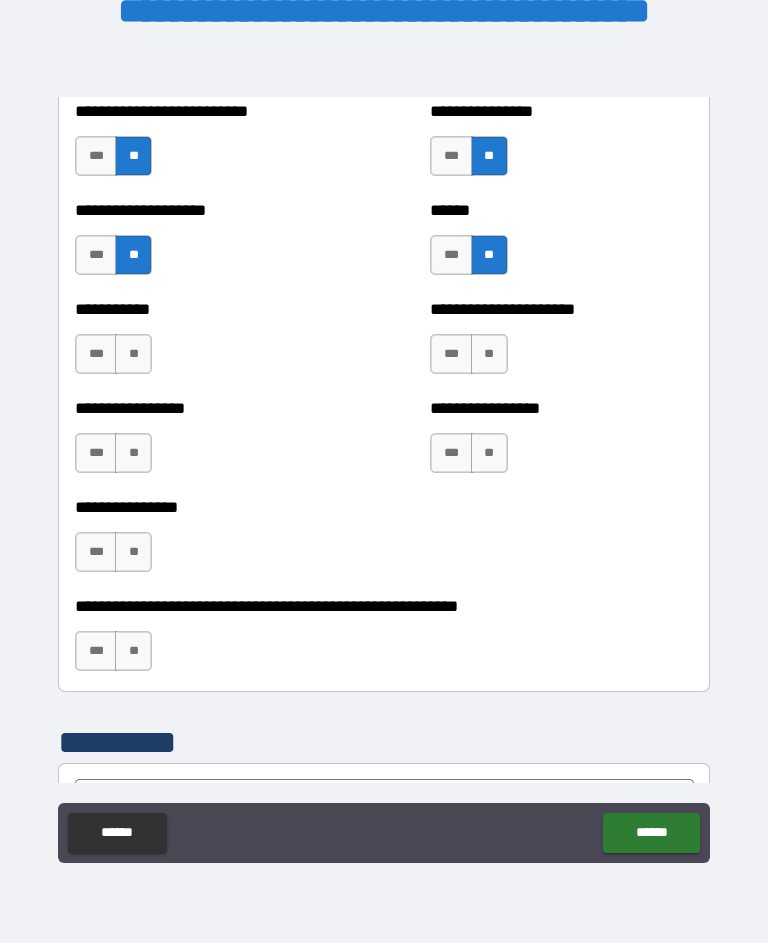scroll, scrollTop: 5924, scrollLeft: 0, axis: vertical 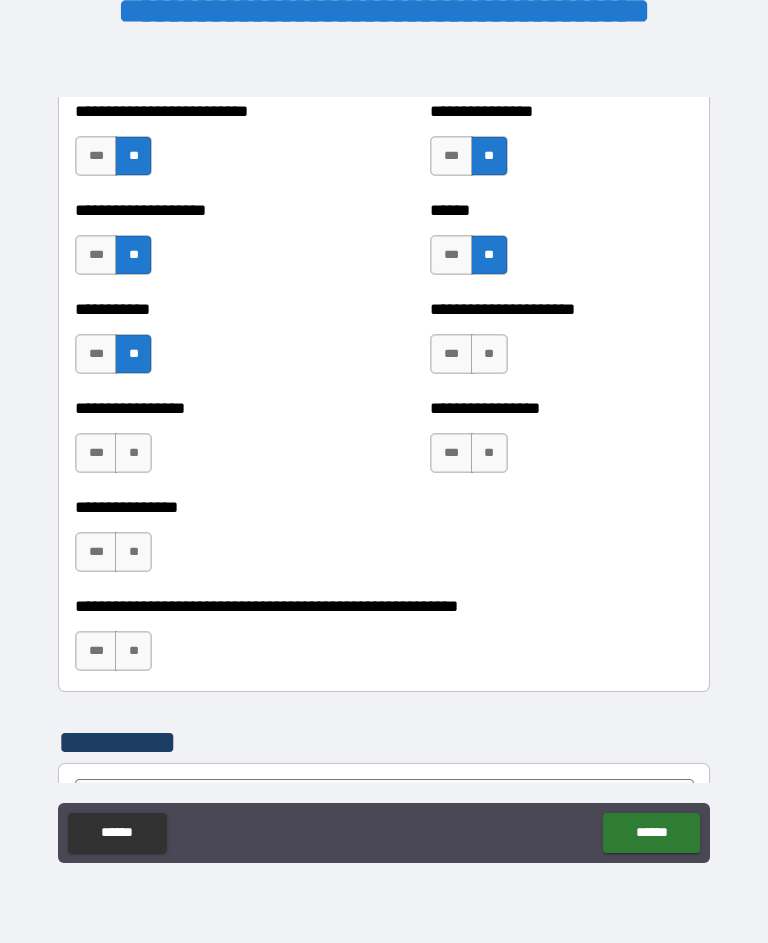 click on "**" at bounding box center [133, 453] 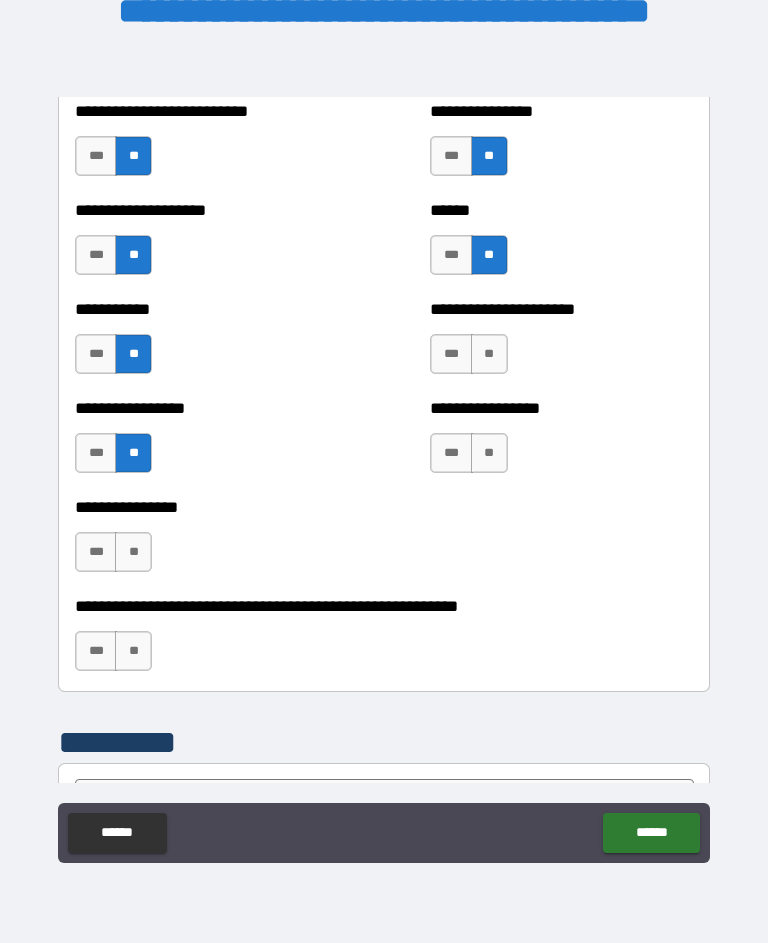 click on "**" at bounding box center [133, 552] 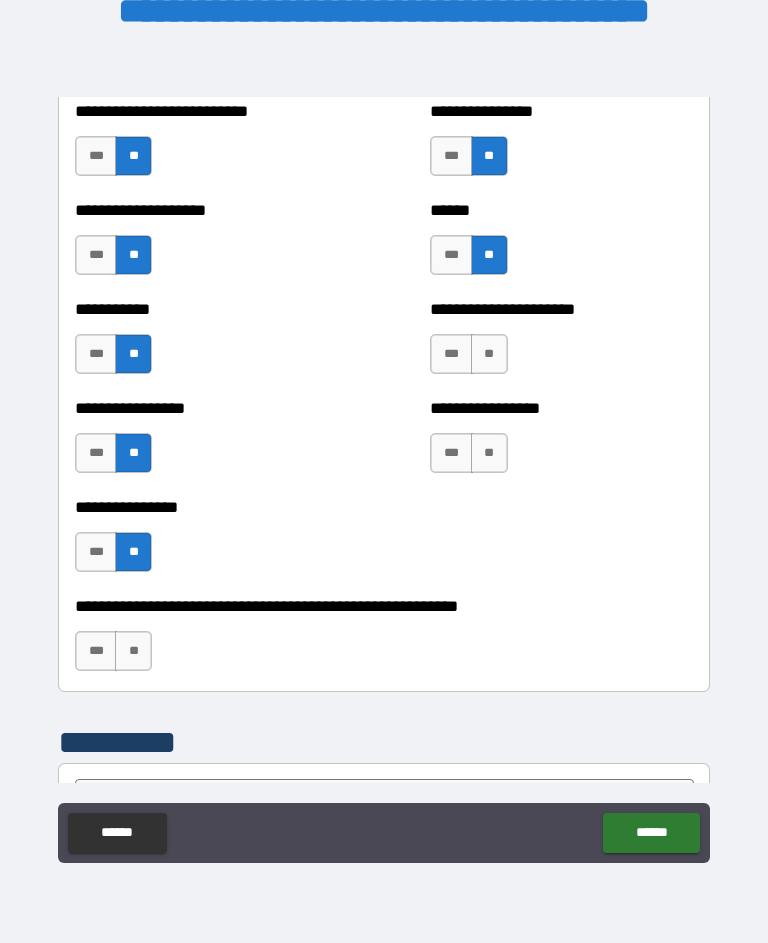 click on "**" at bounding box center [489, 453] 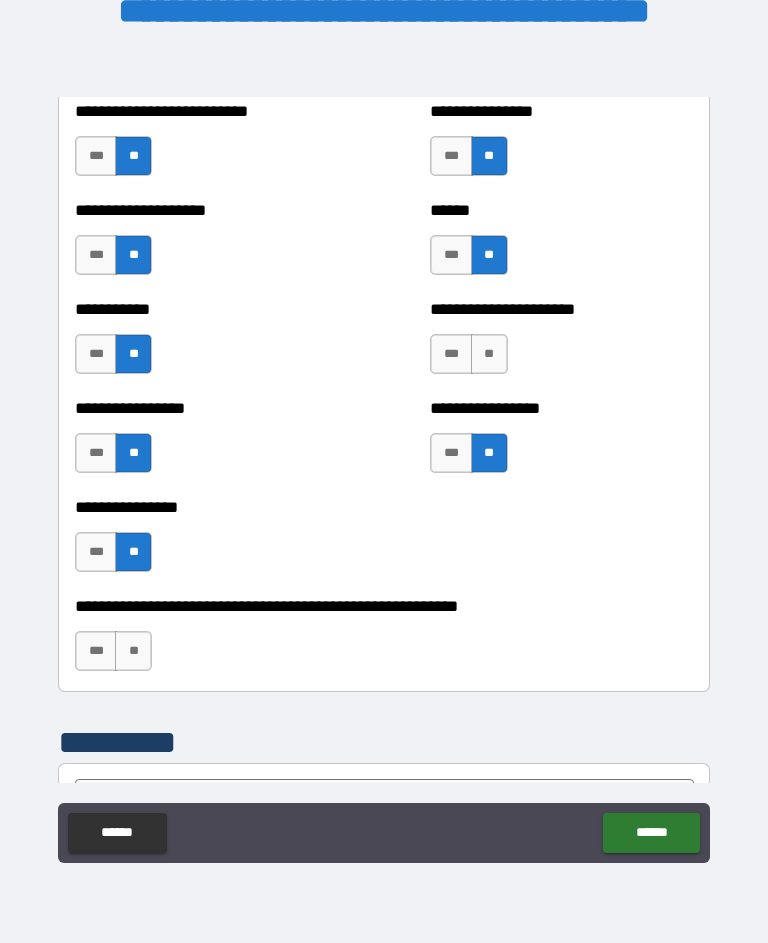click on "**" at bounding box center (489, 354) 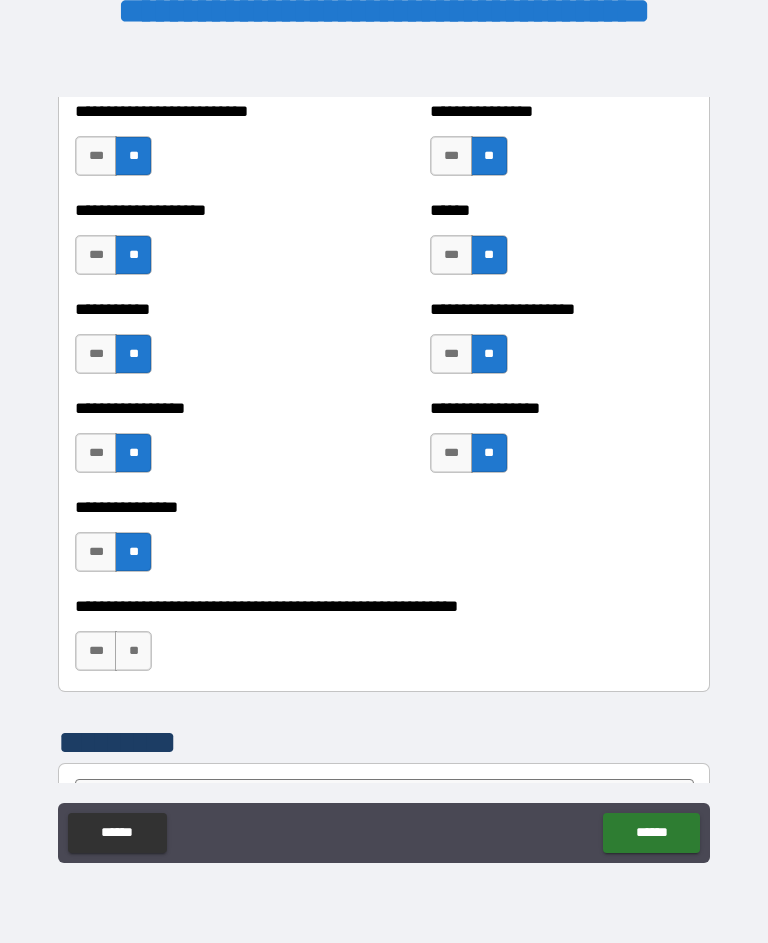 click on "**" at bounding box center [133, 651] 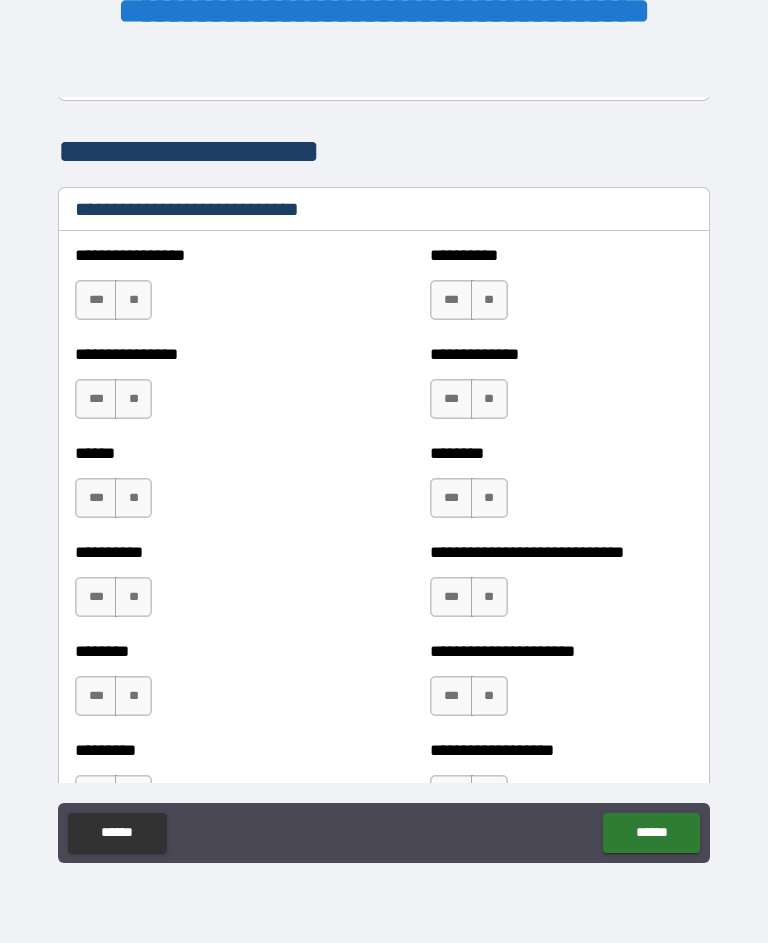scroll, scrollTop: 6708, scrollLeft: 0, axis: vertical 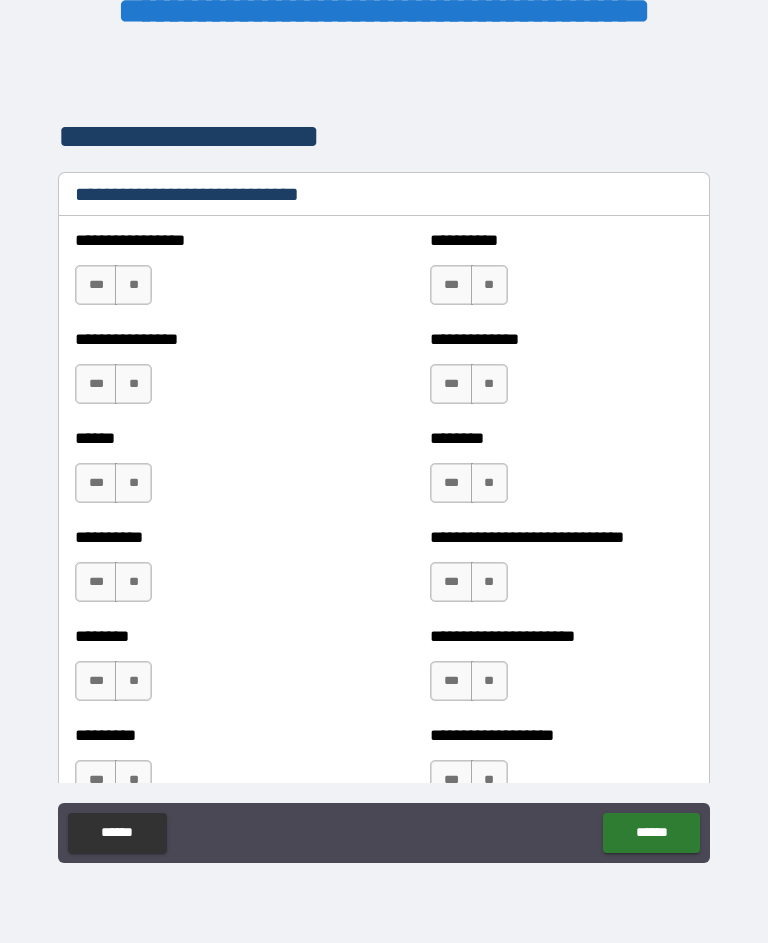 click on "**" at bounding box center (133, 285) 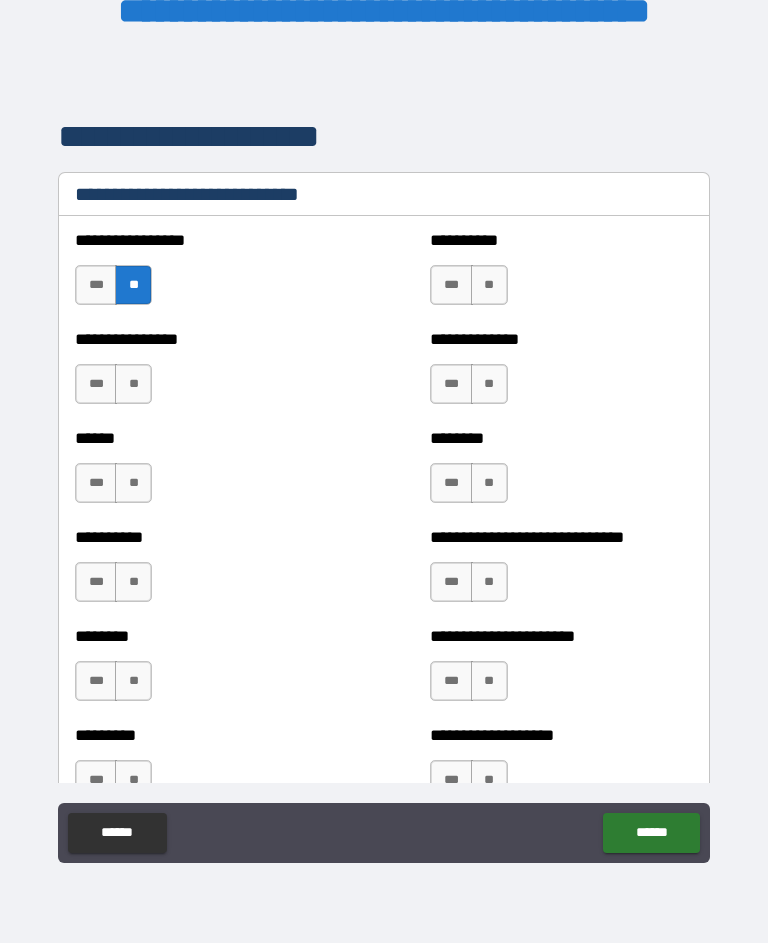 click on "**" at bounding box center [133, 384] 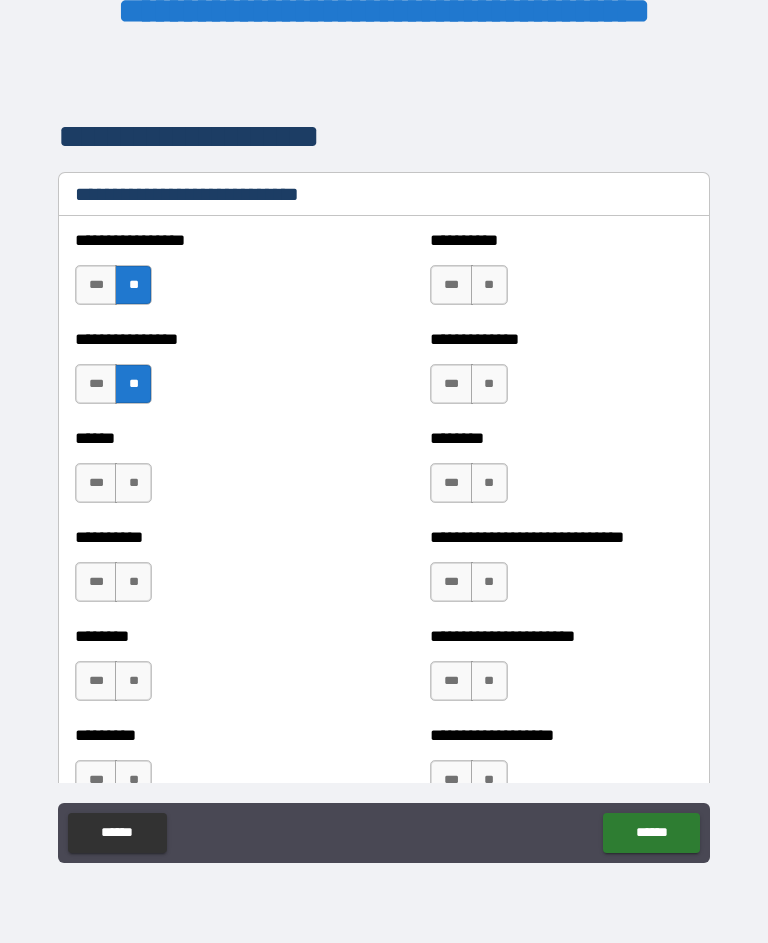 click on "**" at bounding box center [489, 483] 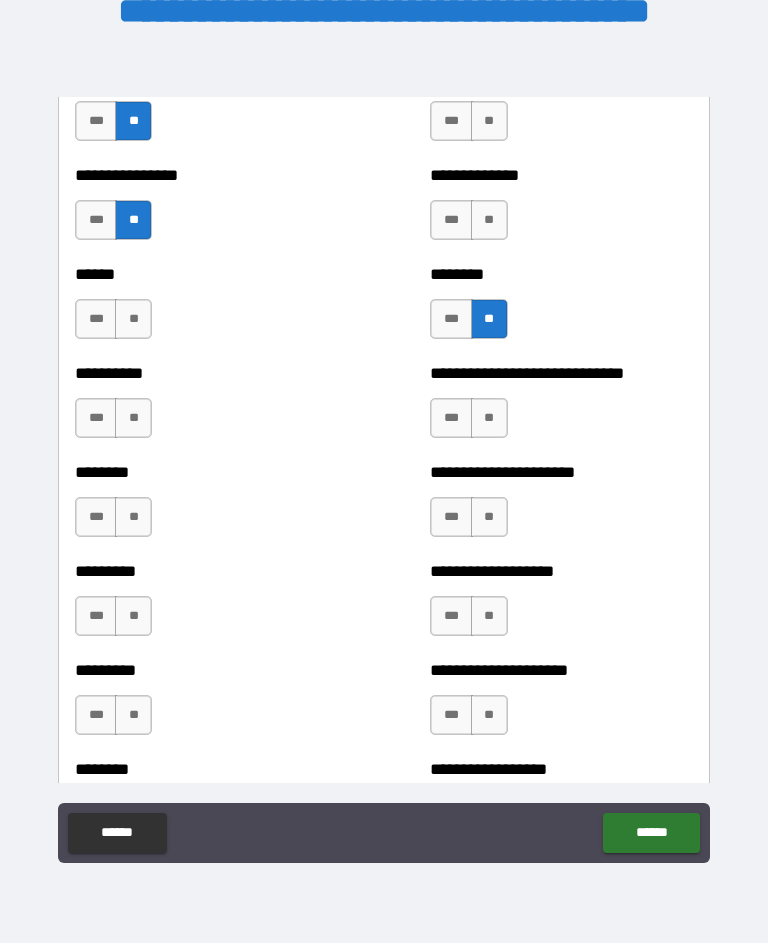 scroll, scrollTop: 6880, scrollLeft: 0, axis: vertical 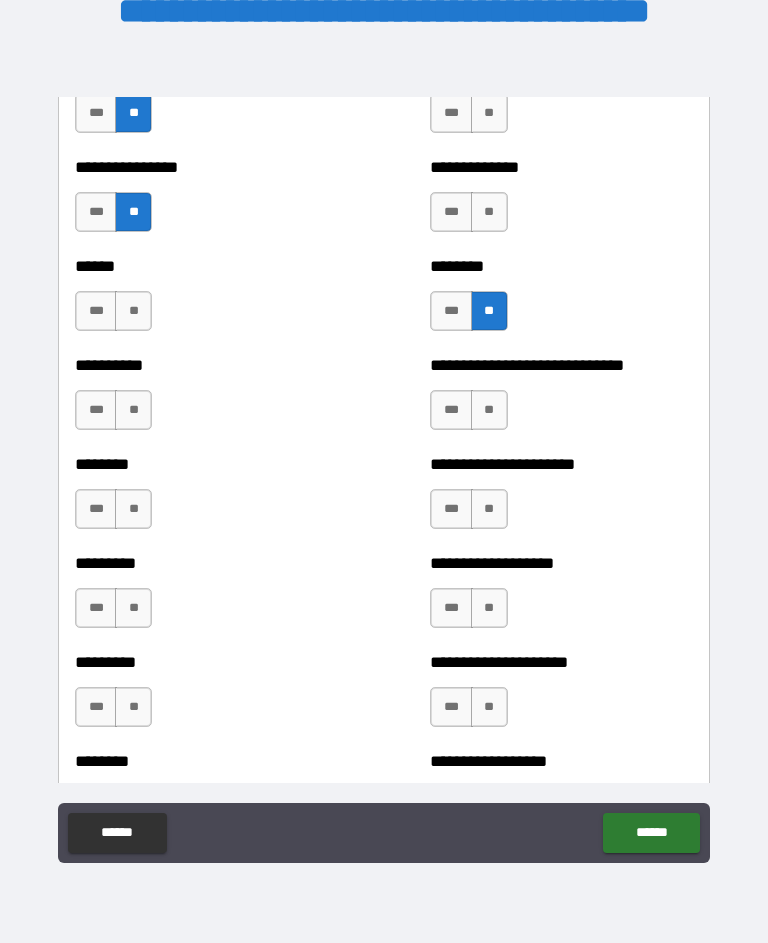 click on "***" at bounding box center [451, 410] 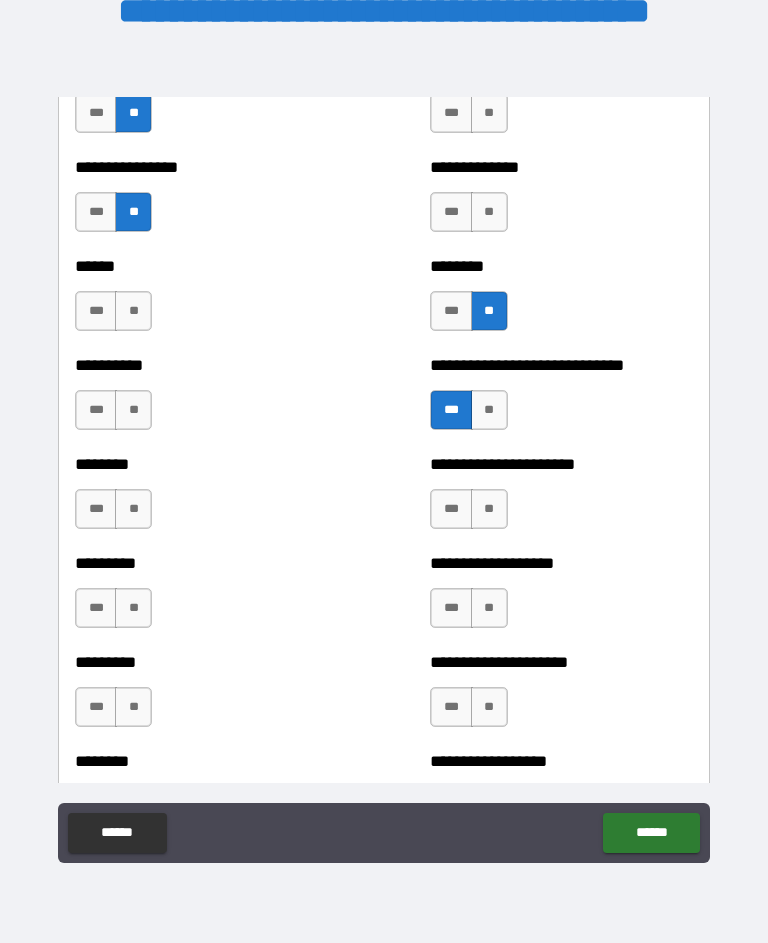 click on "***" at bounding box center (451, 509) 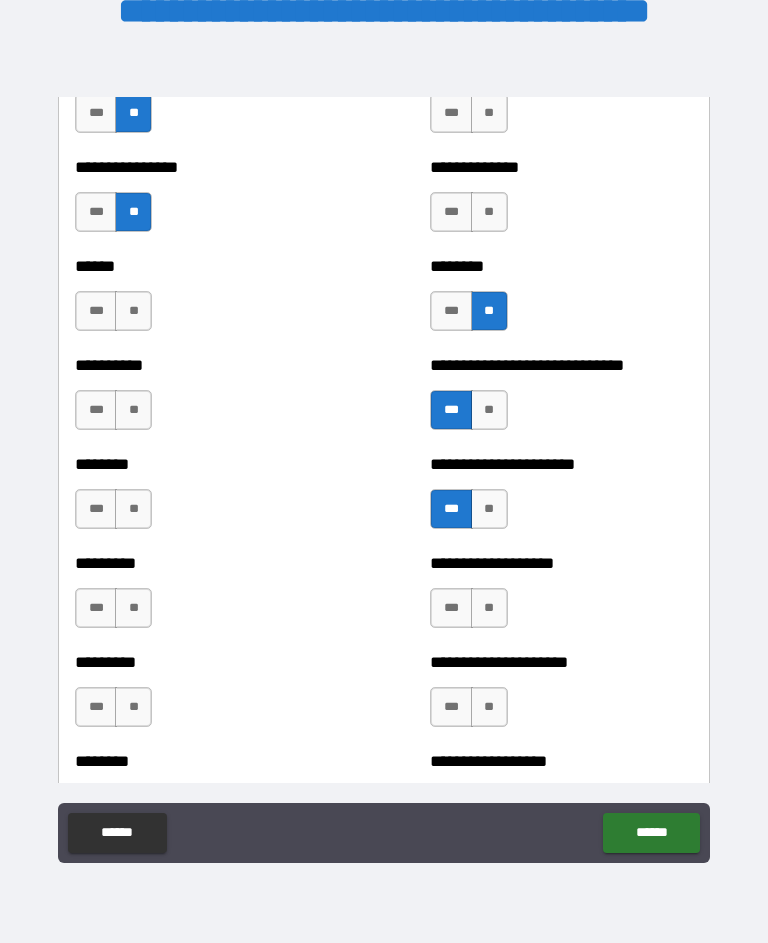 click on "**" at bounding box center [133, 509] 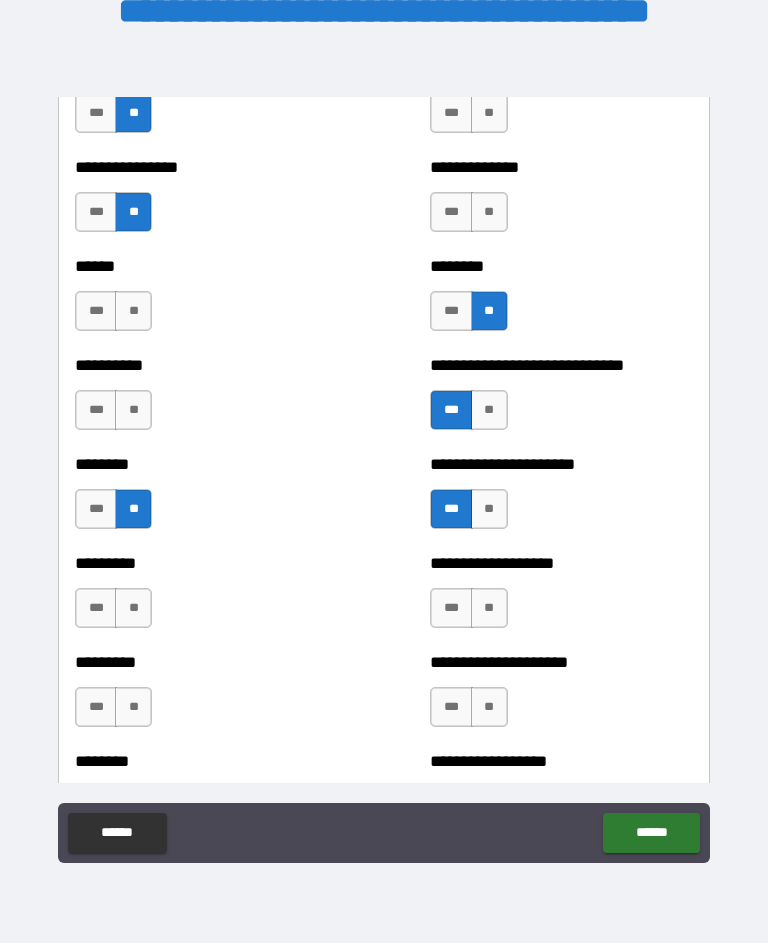 click on "********* *** **" at bounding box center (206, 598) 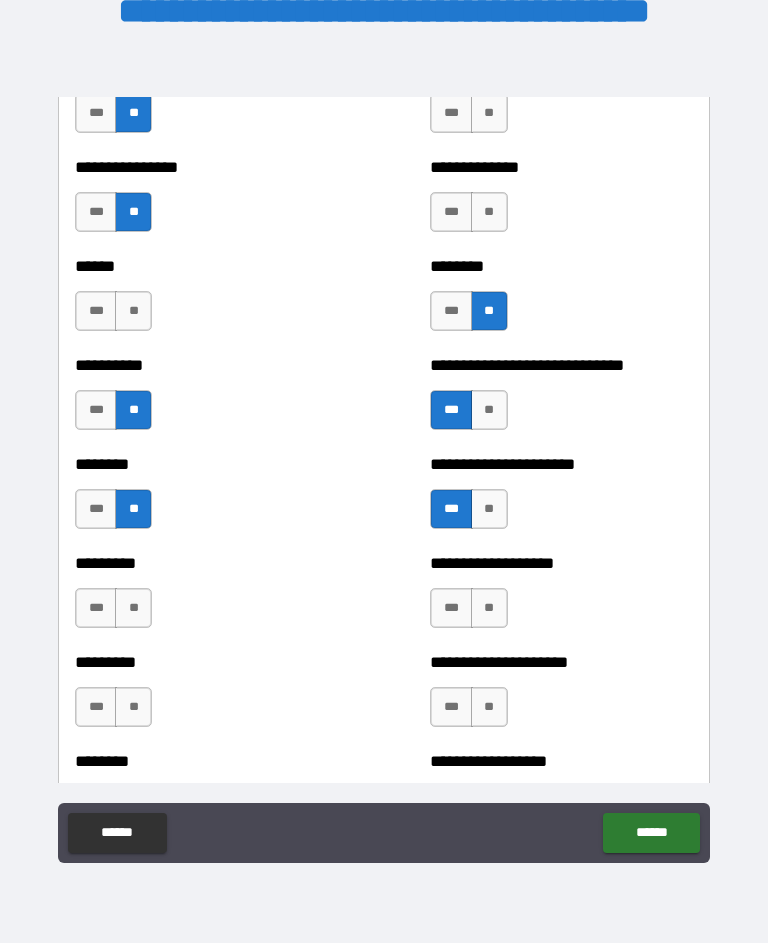 click on "**" at bounding box center [133, 608] 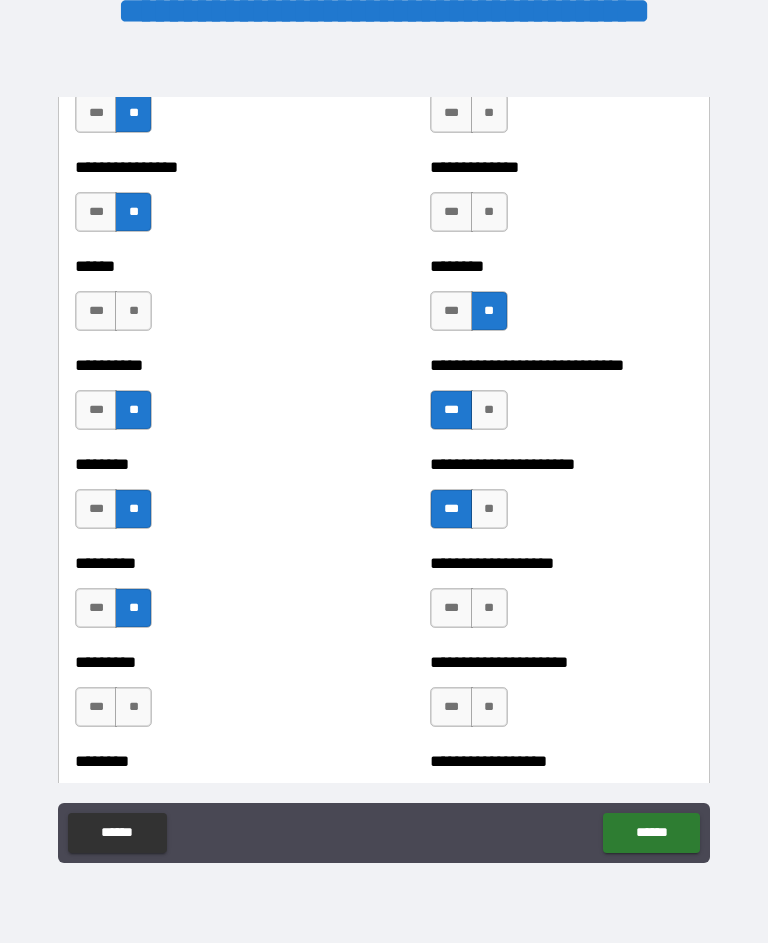 click on "**" at bounding box center (133, 707) 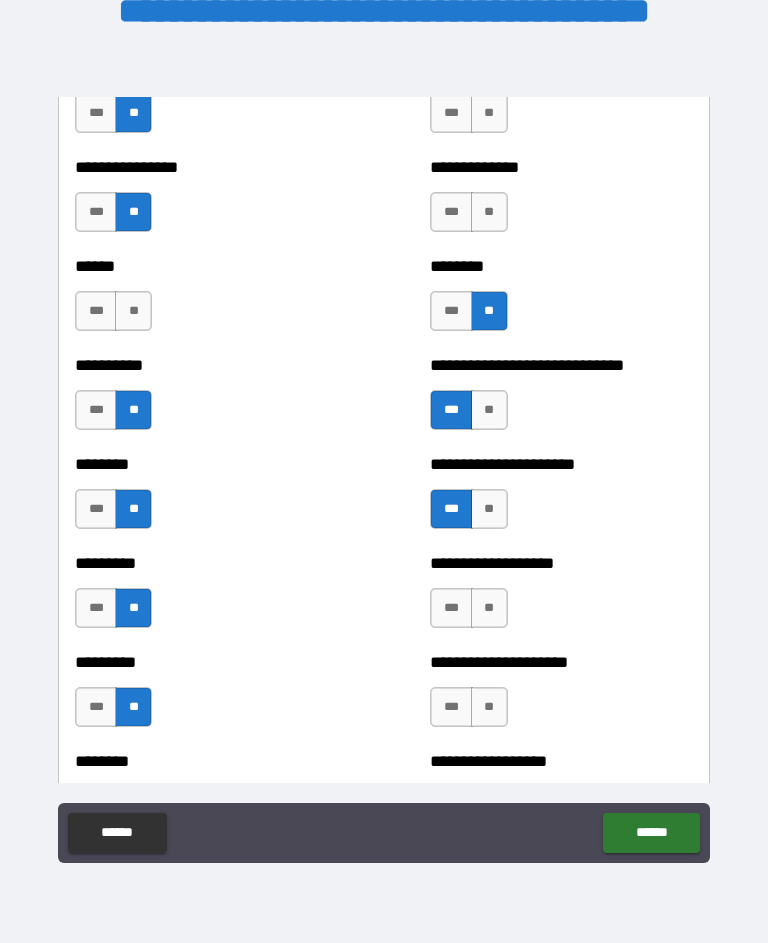 click on "**" at bounding box center (489, 608) 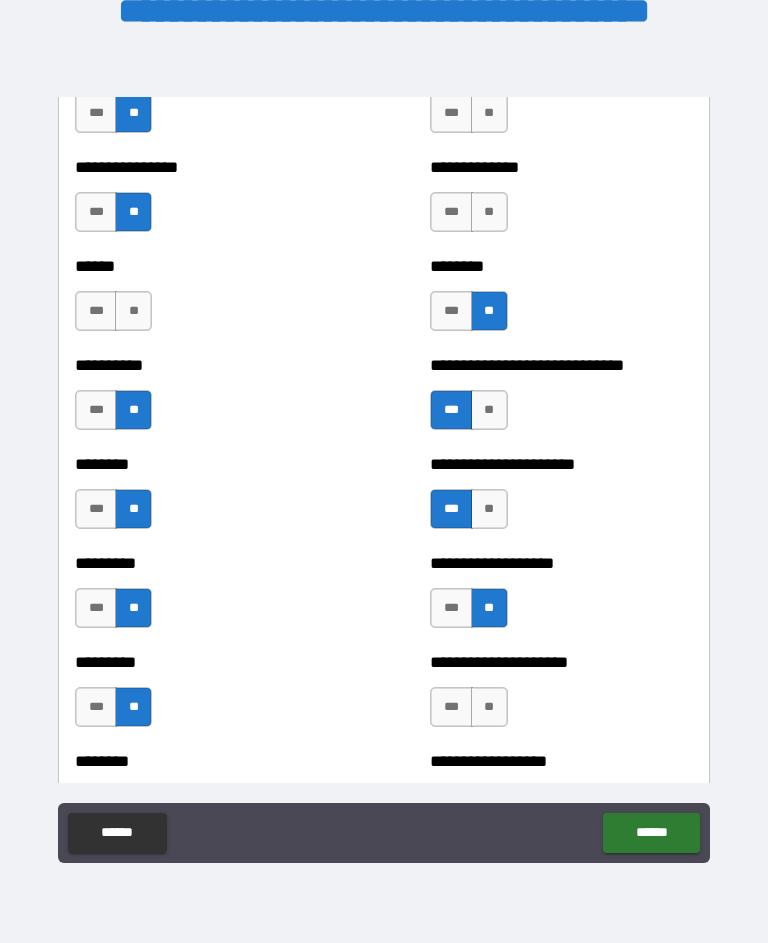click on "**" at bounding box center (489, 707) 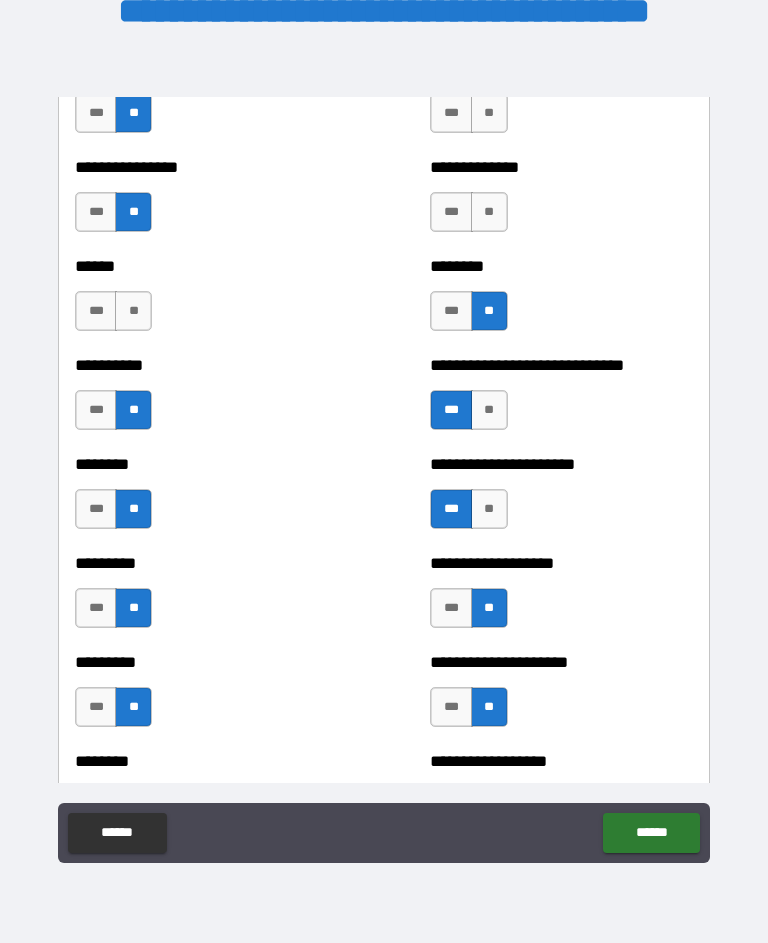 click on "**" at bounding box center [489, 212] 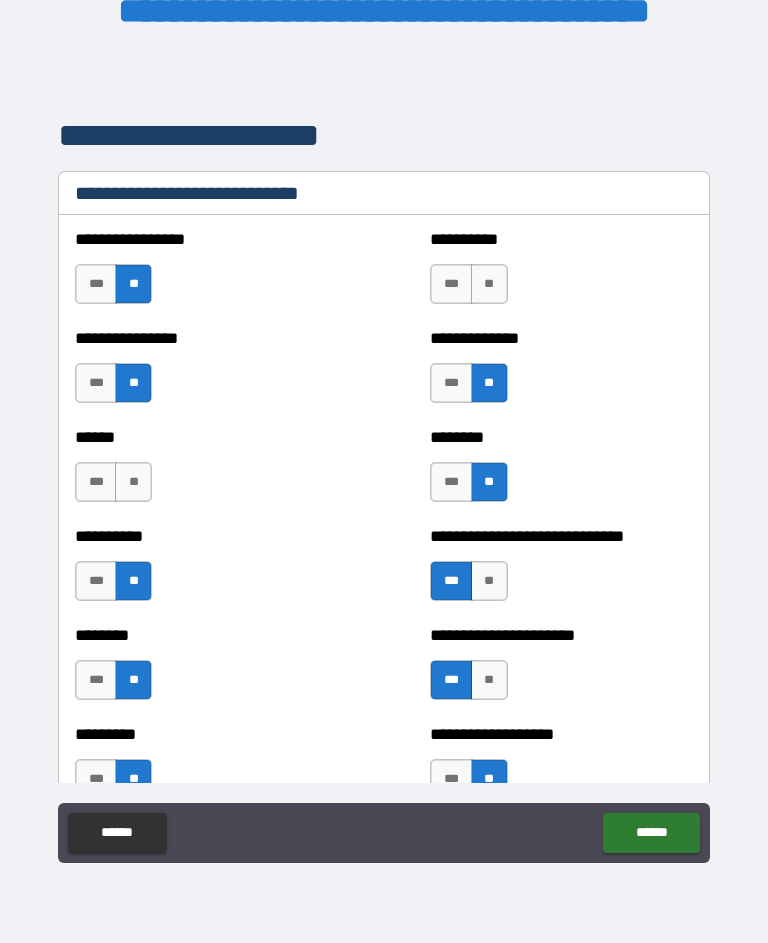 scroll, scrollTop: 6705, scrollLeft: 0, axis: vertical 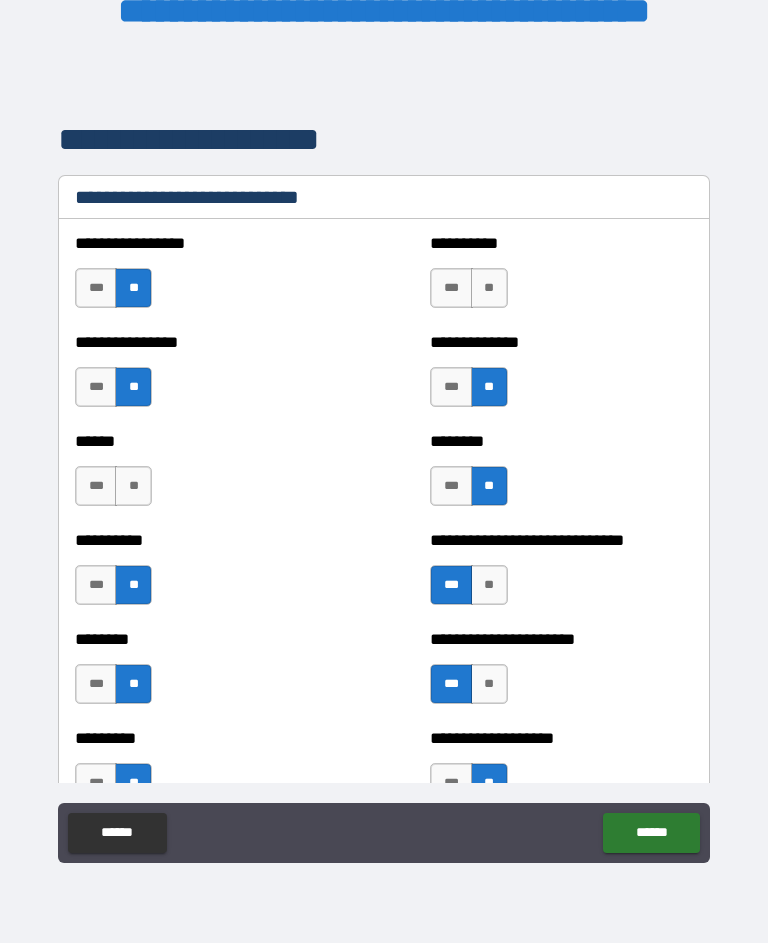 click on "**" at bounding box center (489, 288) 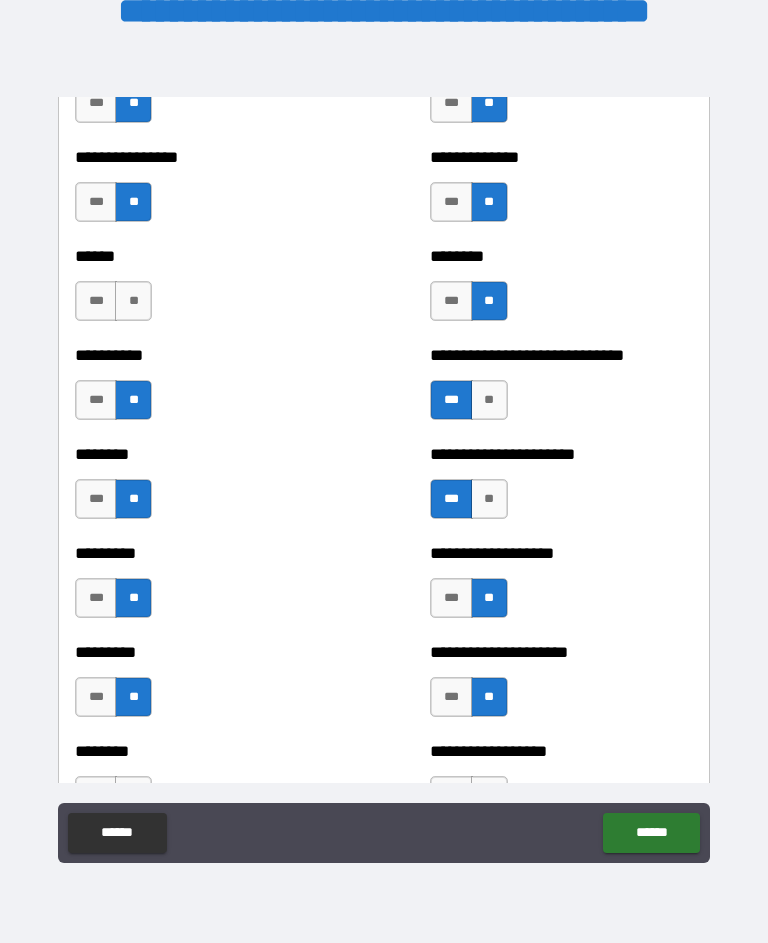 scroll, scrollTop: 6903, scrollLeft: 0, axis: vertical 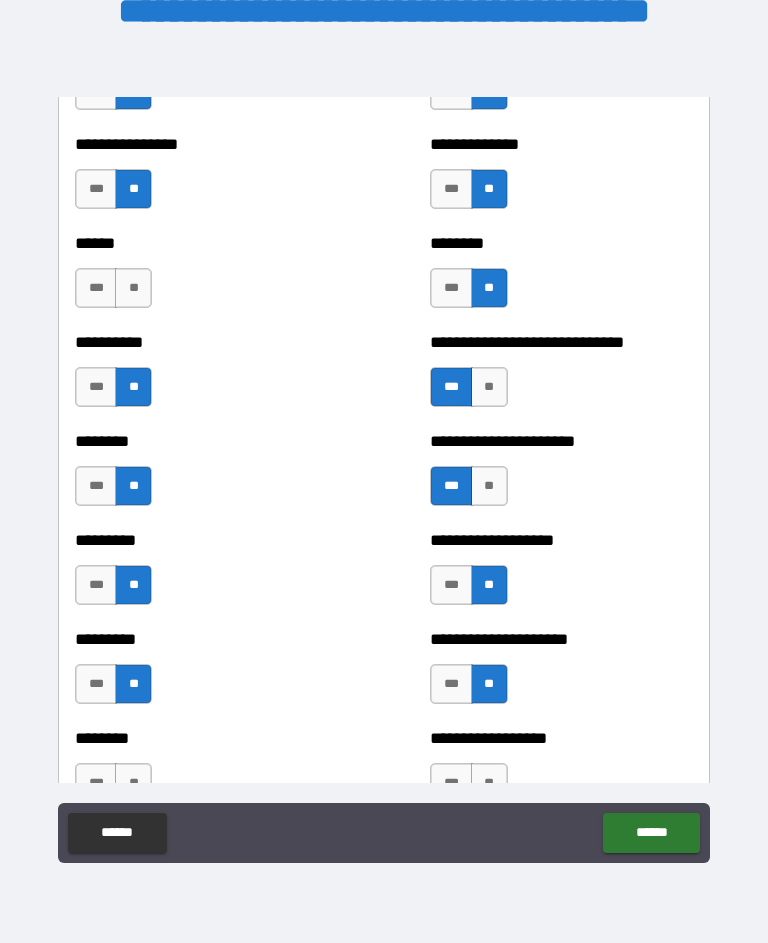 click on "**" at bounding box center (133, 288) 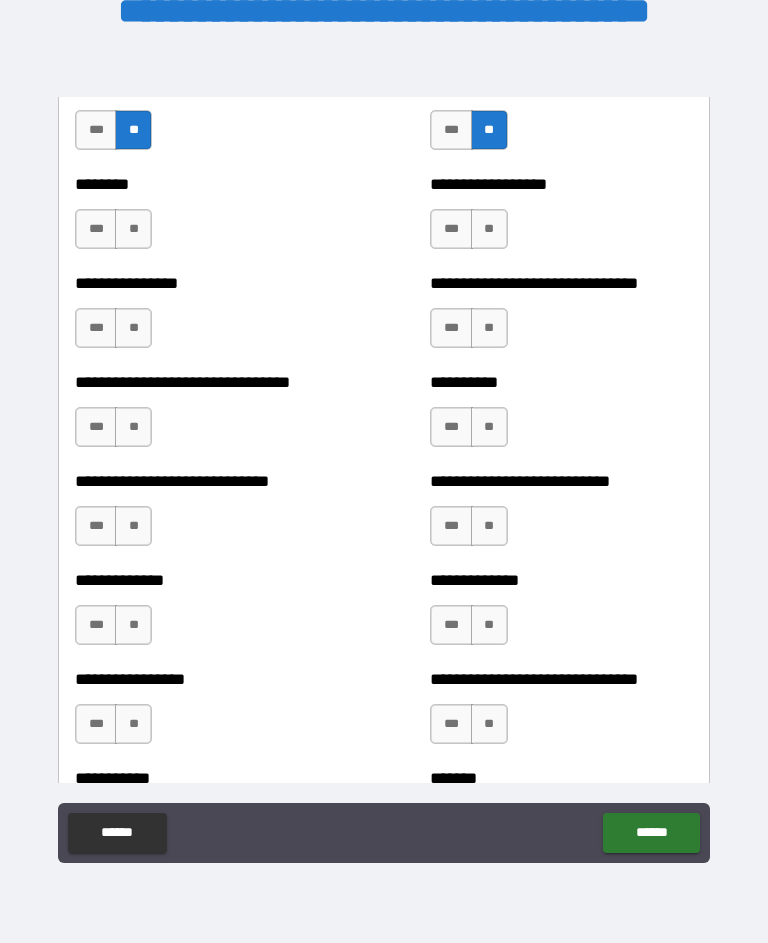 scroll, scrollTop: 7458, scrollLeft: 0, axis: vertical 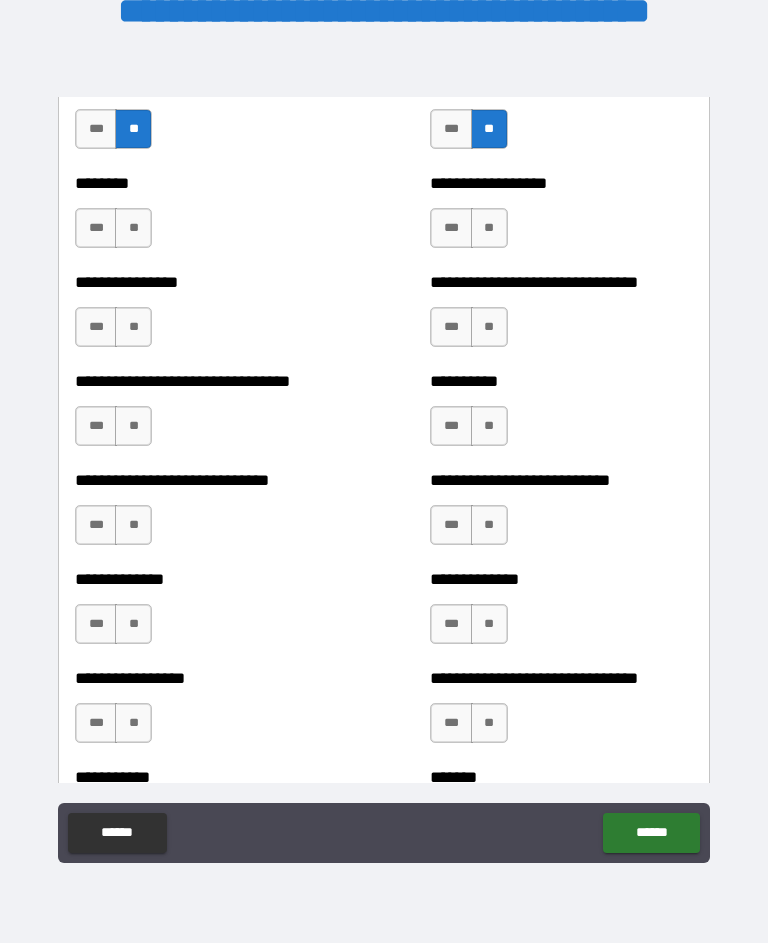 click on "**" at bounding box center (133, 228) 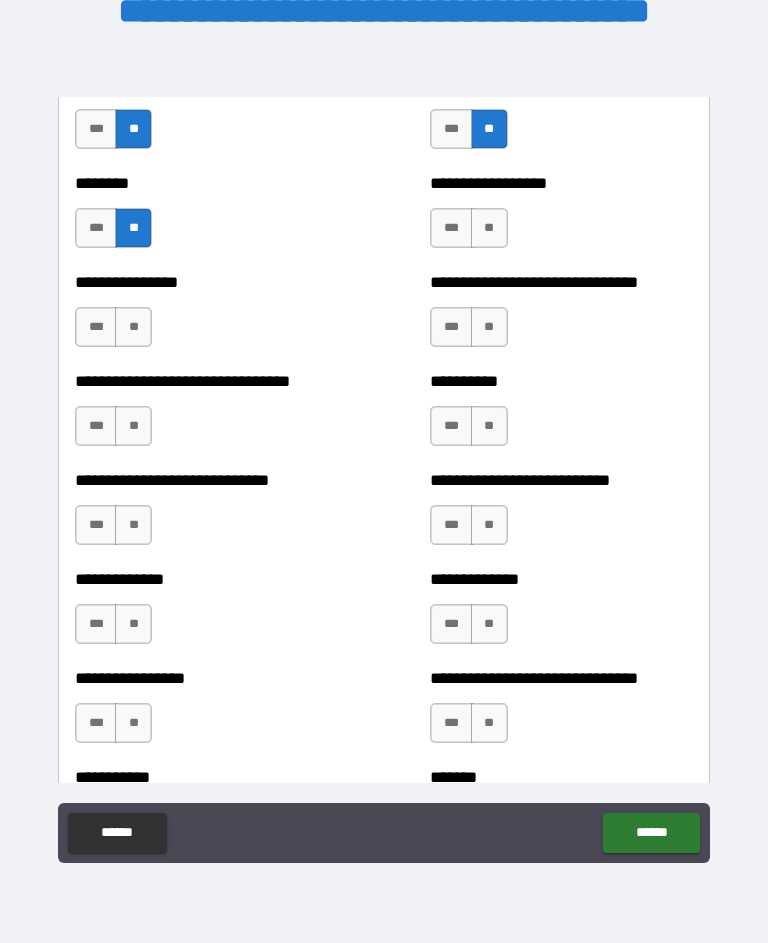 click on "**" at bounding box center (133, 327) 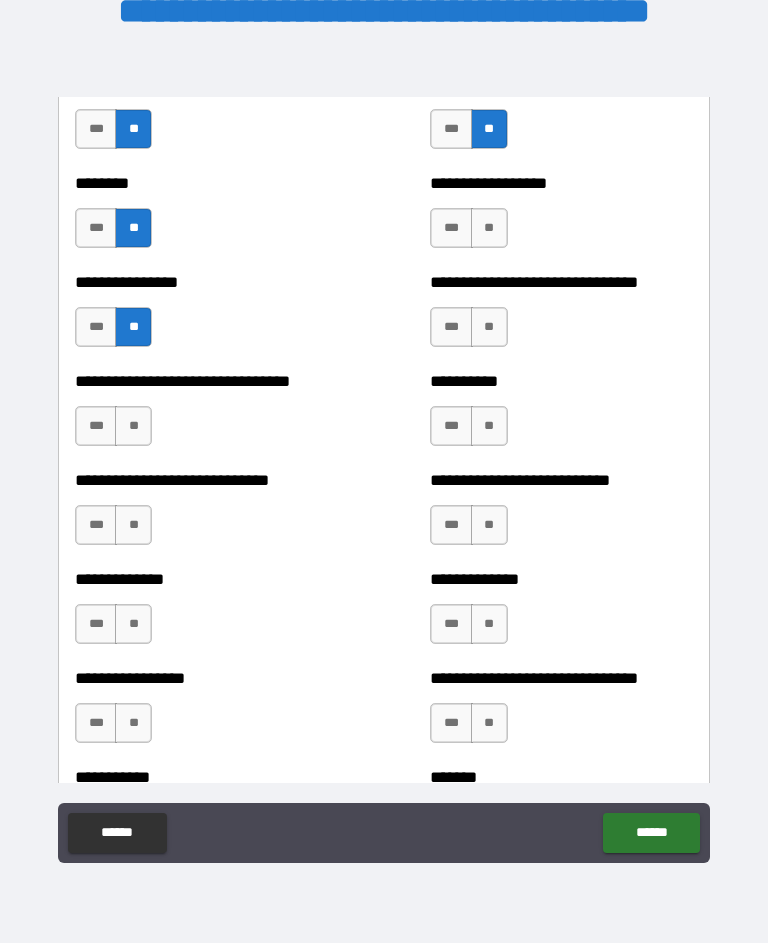 click on "**" at bounding box center (489, 228) 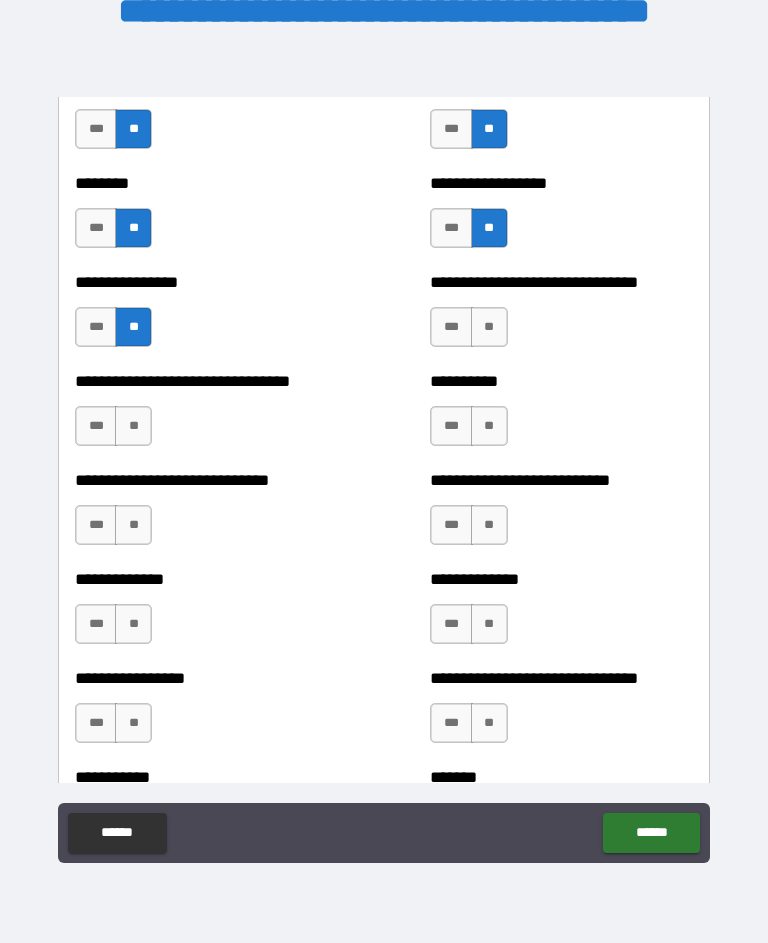 click on "**" at bounding box center (489, 327) 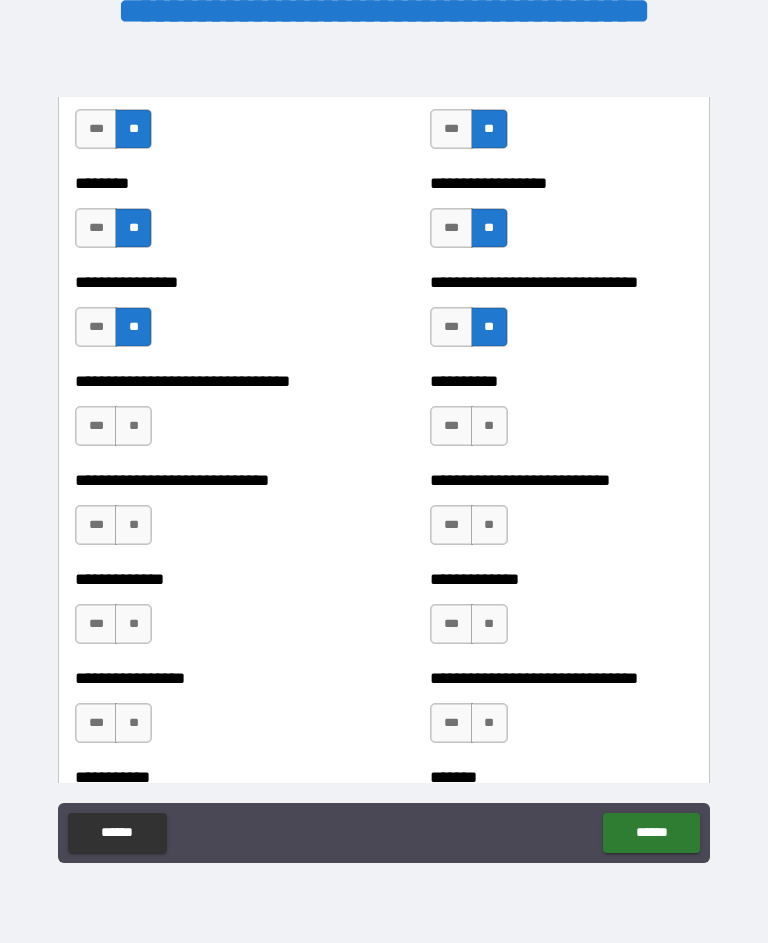 click on "**" at bounding box center [489, 426] 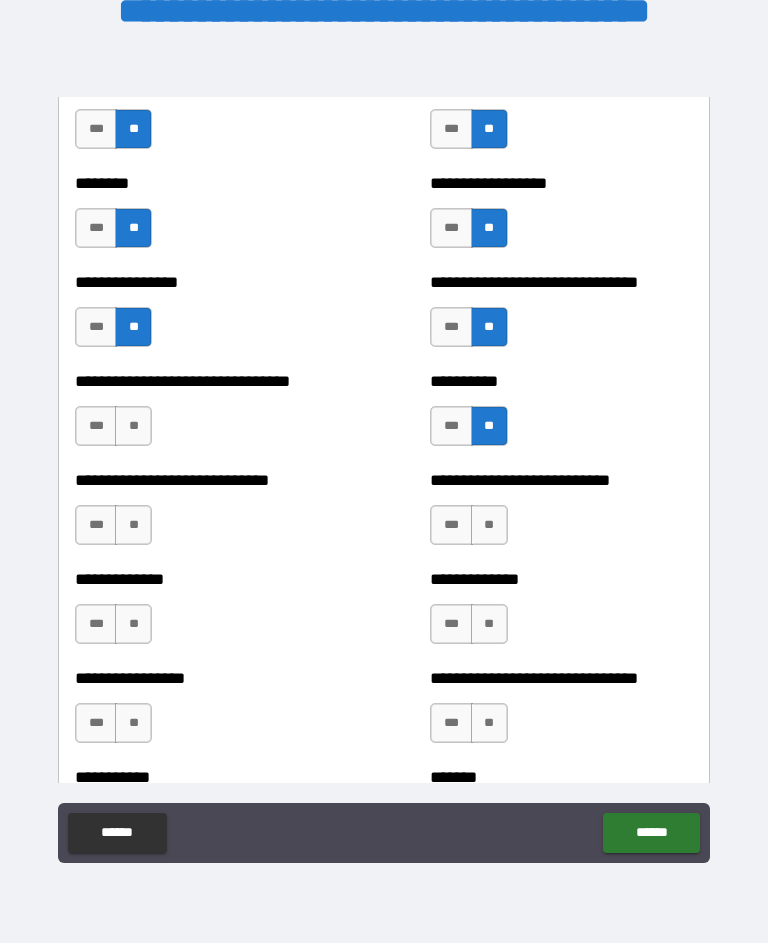 click on "**" at bounding box center (133, 426) 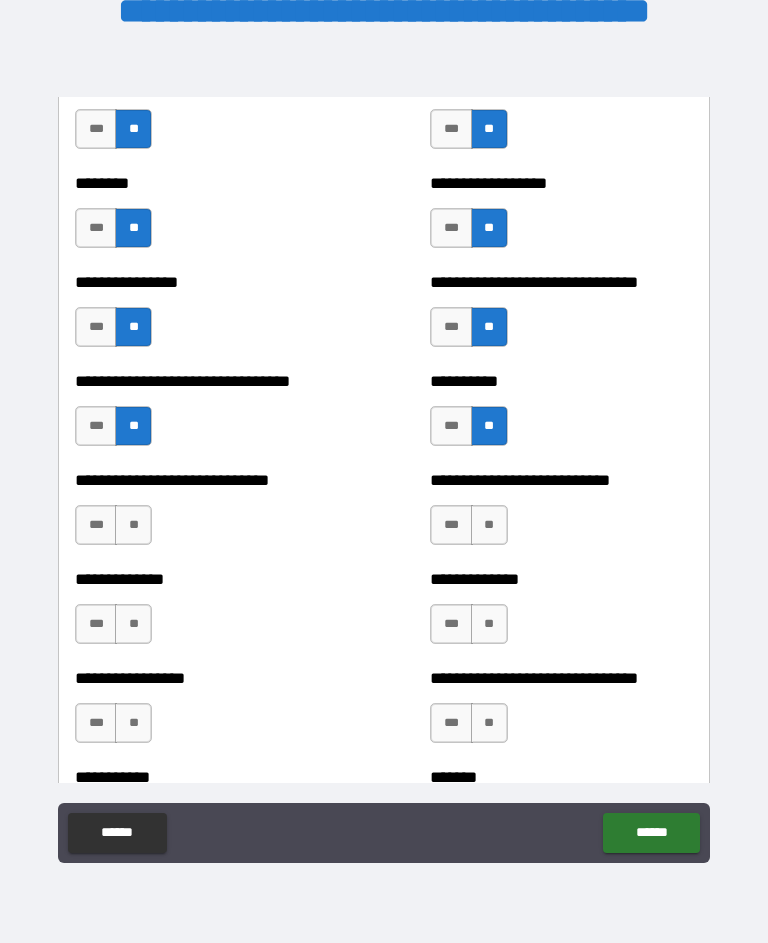 click on "**" at bounding box center (133, 525) 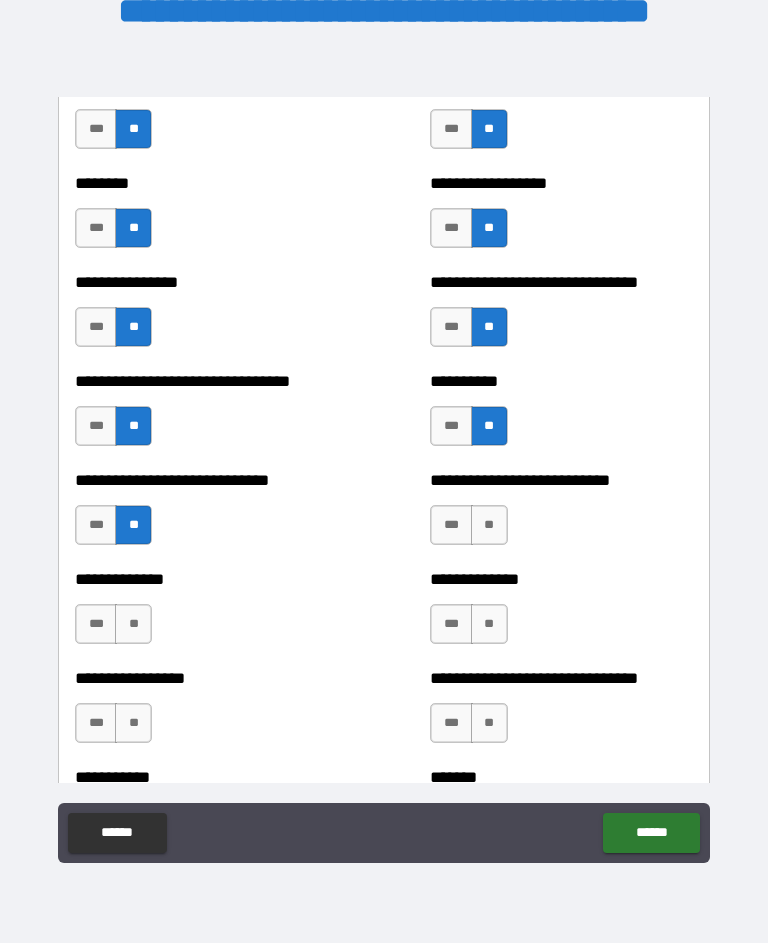click on "**" at bounding box center [133, 624] 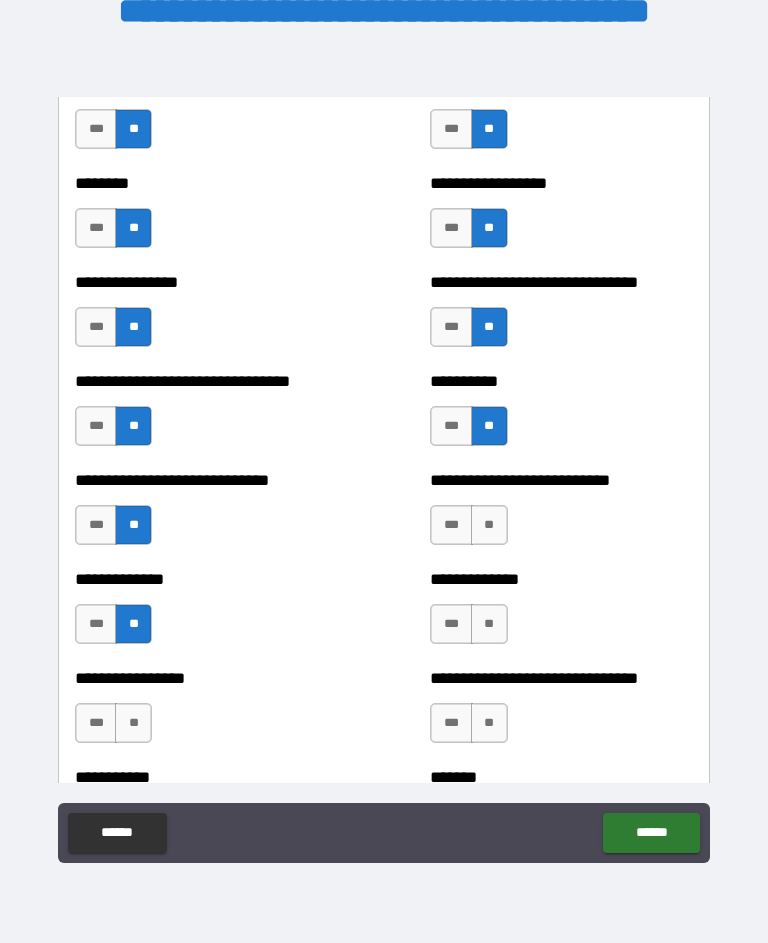 click on "**" at bounding box center [133, 723] 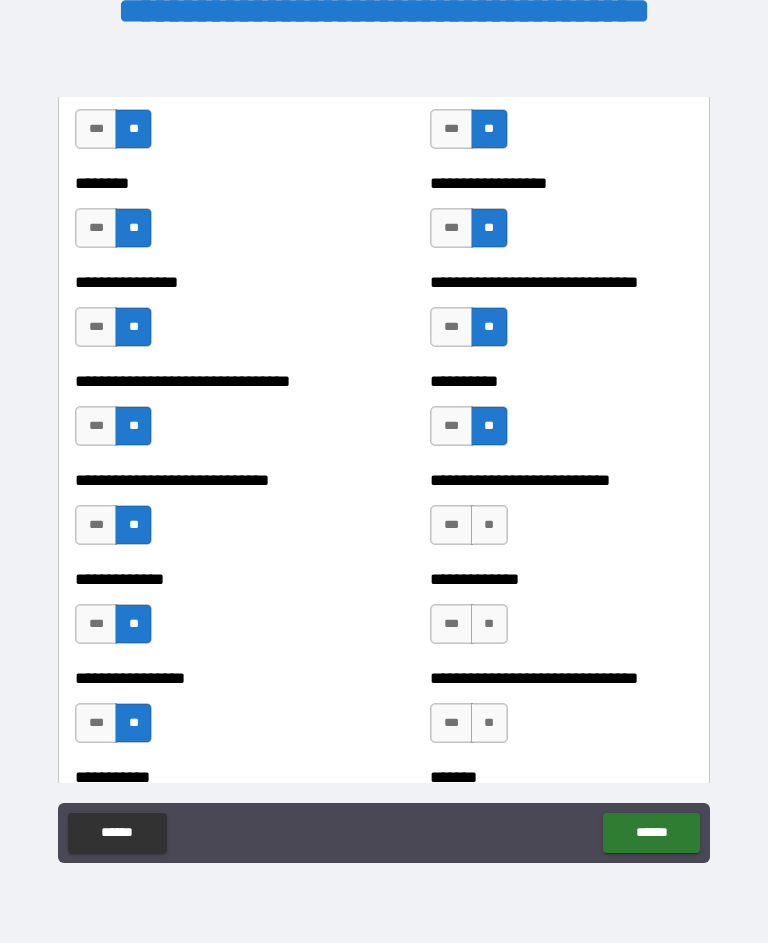 click on "**" at bounding box center [489, 525] 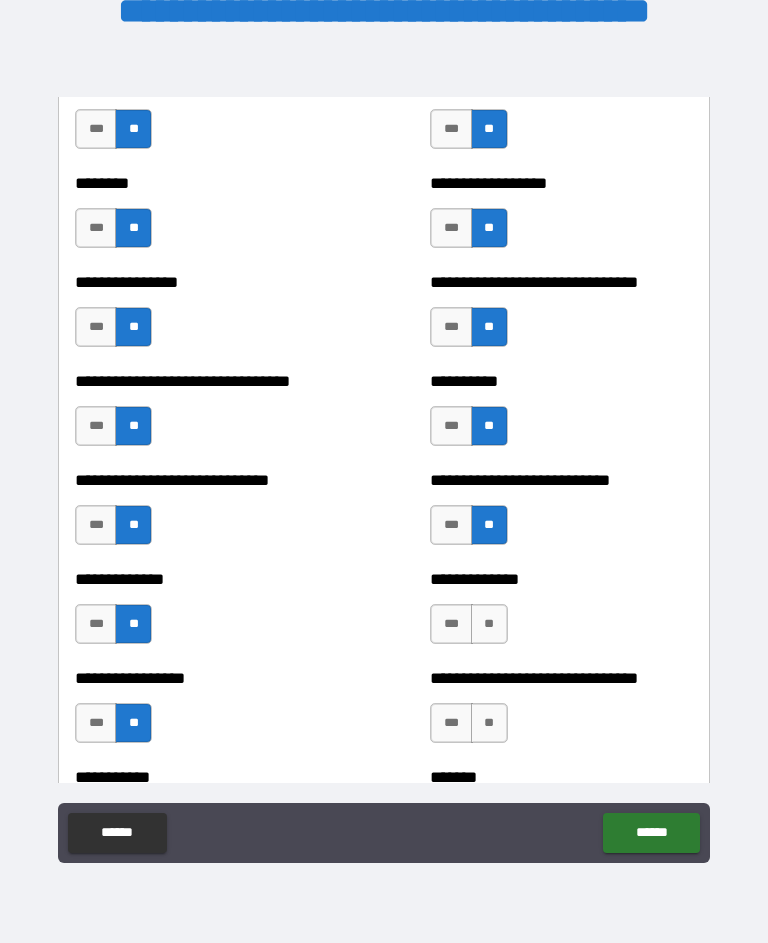 click on "**" at bounding box center (489, 624) 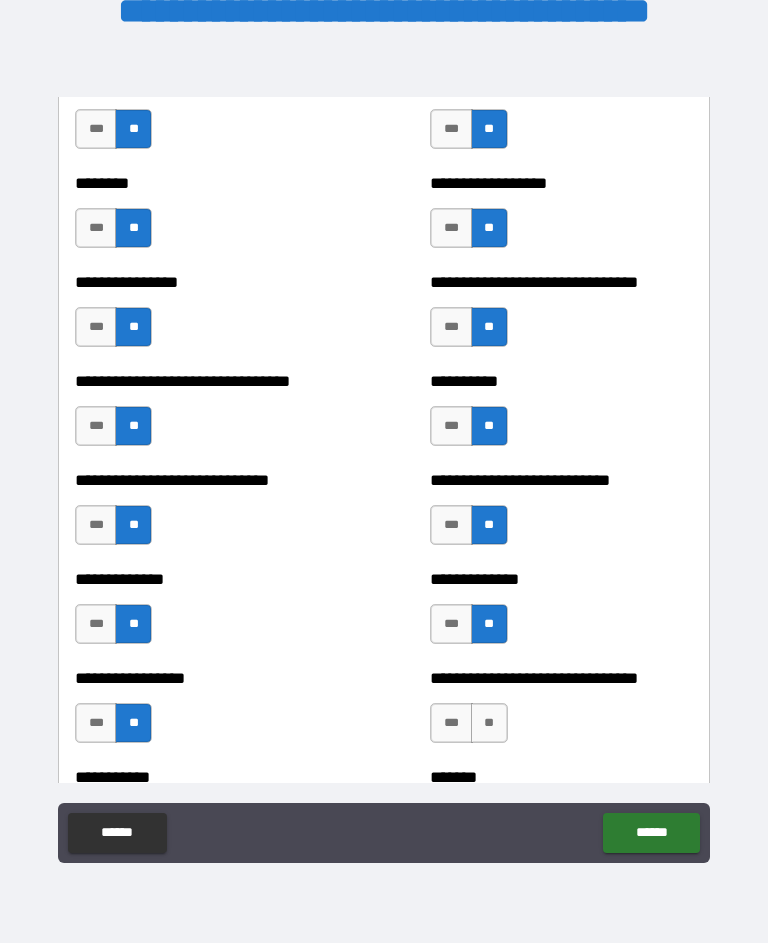 click on "**" at bounding box center [489, 723] 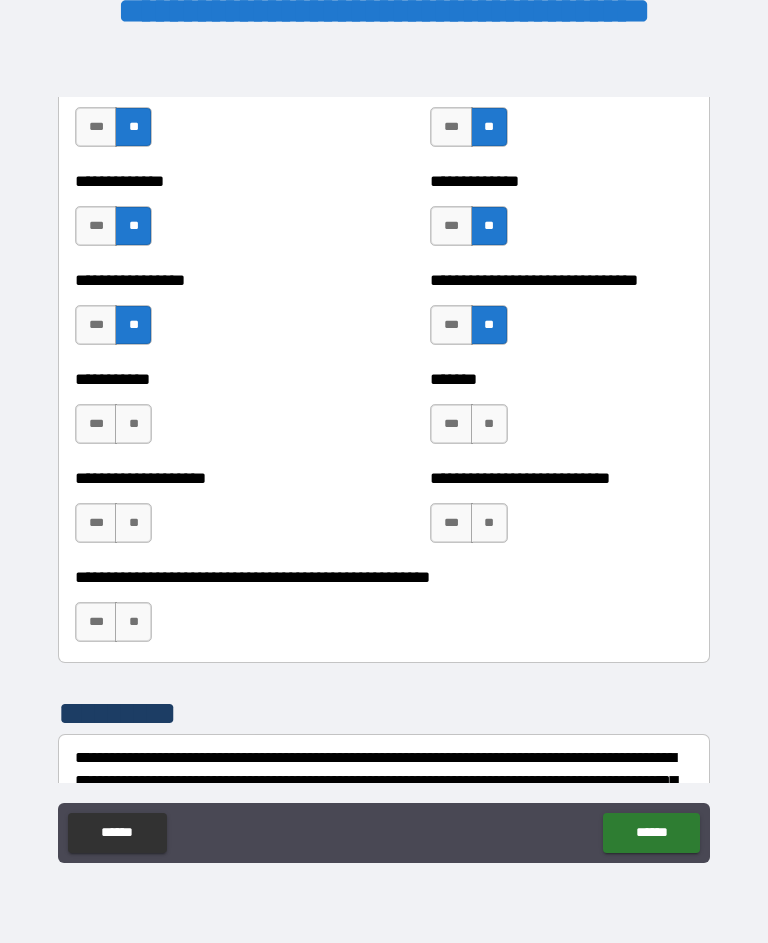 scroll, scrollTop: 7885, scrollLeft: 0, axis: vertical 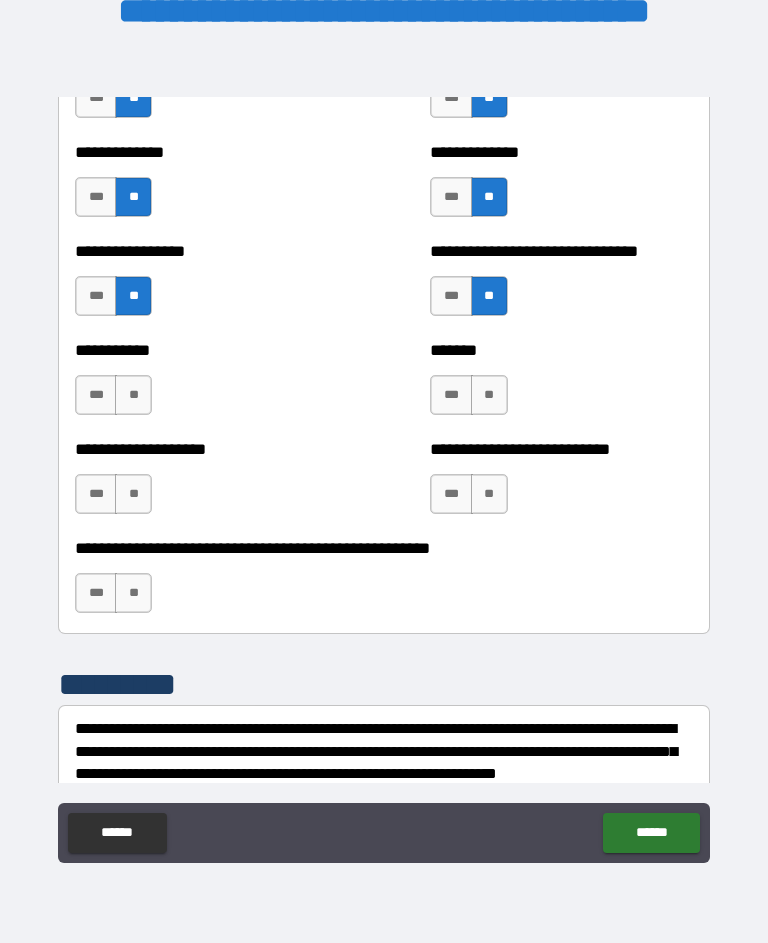 click on "**" at bounding box center [133, 395] 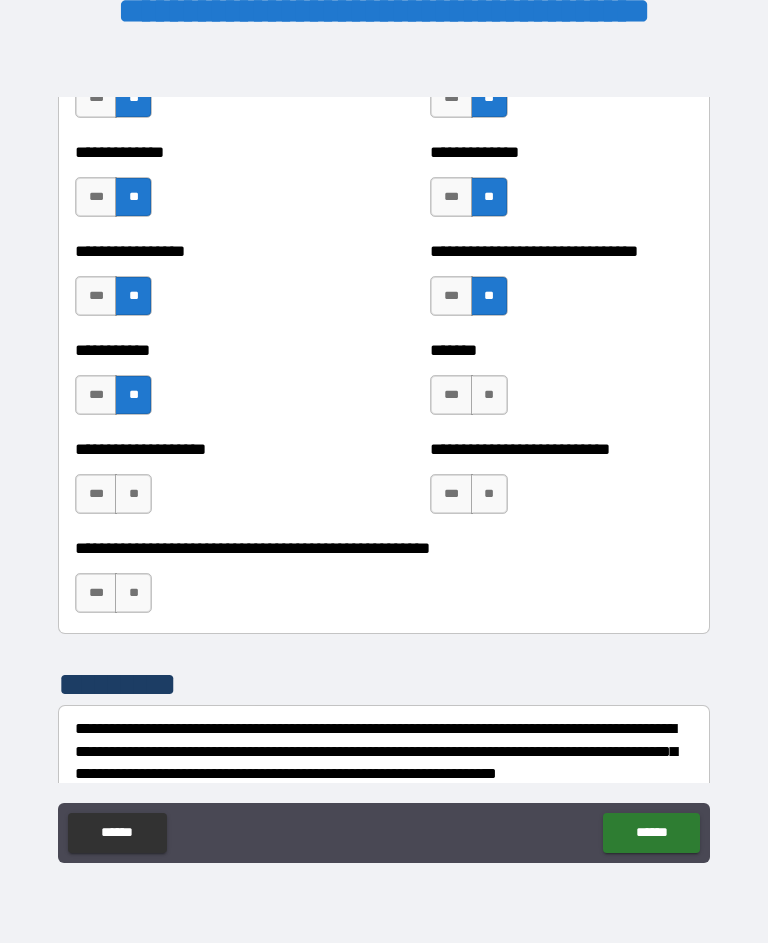 click on "**" at bounding box center (133, 494) 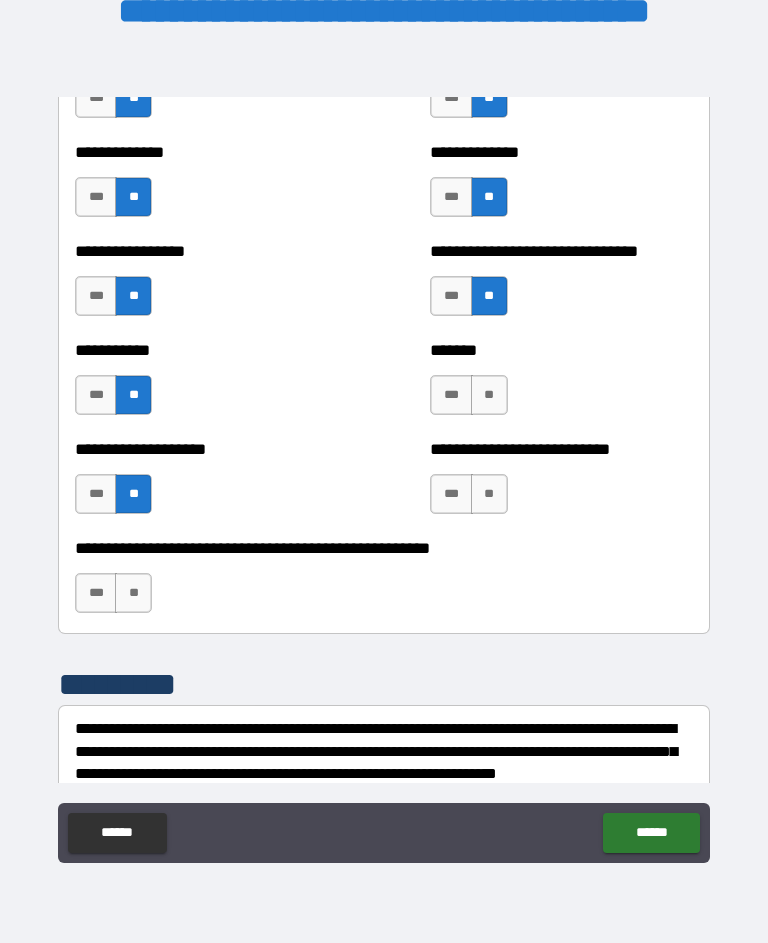 click on "**" at bounding box center [133, 593] 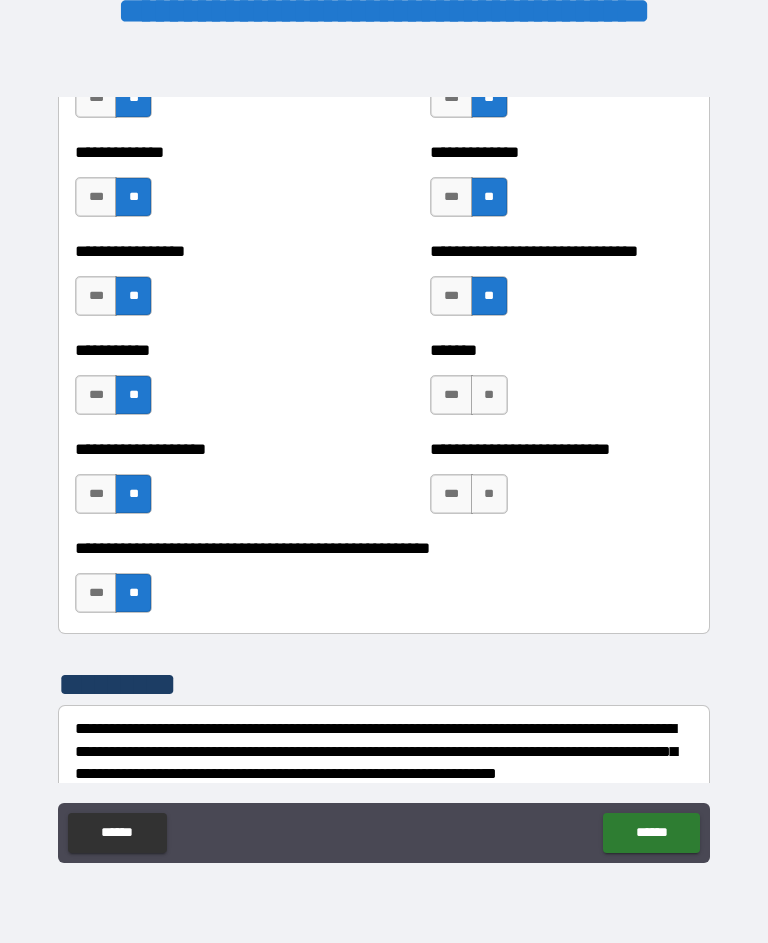 click on "**" at bounding box center (489, 494) 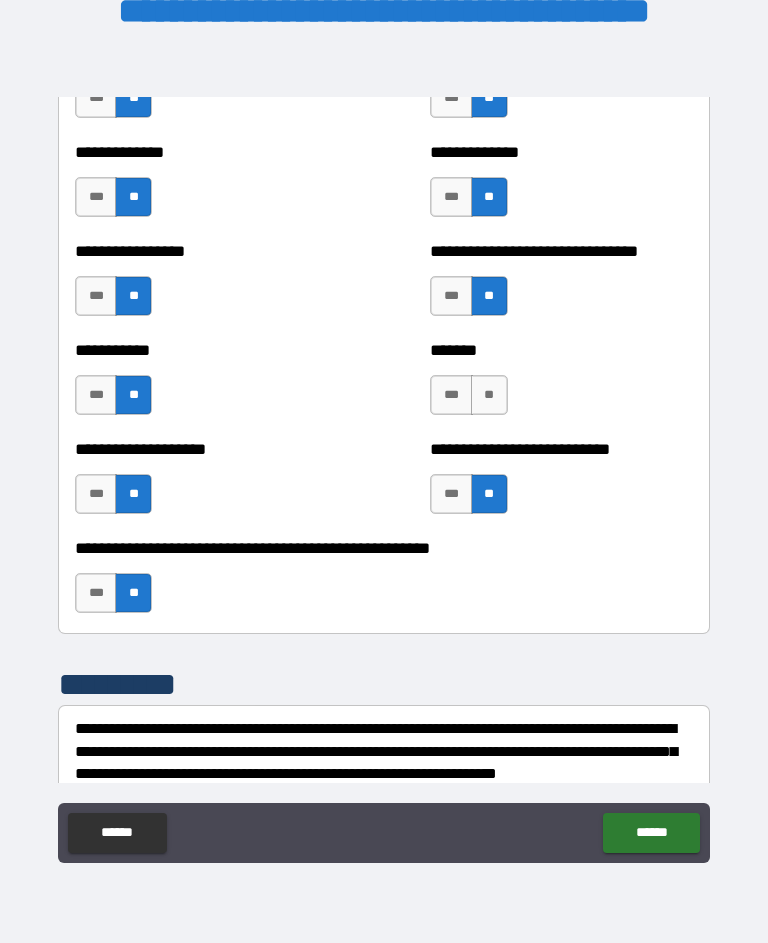 click on "**" at bounding box center (489, 395) 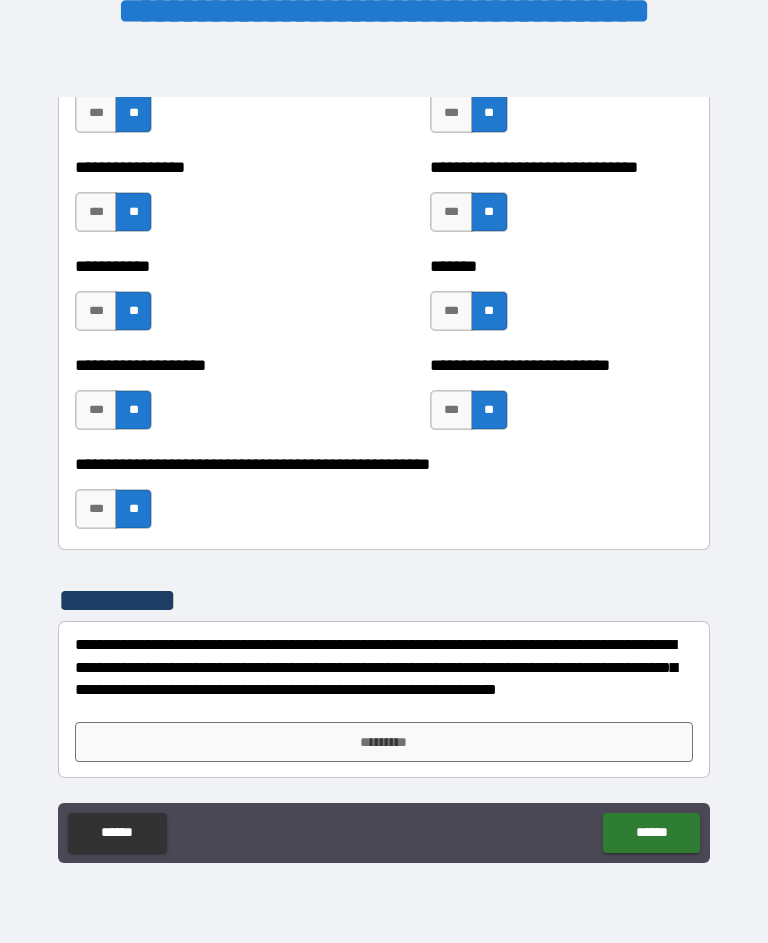 click on "*********" at bounding box center [384, 742] 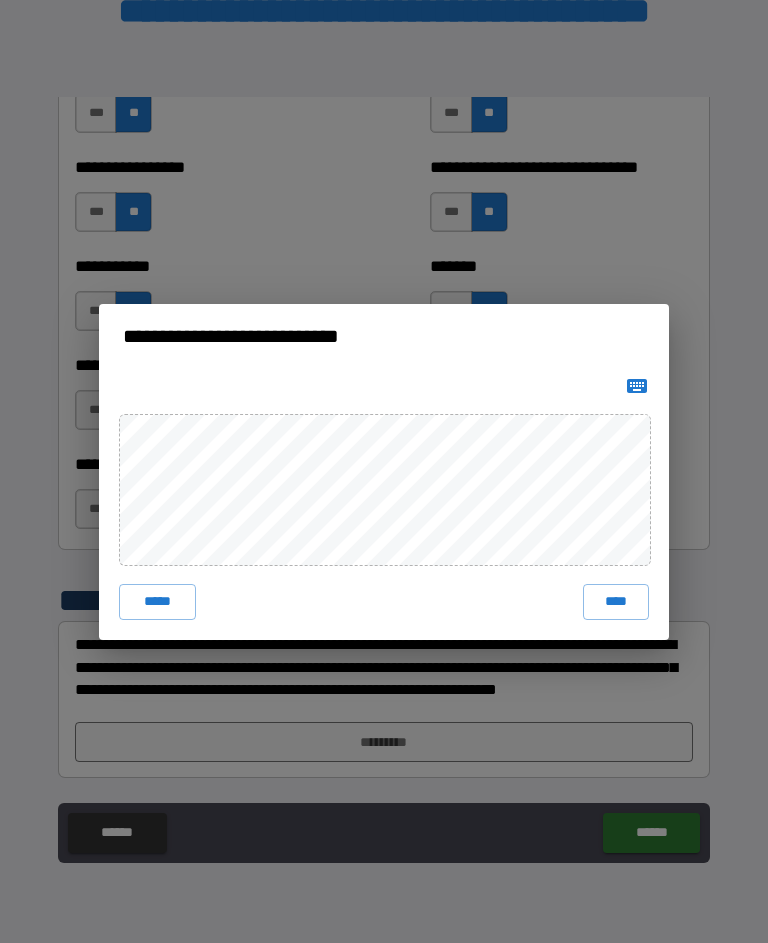 click on "****" at bounding box center [616, 602] 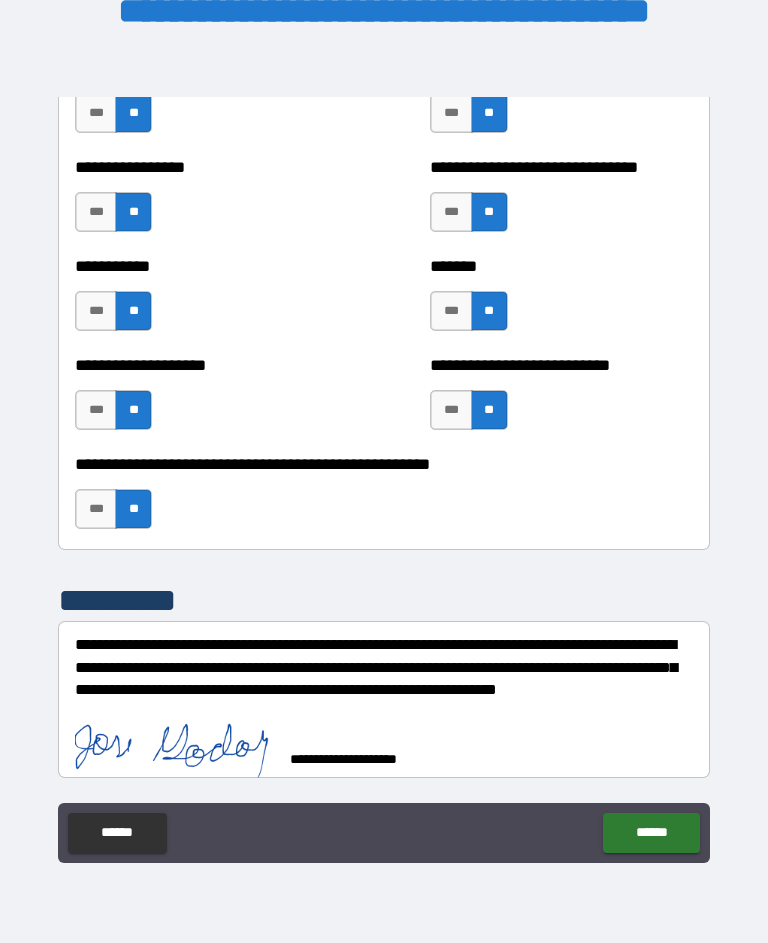 scroll, scrollTop: 7959, scrollLeft: 0, axis: vertical 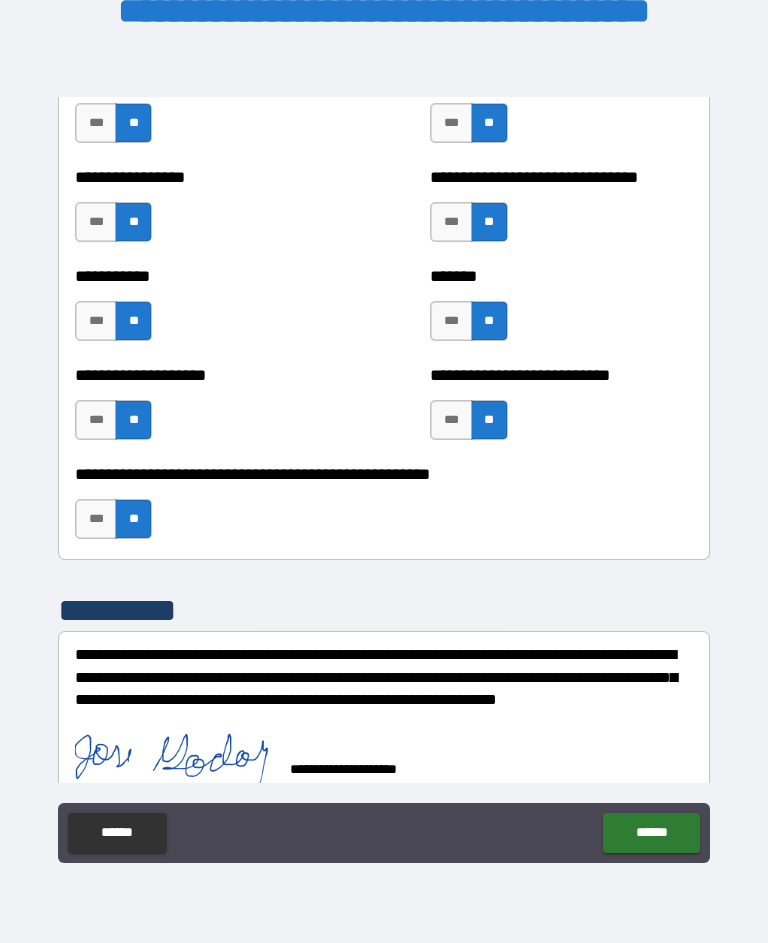 click on "******" at bounding box center (651, 833) 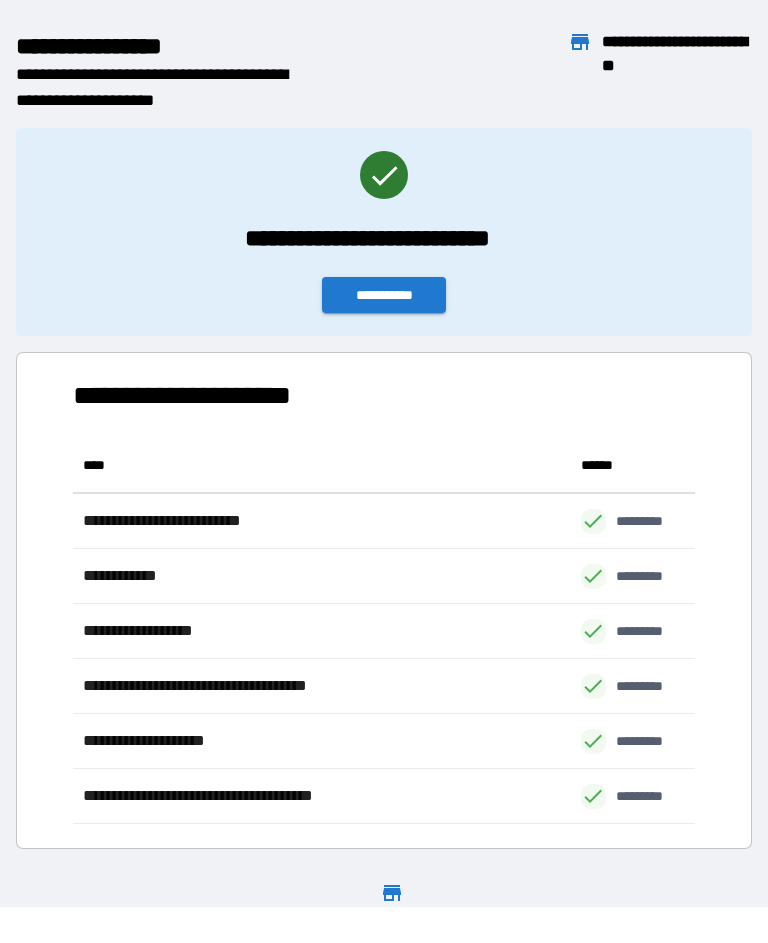 scroll, scrollTop: 1, scrollLeft: 1, axis: both 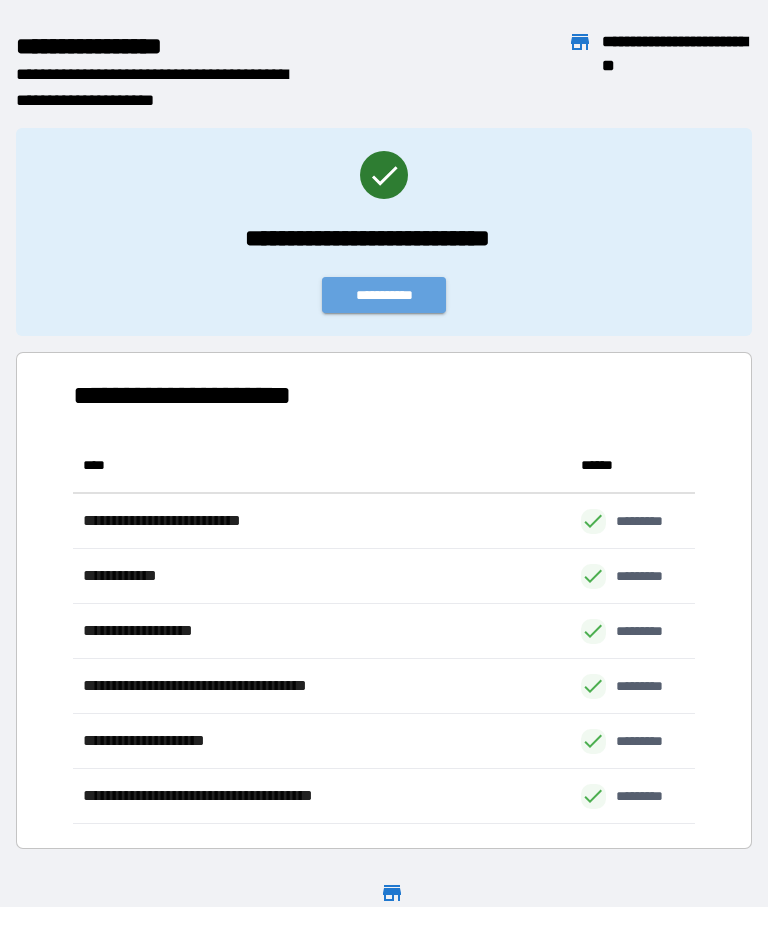 click on "**********" at bounding box center [384, 295] 